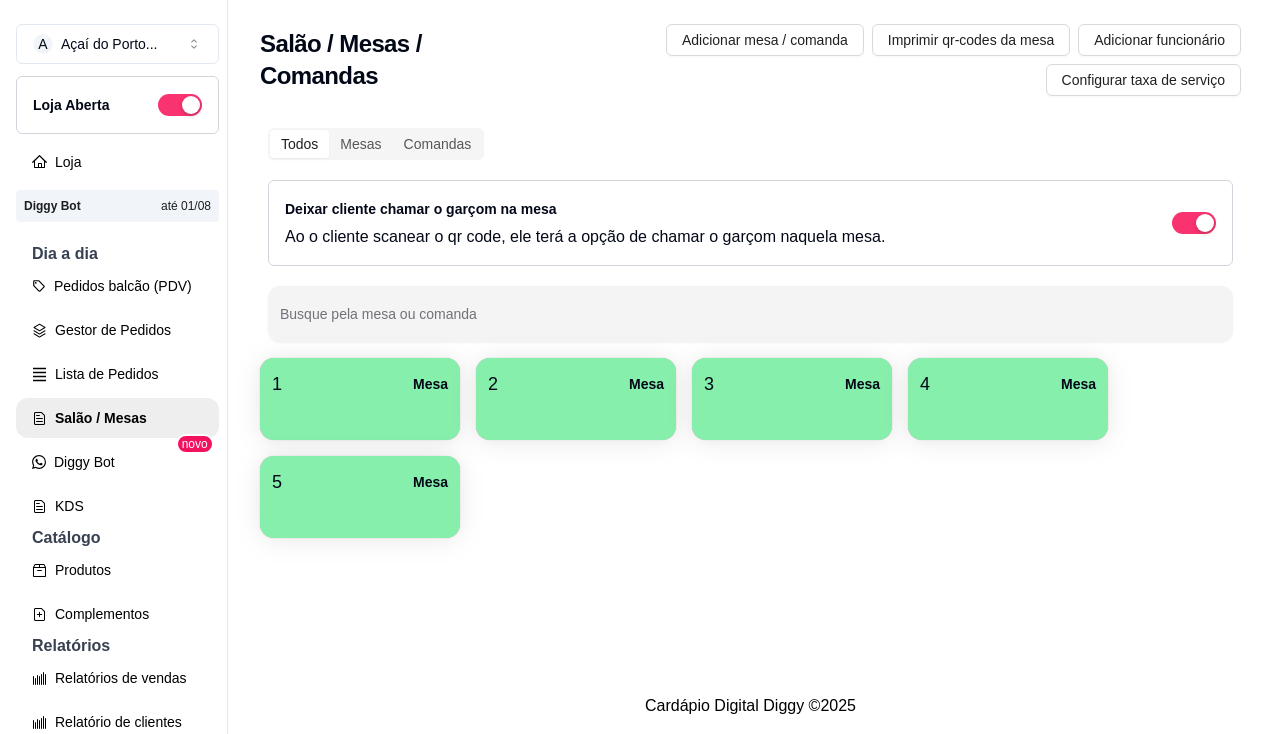 scroll, scrollTop: 0, scrollLeft: 0, axis: both 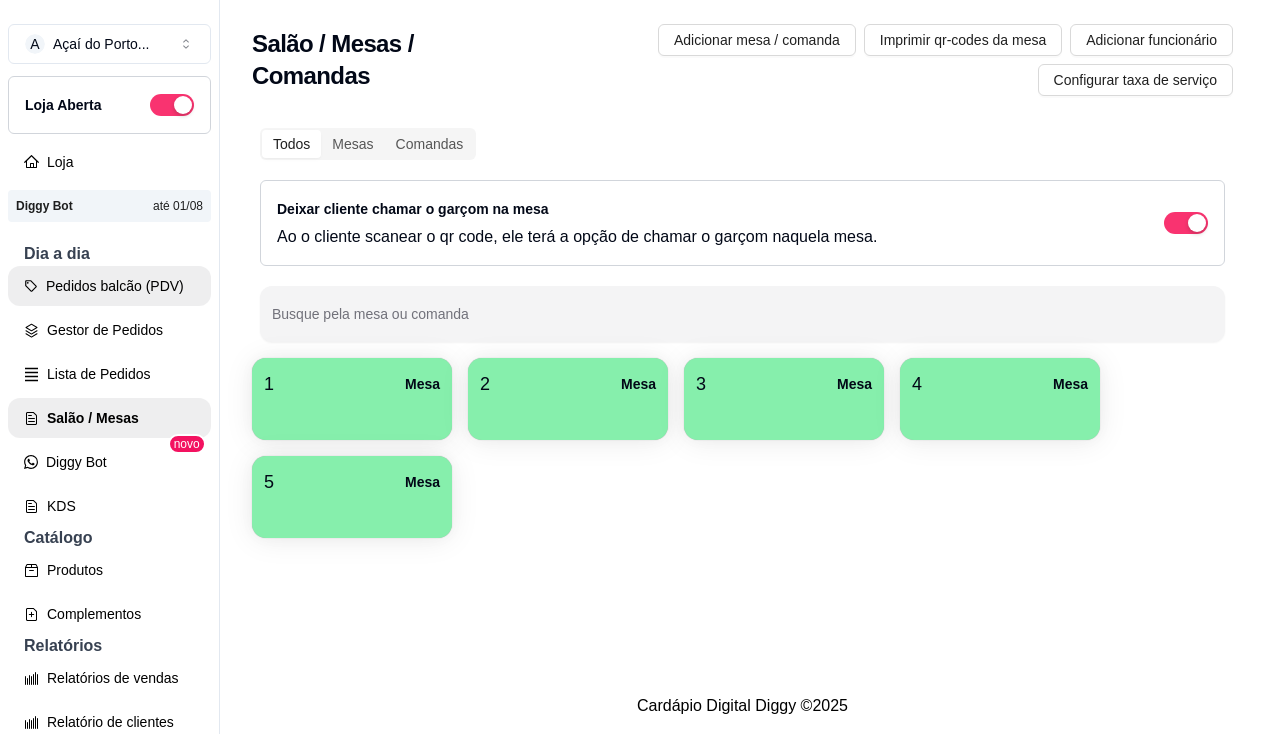 click on "Pedidos balcão (PDV)" at bounding box center [109, 286] 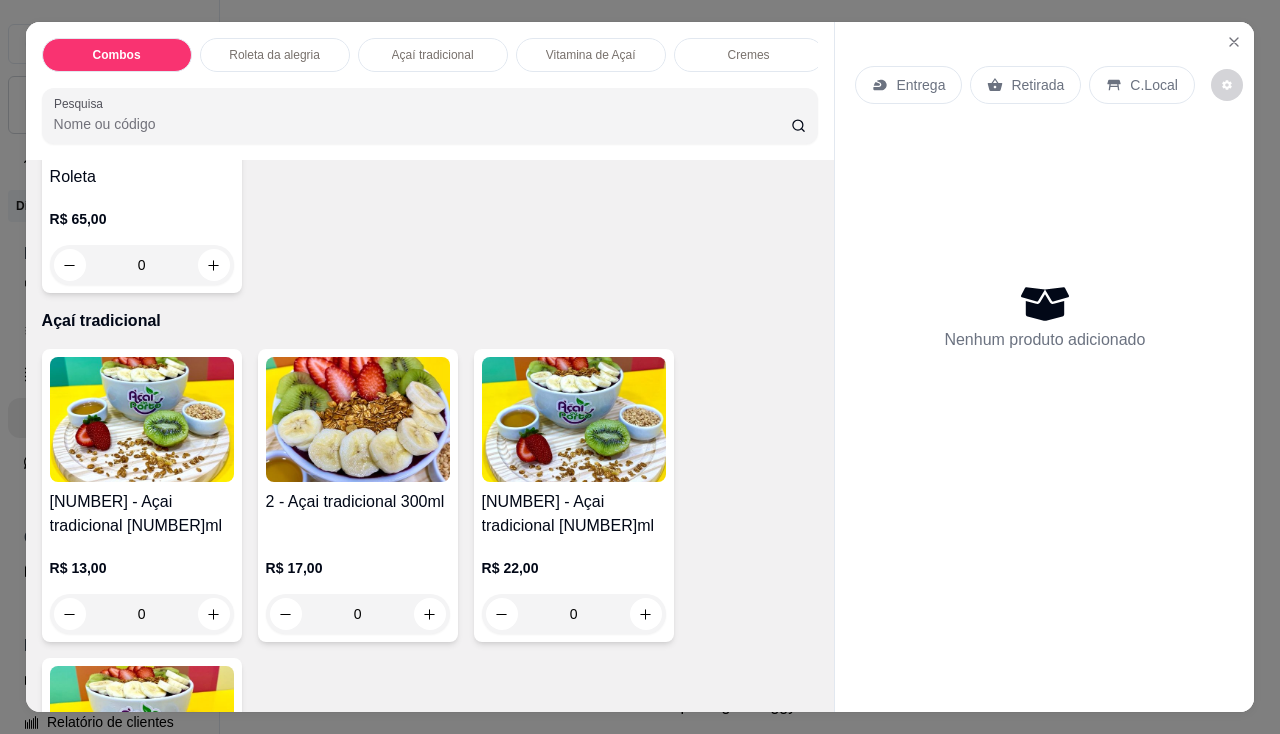 scroll, scrollTop: 1100, scrollLeft: 0, axis: vertical 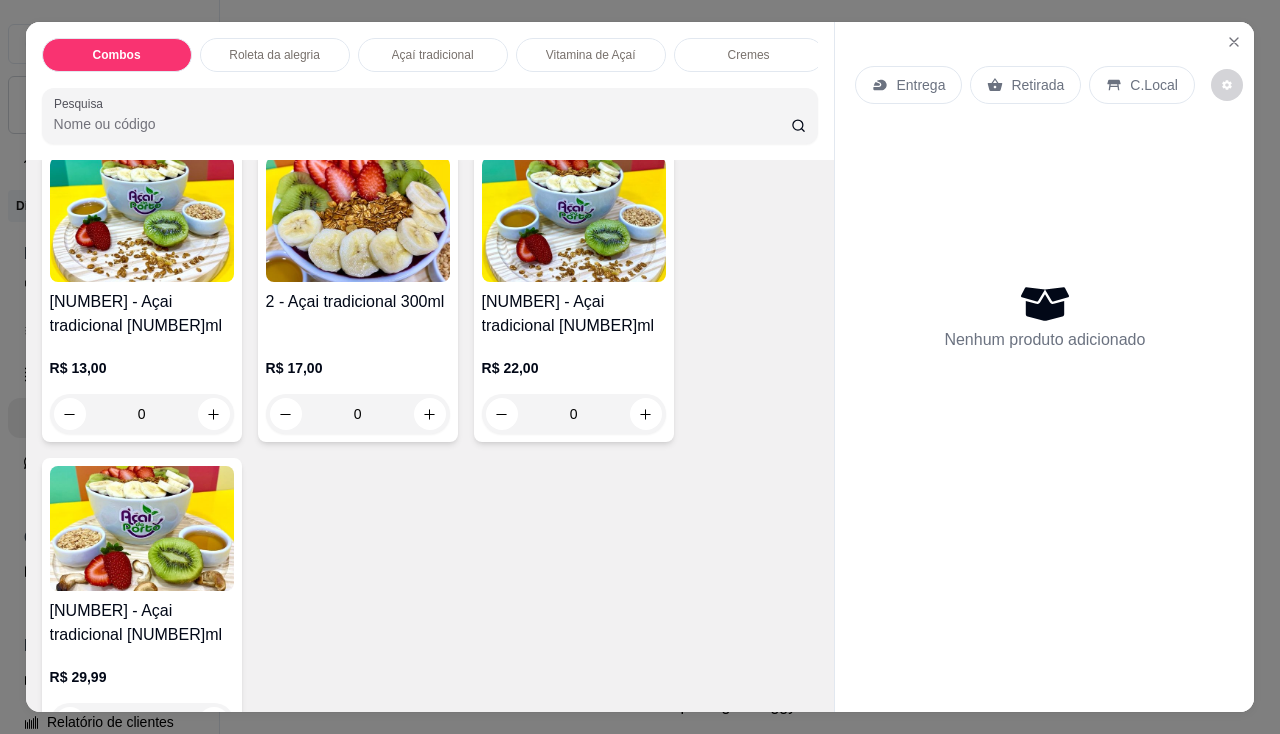 click at bounding box center (358, 219) 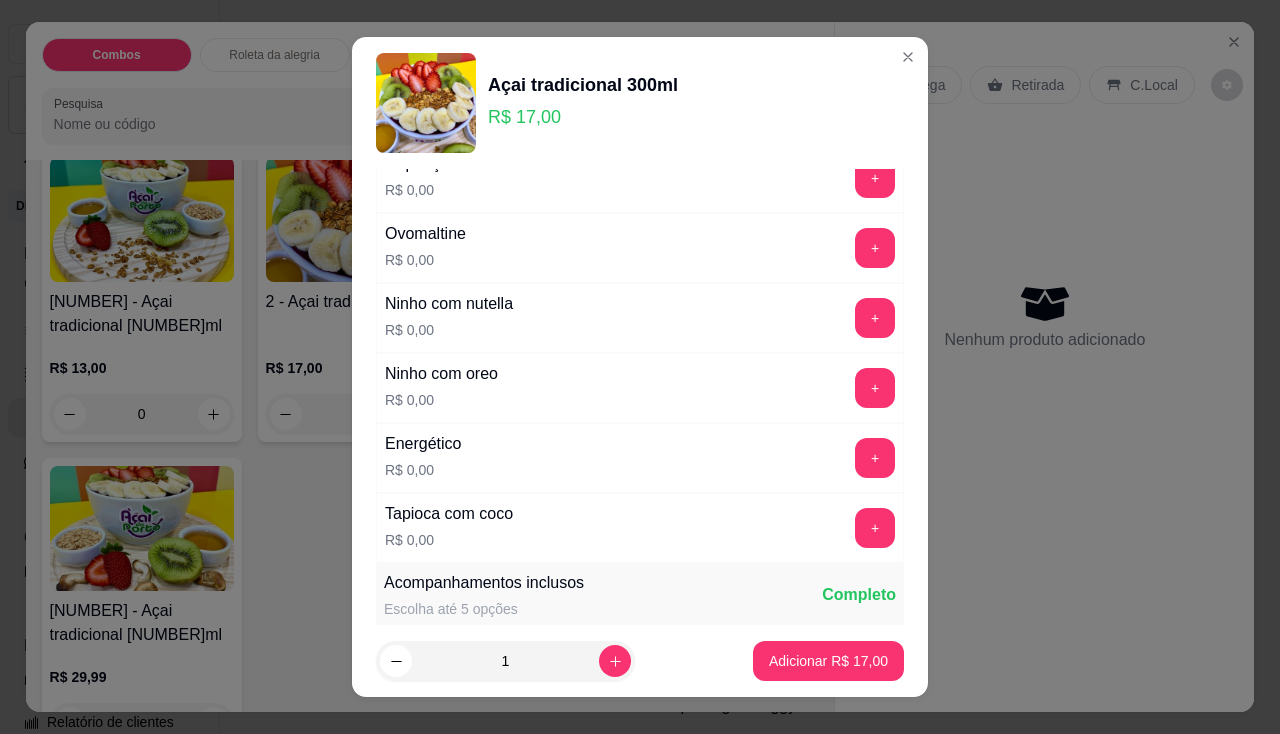 scroll, scrollTop: 400, scrollLeft: 0, axis: vertical 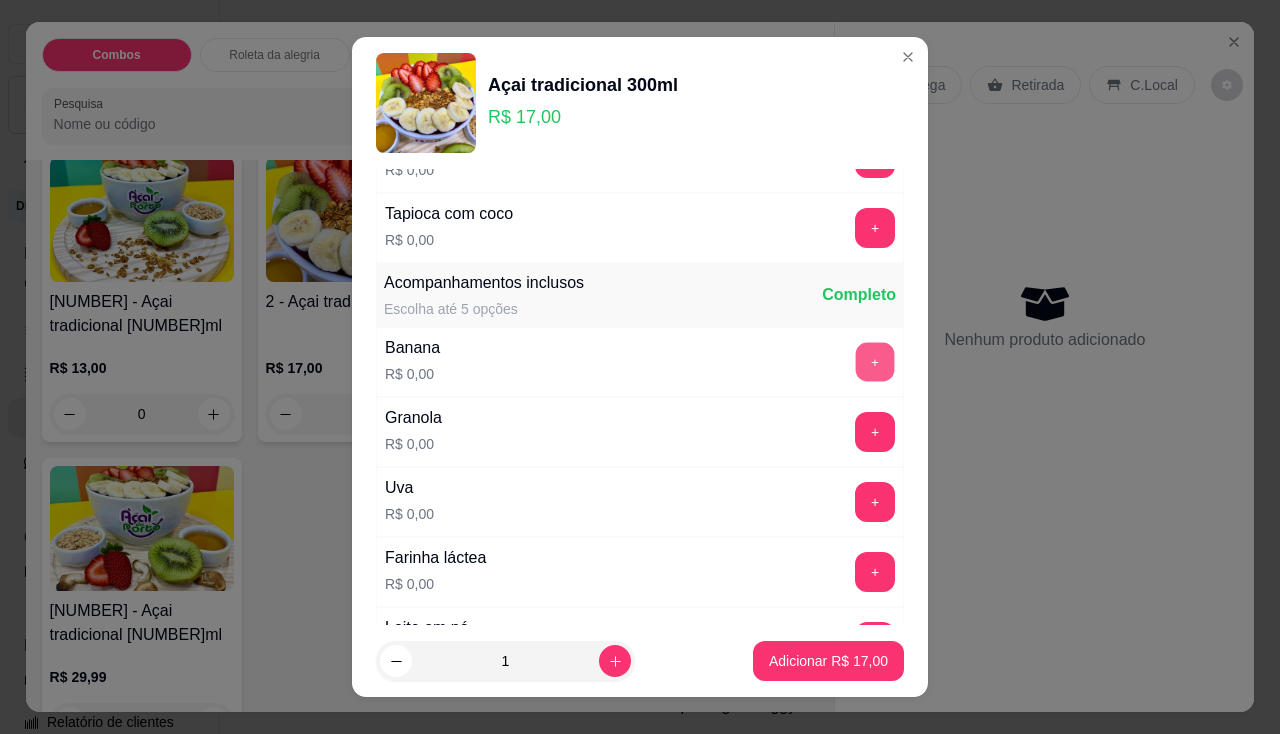 click on "+" at bounding box center [875, 361] 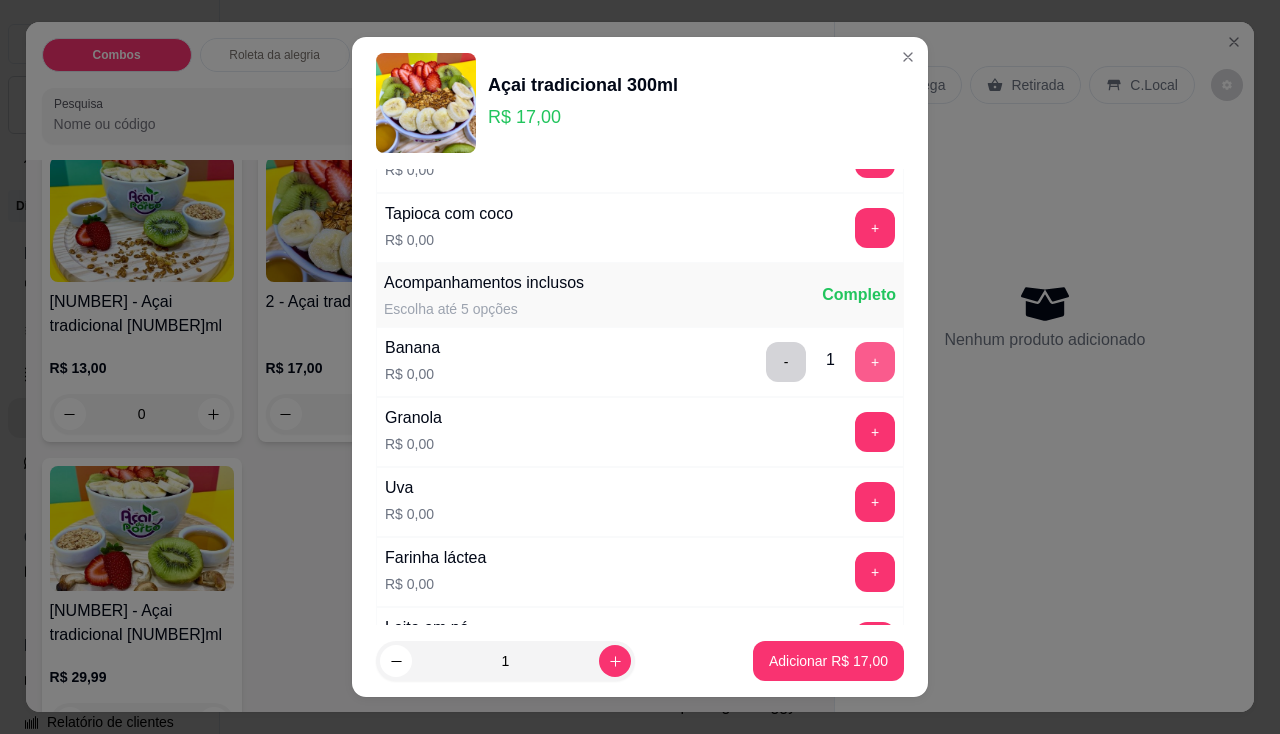 scroll, scrollTop: 600, scrollLeft: 0, axis: vertical 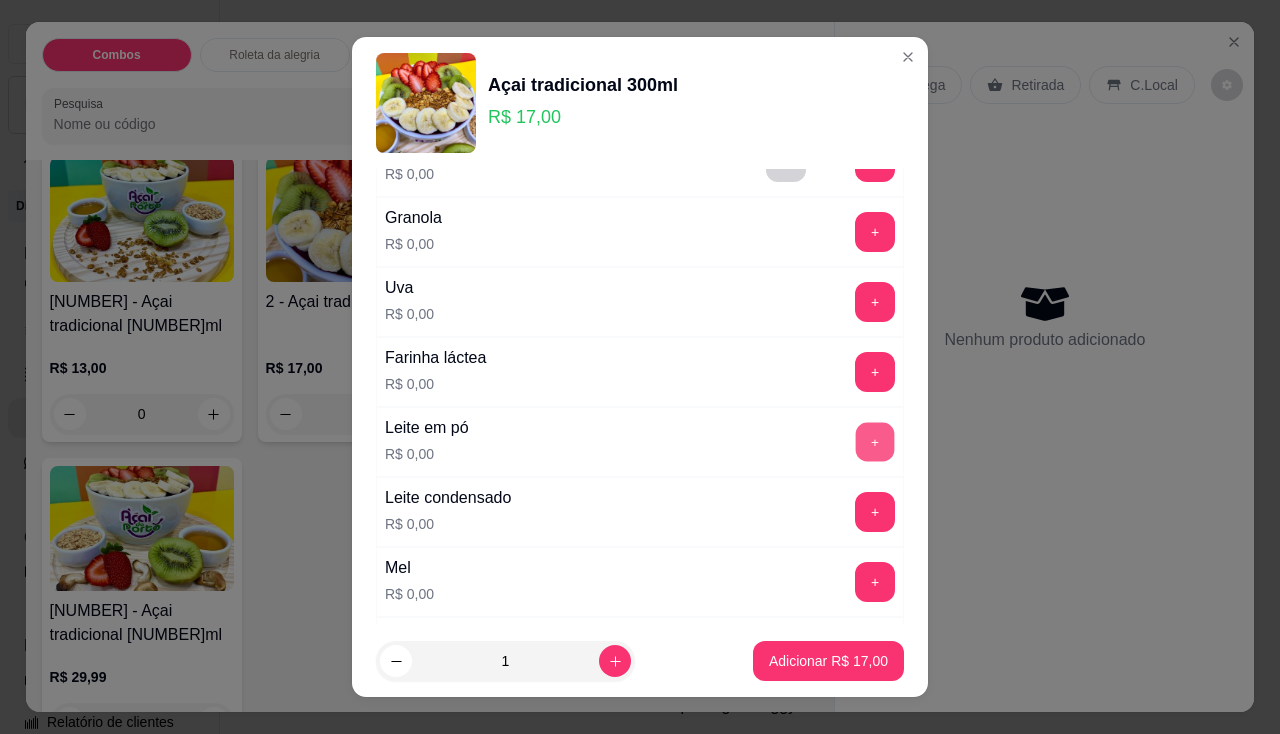 click on "+" at bounding box center (875, 441) 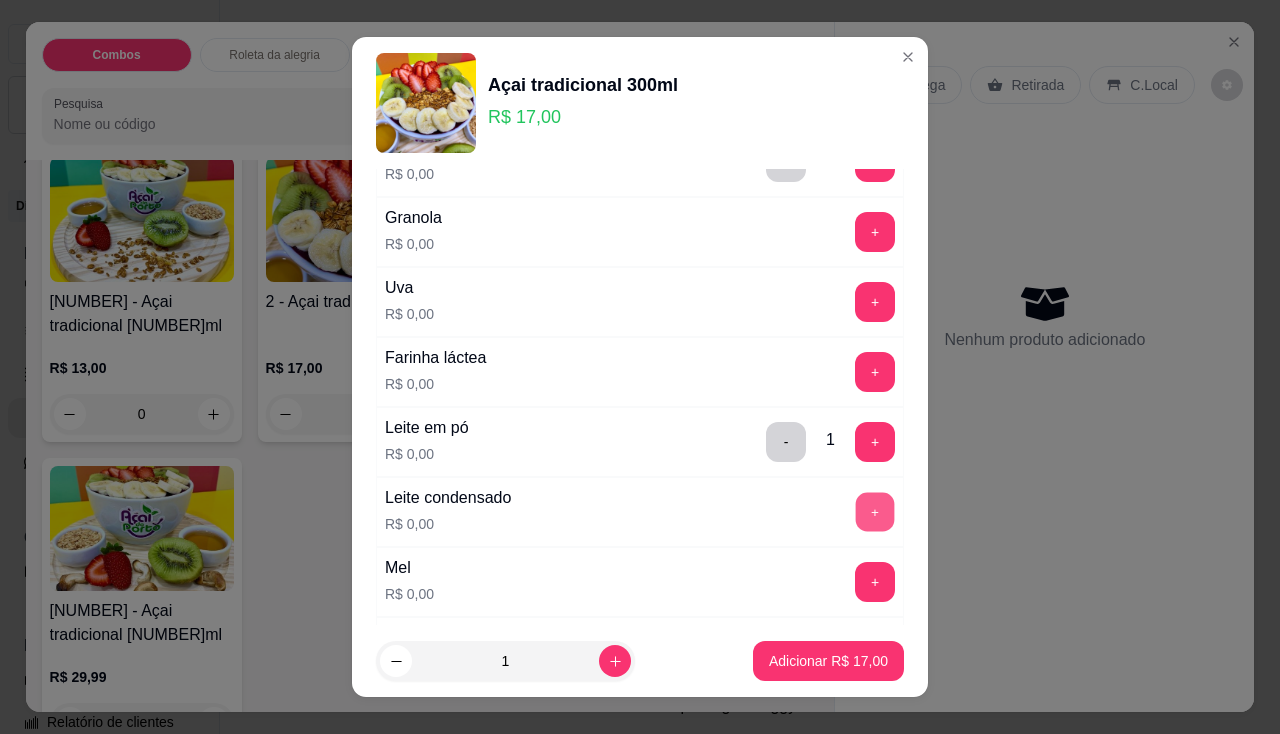 click on "+" at bounding box center [875, 511] 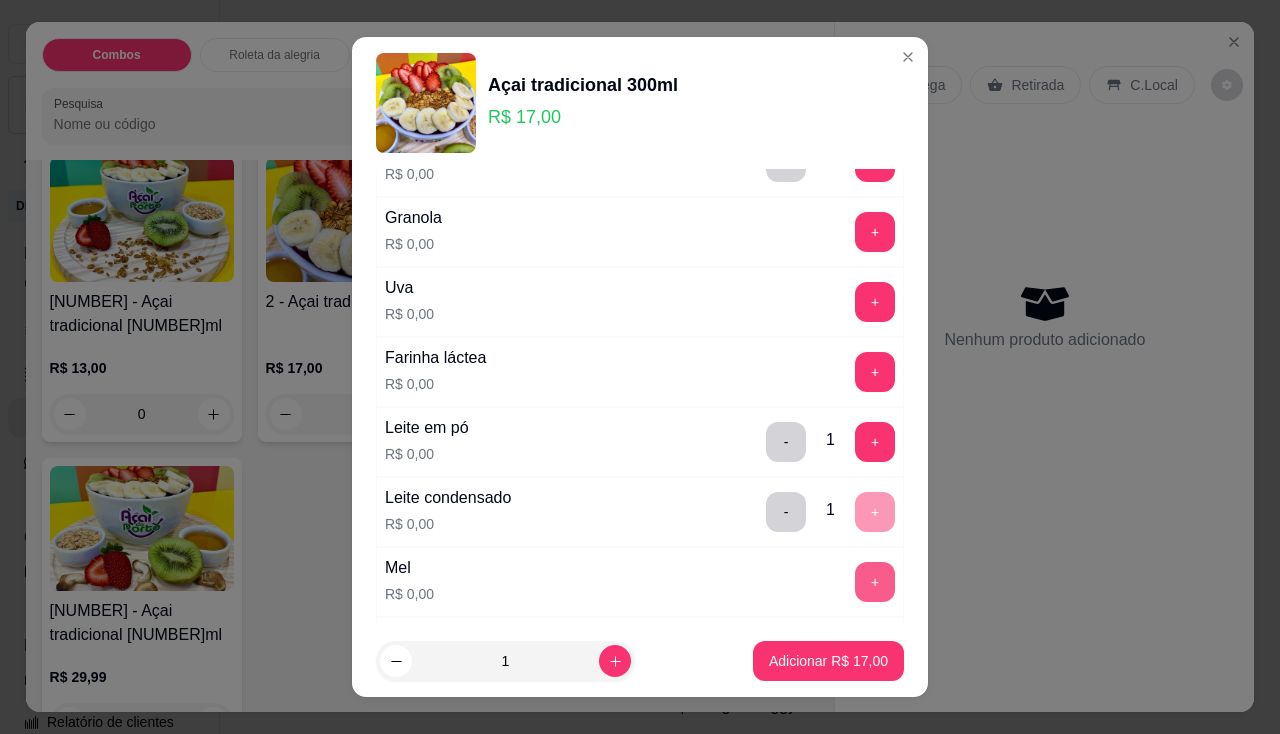 scroll, scrollTop: 1000, scrollLeft: 0, axis: vertical 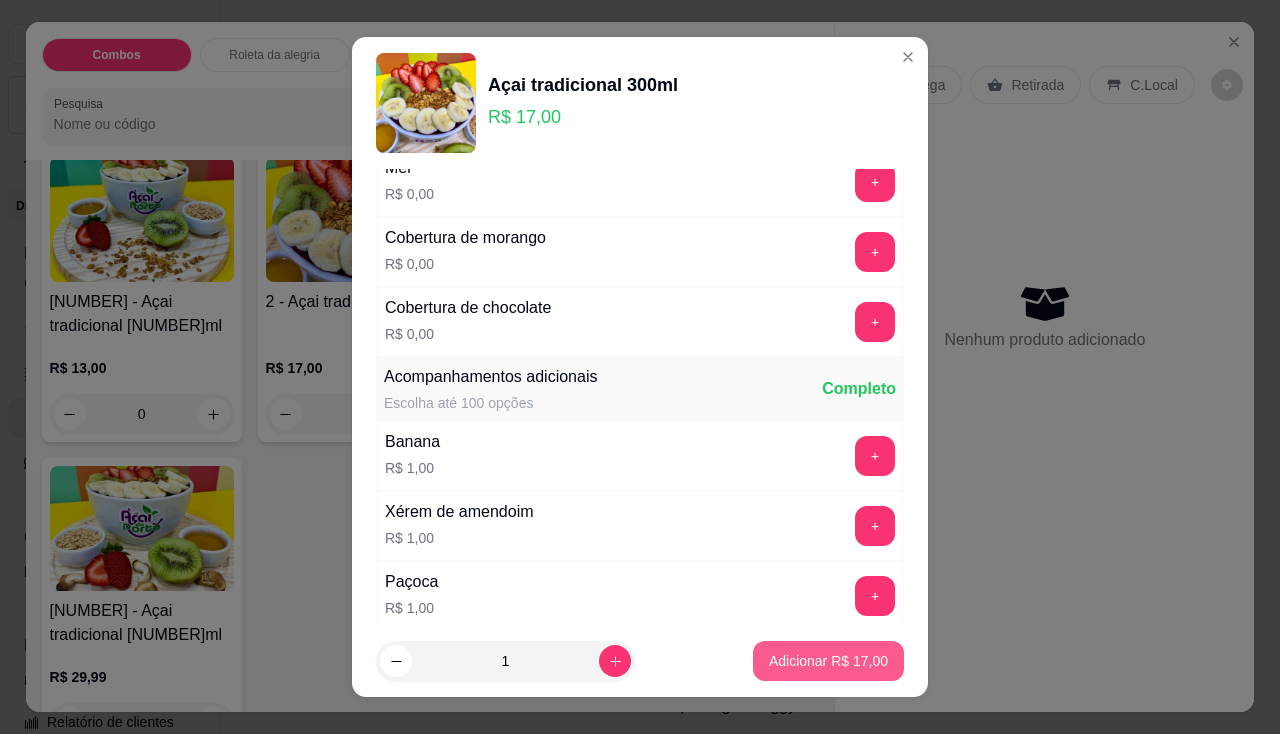 click on "Adicionar   R$ 17,00" at bounding box center (828, 661) 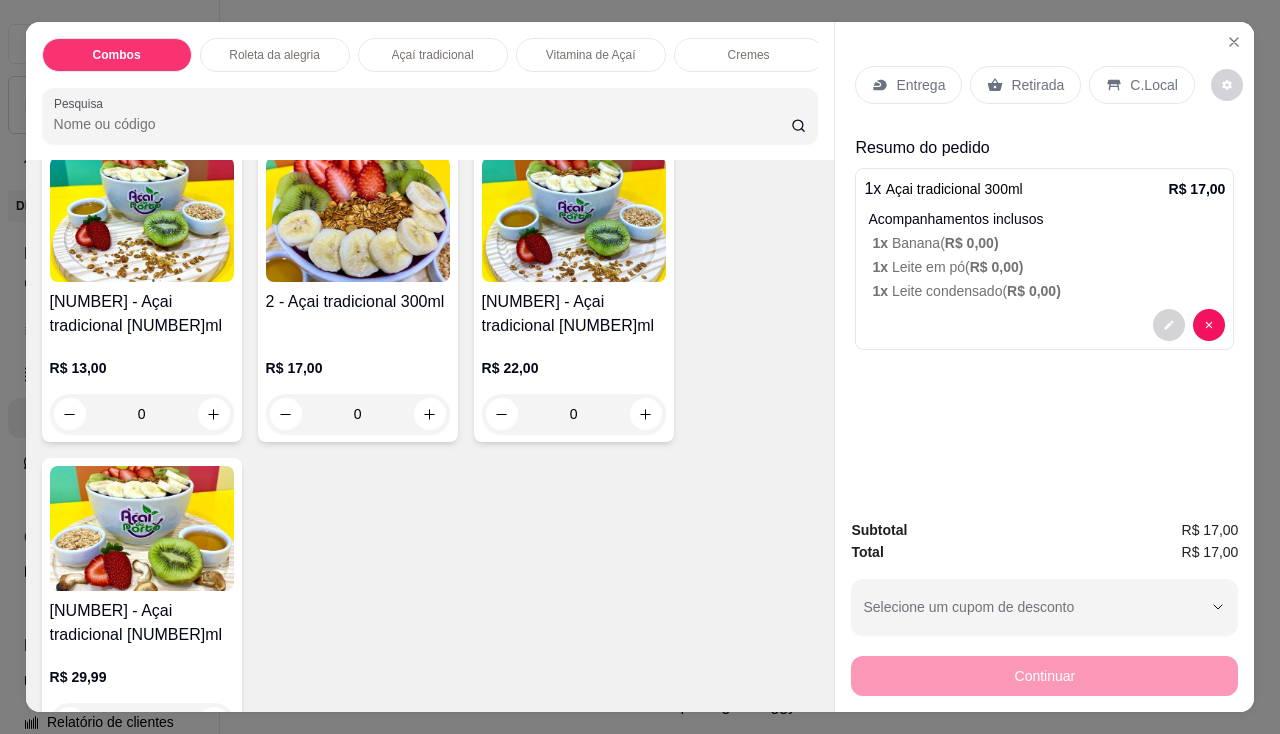 click on "Entrega" at bounding box center [908, 85] 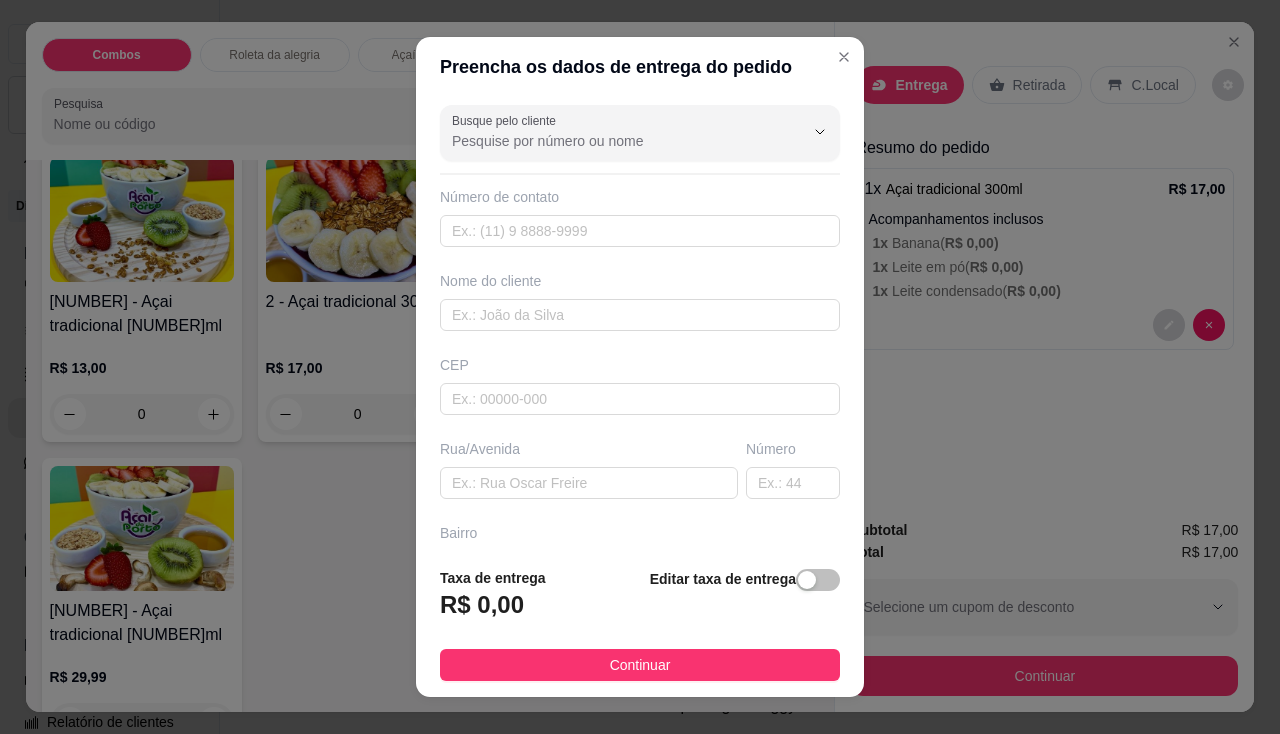 click on "Busque pelo cliente Número de contato Nome do cliente CEP Rua/Avenida Número Bairro Cidade Complemento" at bounding box center [640, 324] 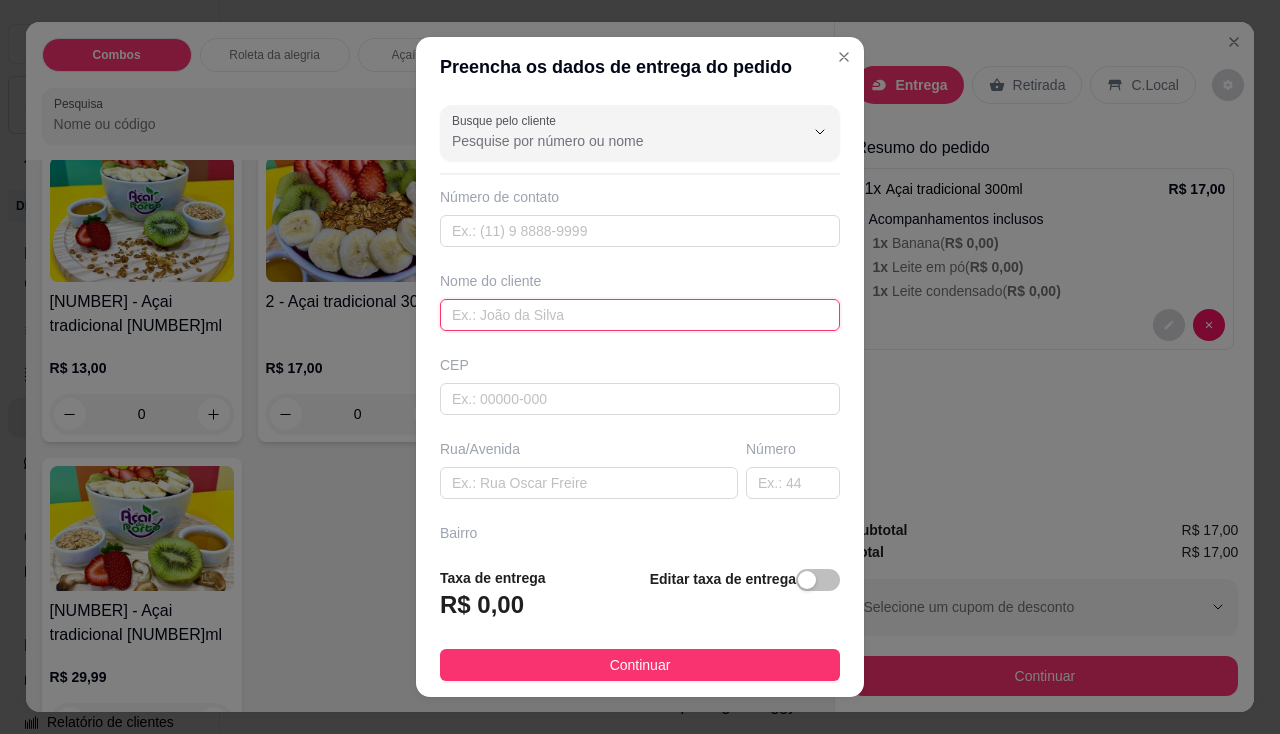 click at bounding box center [640, 315] 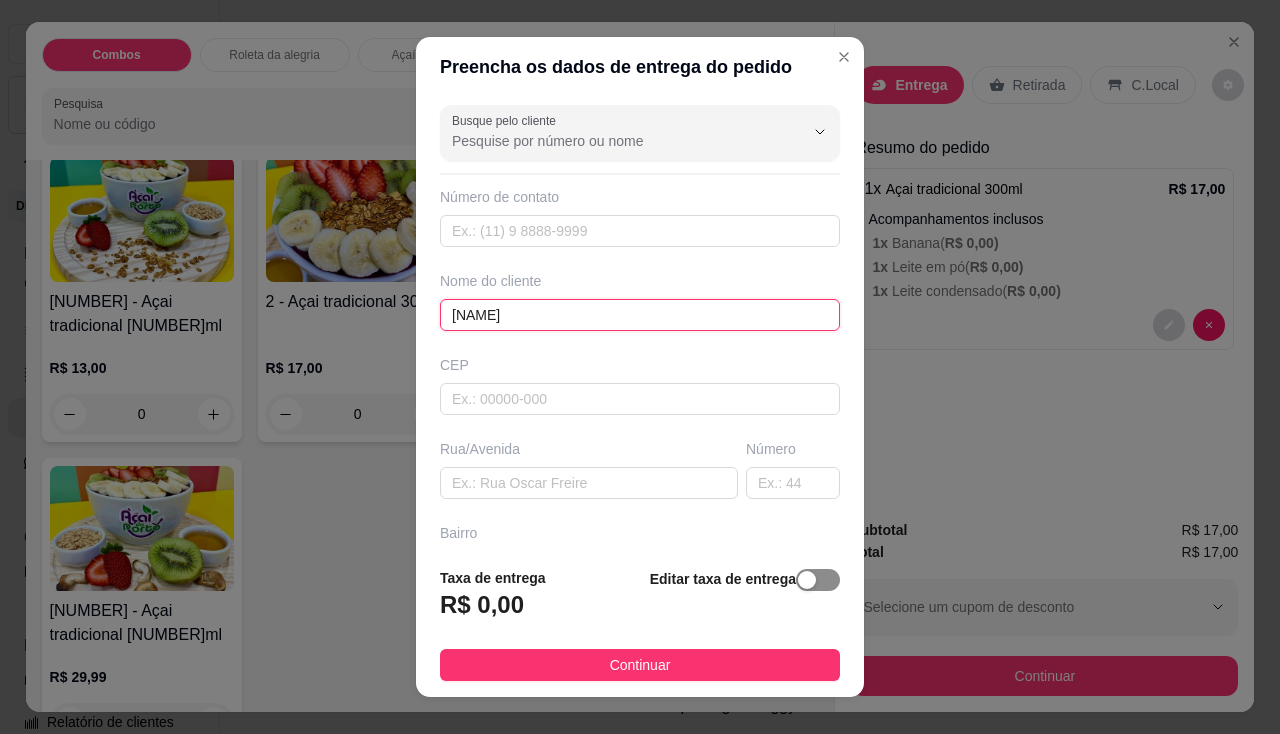 type on "[NAME]" 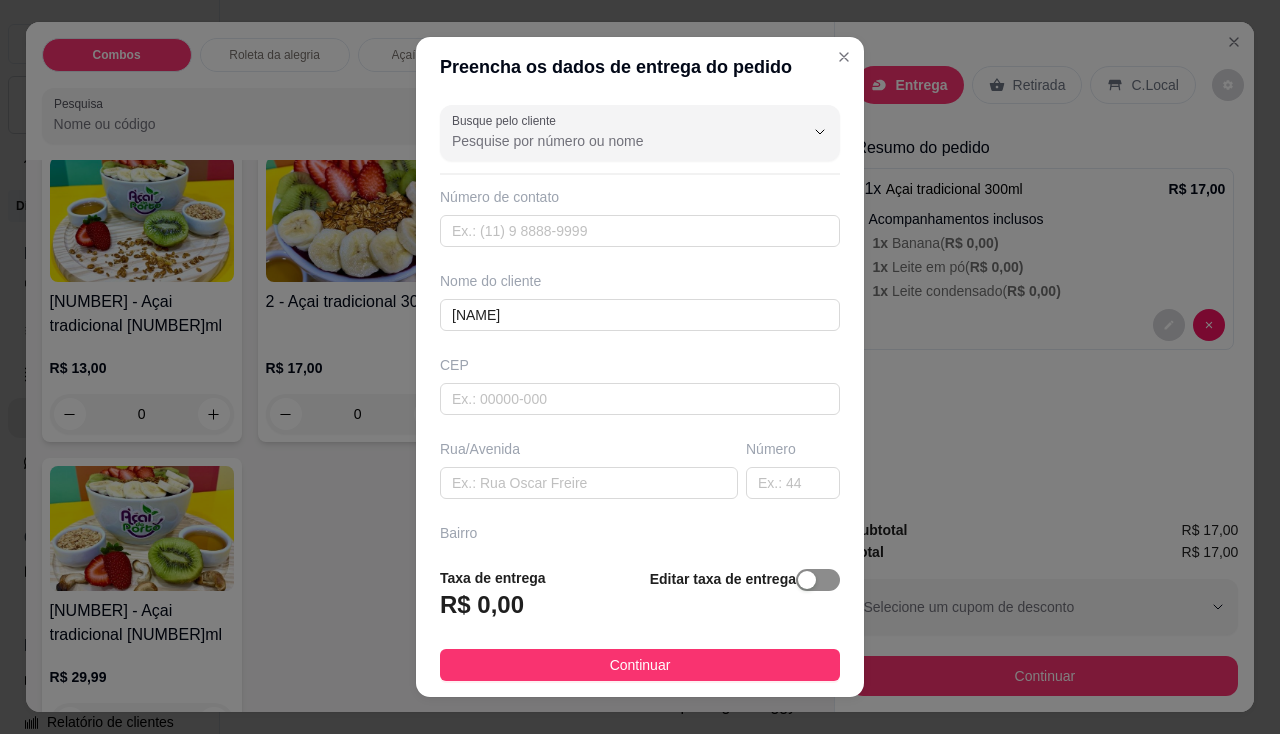 click at bounding box center (818, 580) 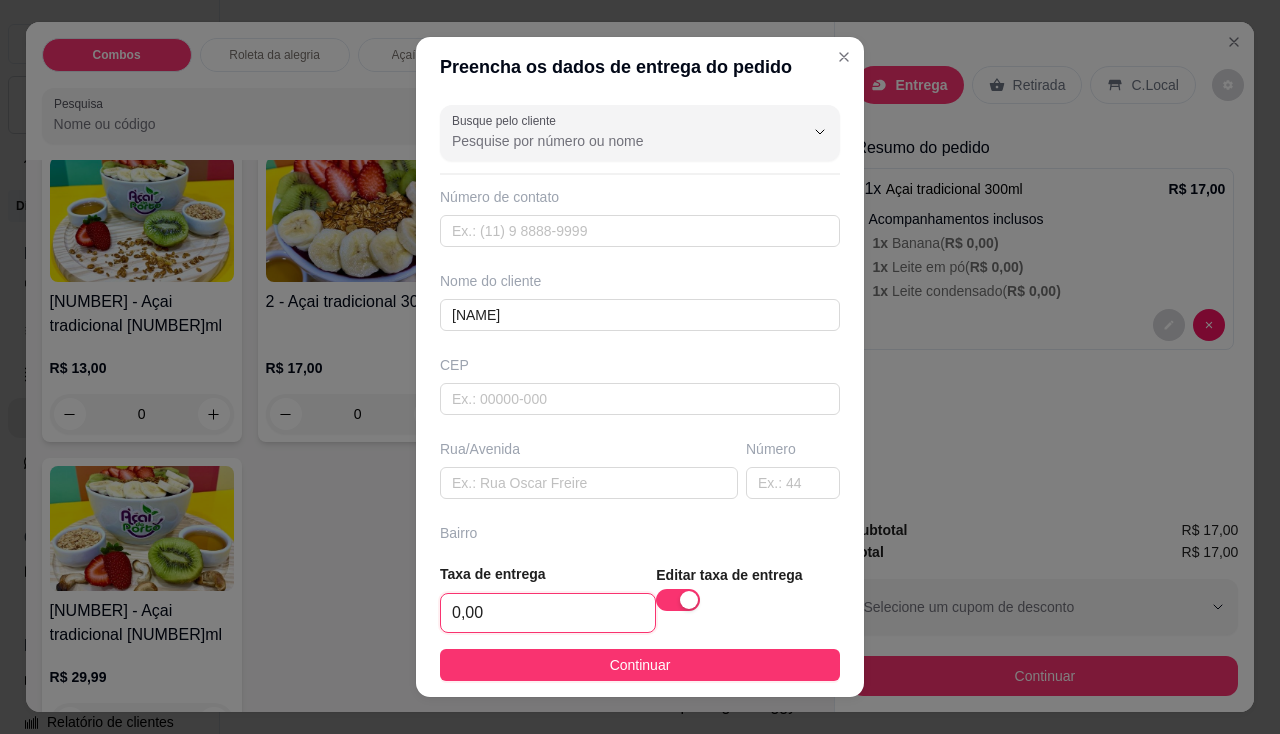 click on "0,00" at bounding box center (548, 613) 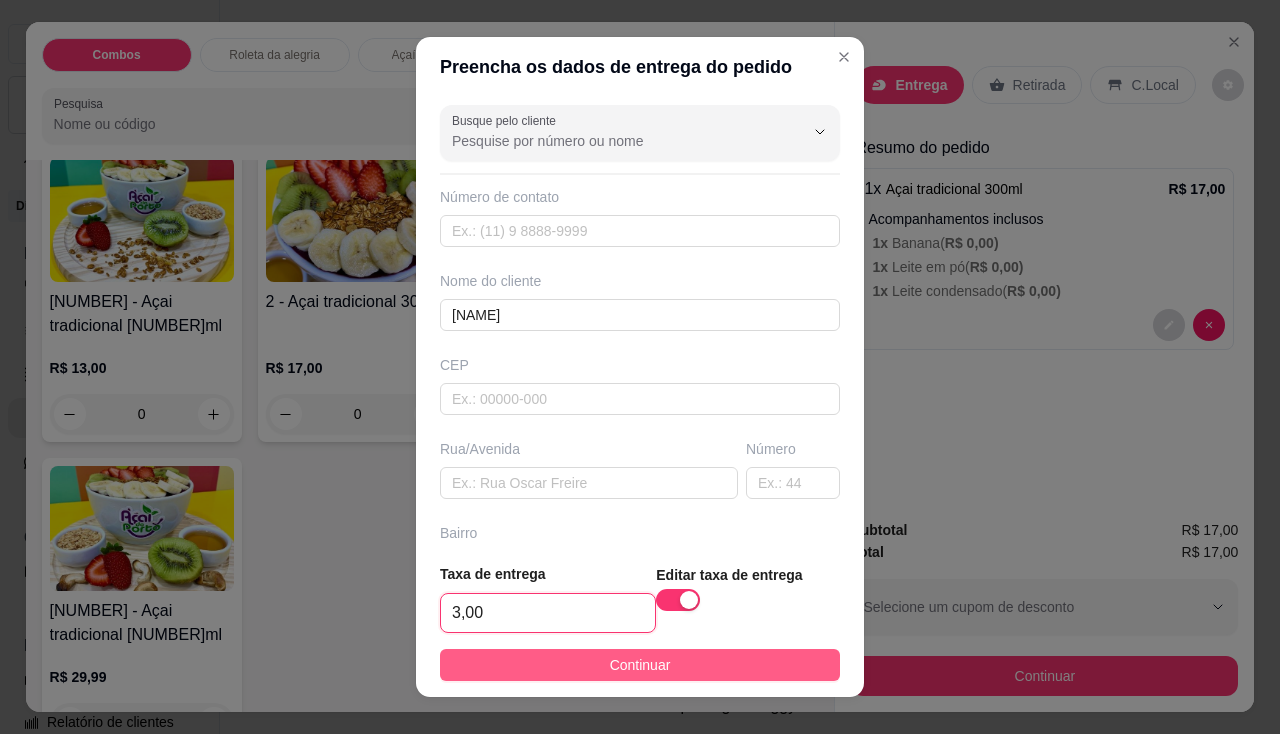 type on "3,00" 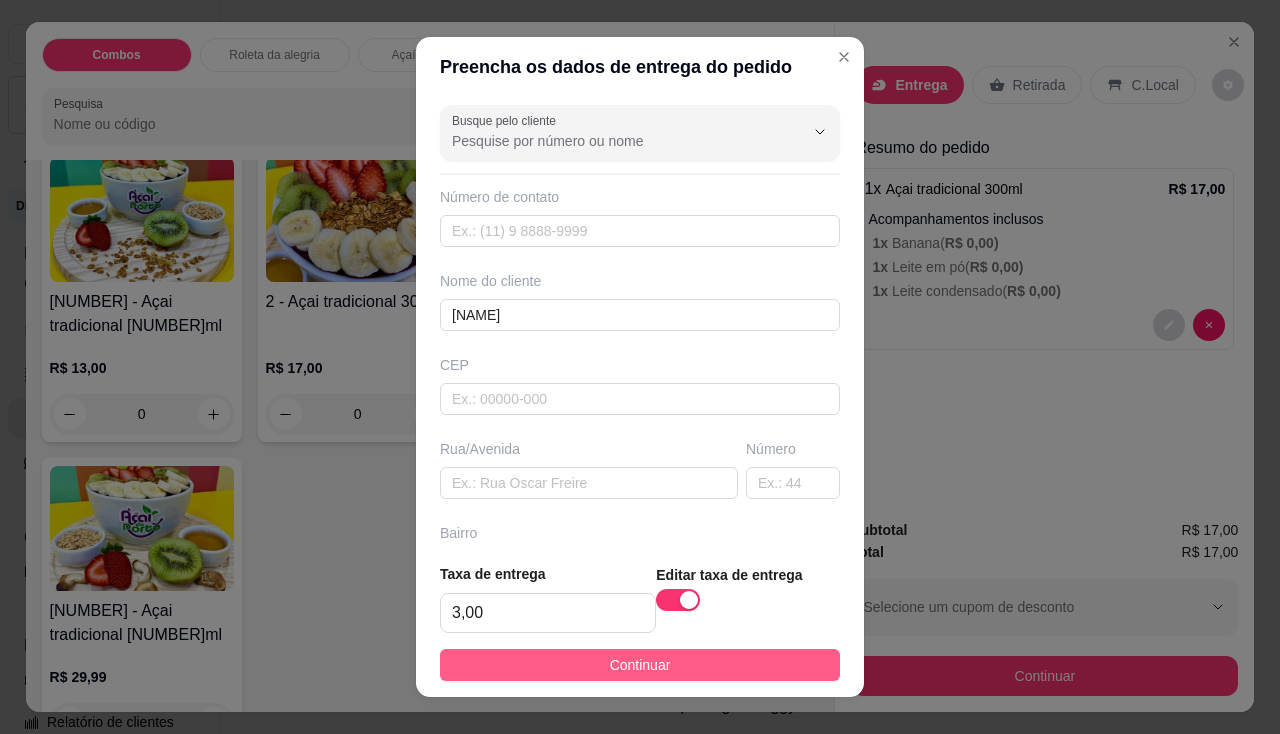 click on "Continuar" at bounding box center (640, 665) 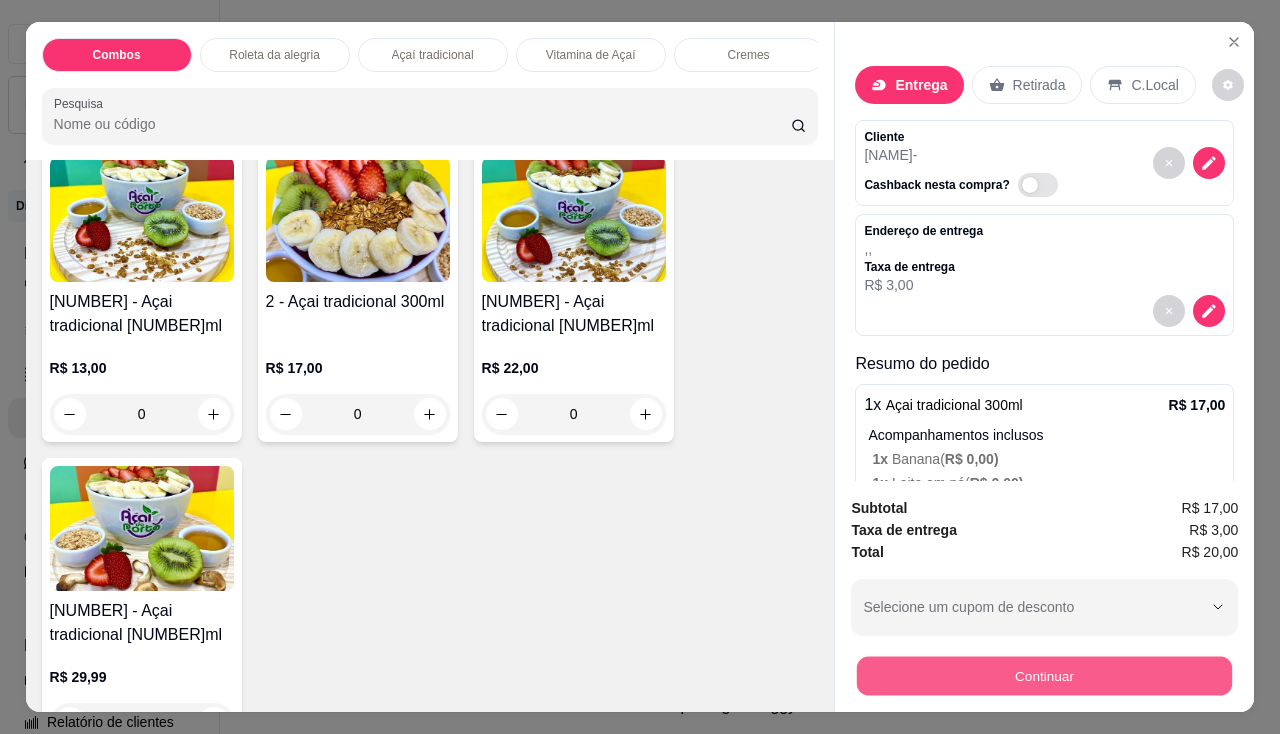 click on "Continuar" at bounding box center [1044, 676] 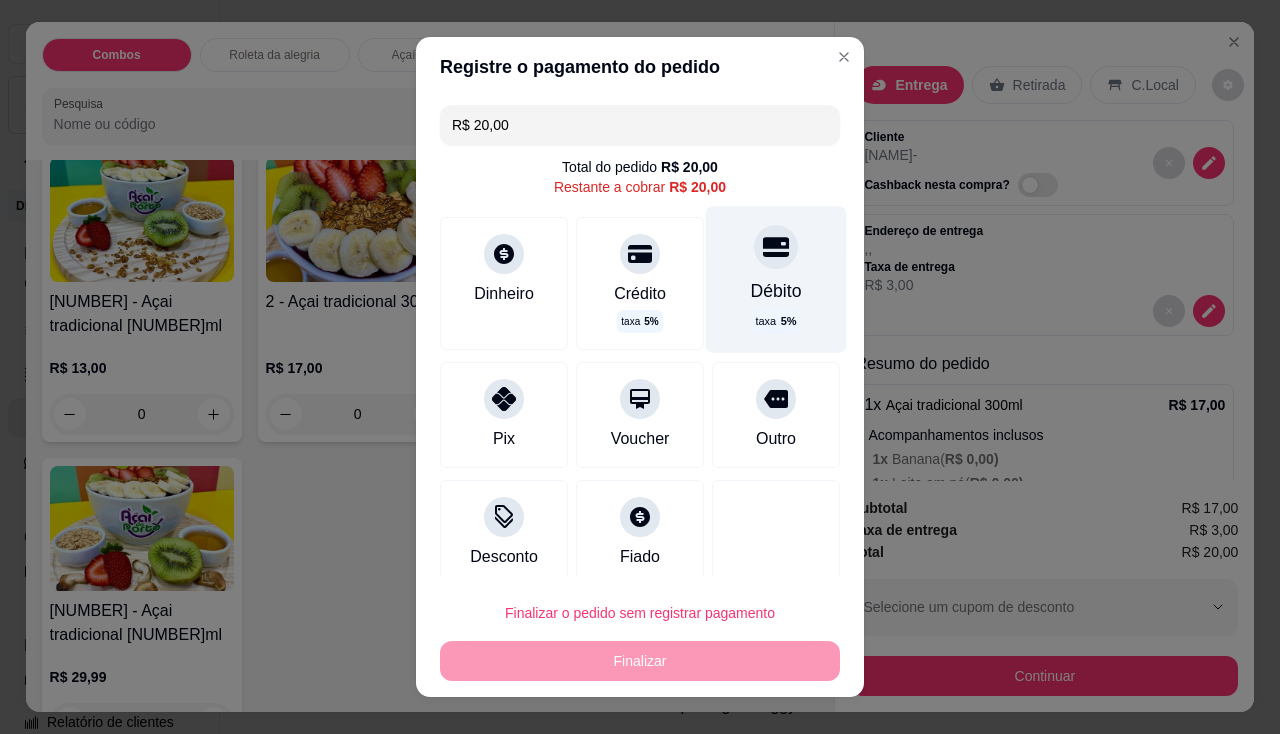 click on "Débito" at bounding box center (776, 291) 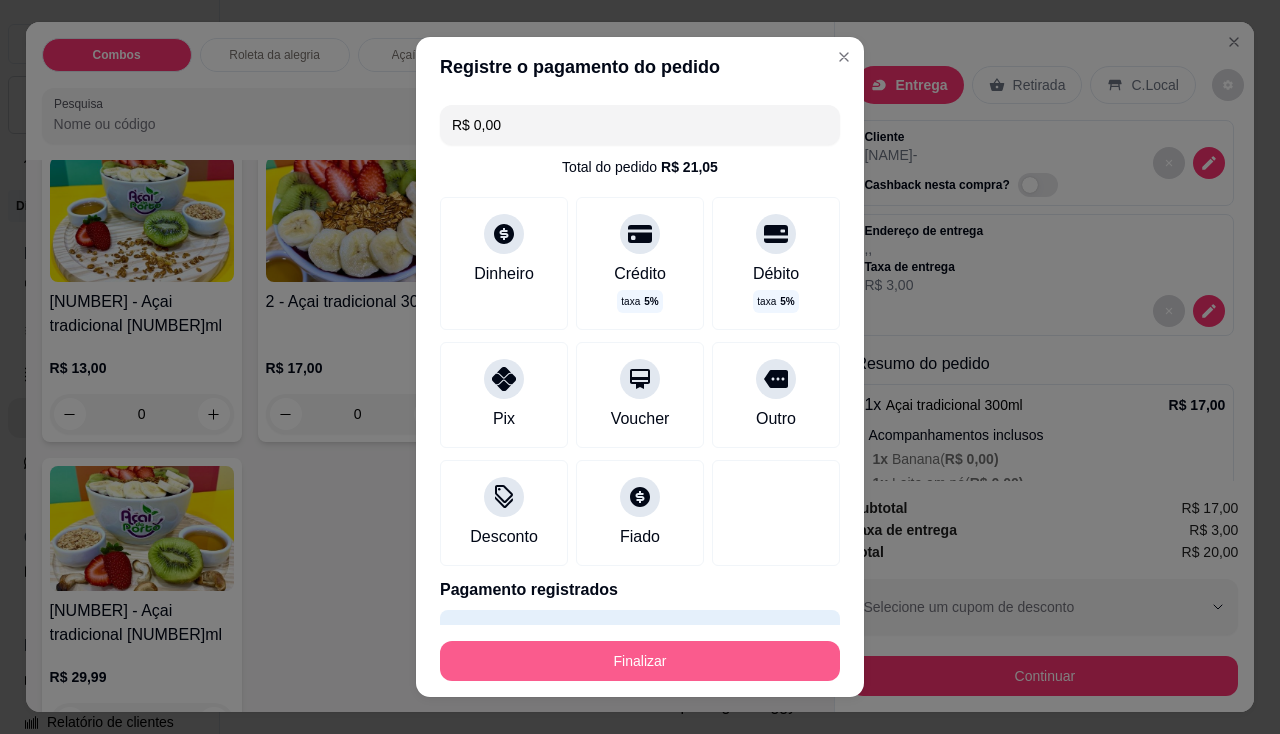 click on "Finalizar" at bounding box center [640, 661] 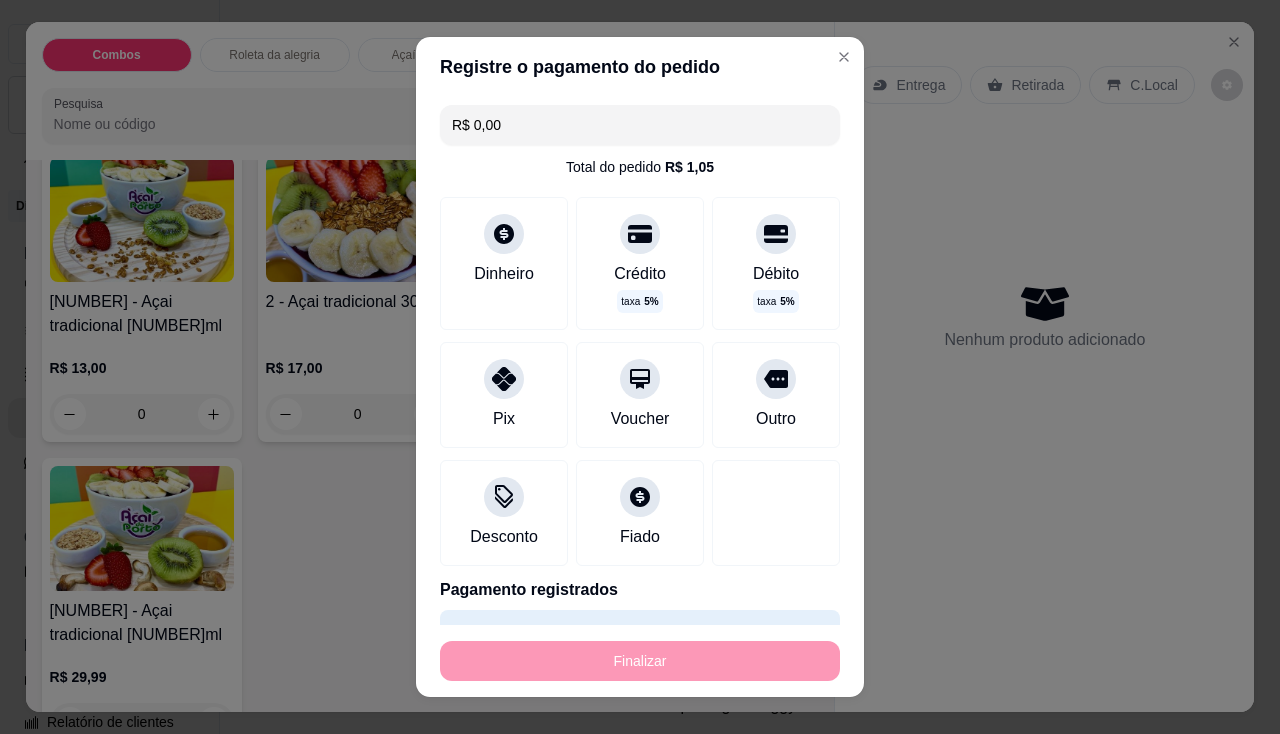 type on "-R$ 20,00" 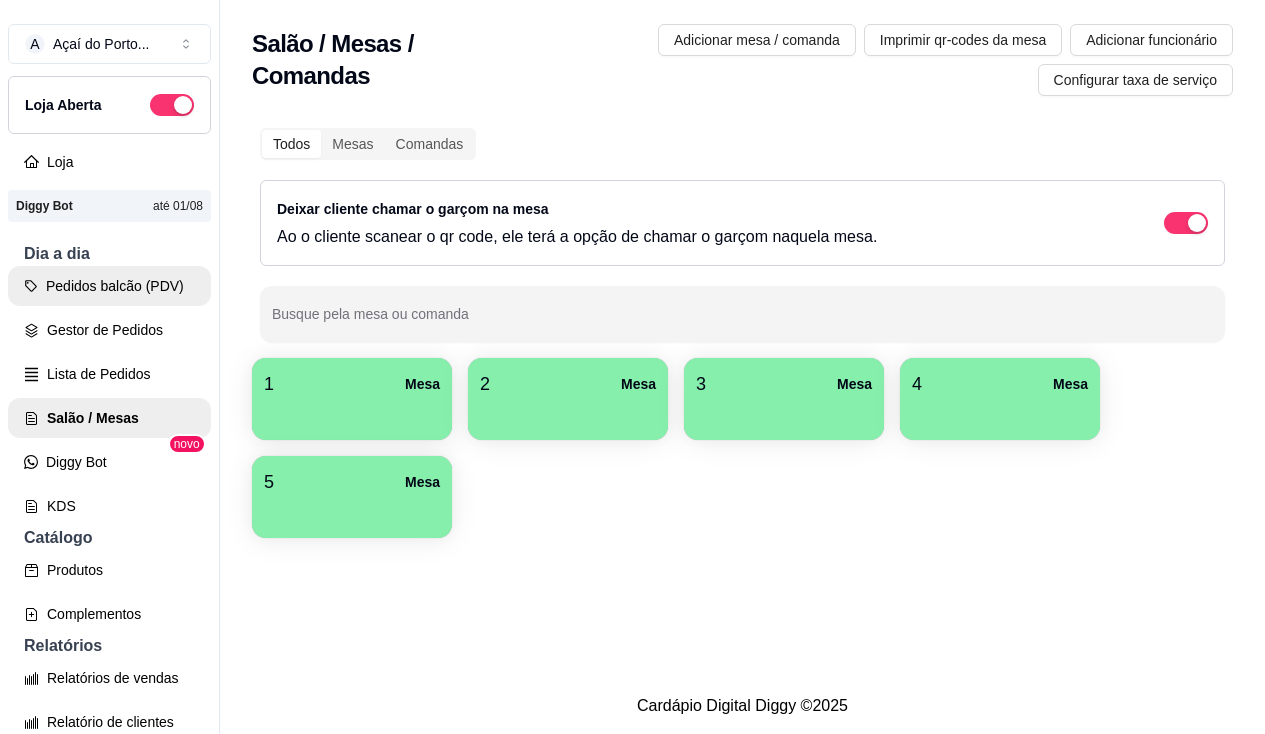 click on "Pedidos balcão (PDV)" at bounding box center [109, 286] 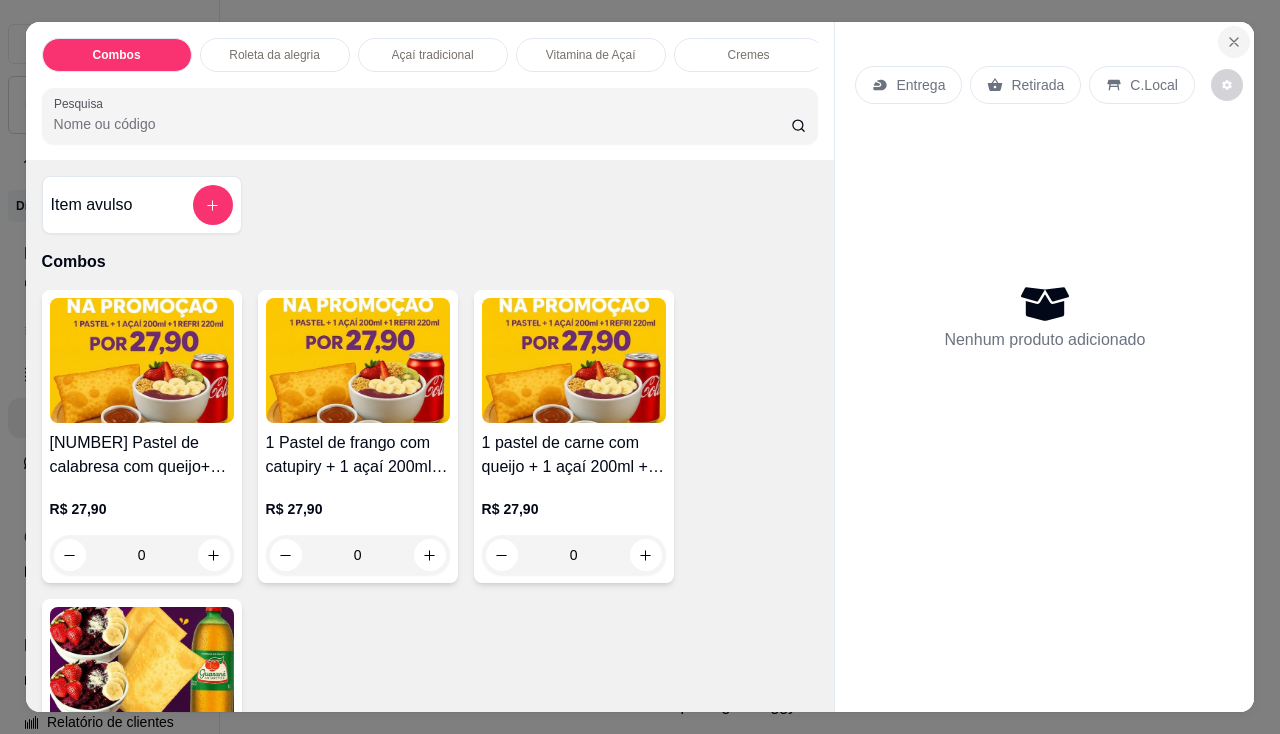 click 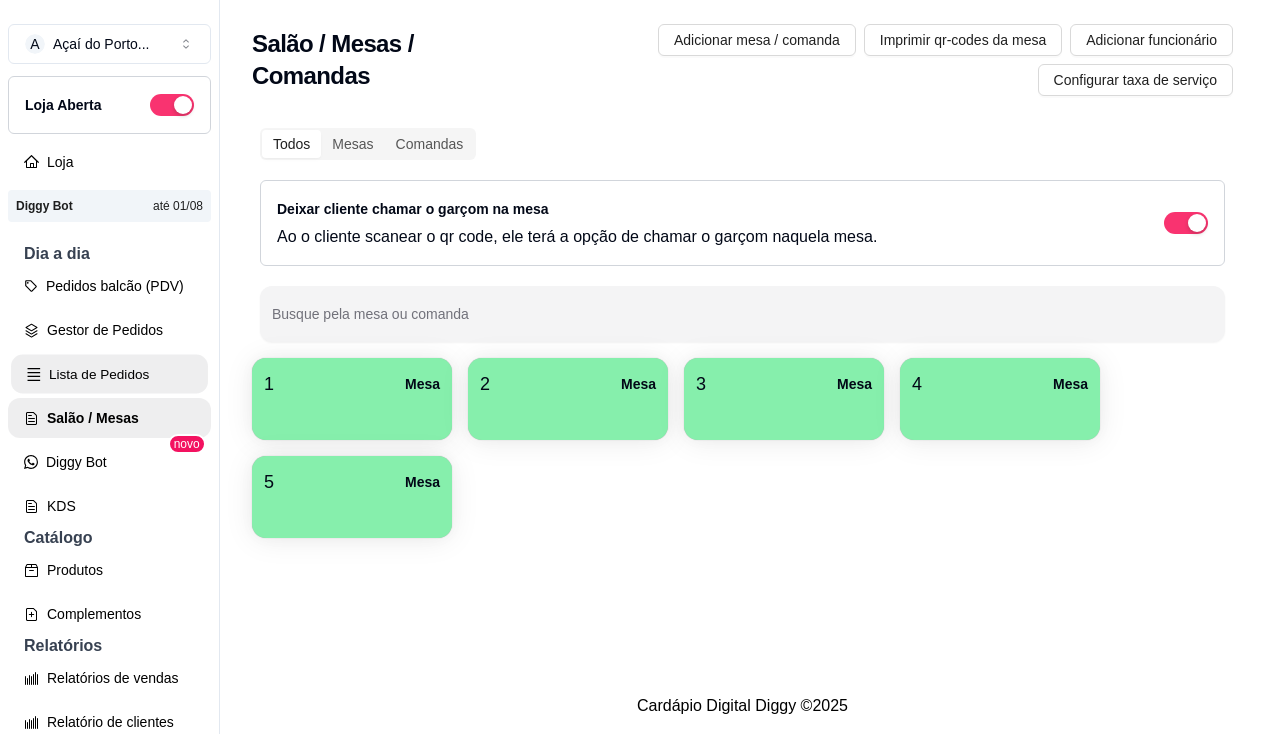 click on "Lista de Pedidos" at bounding box center [109, 374] 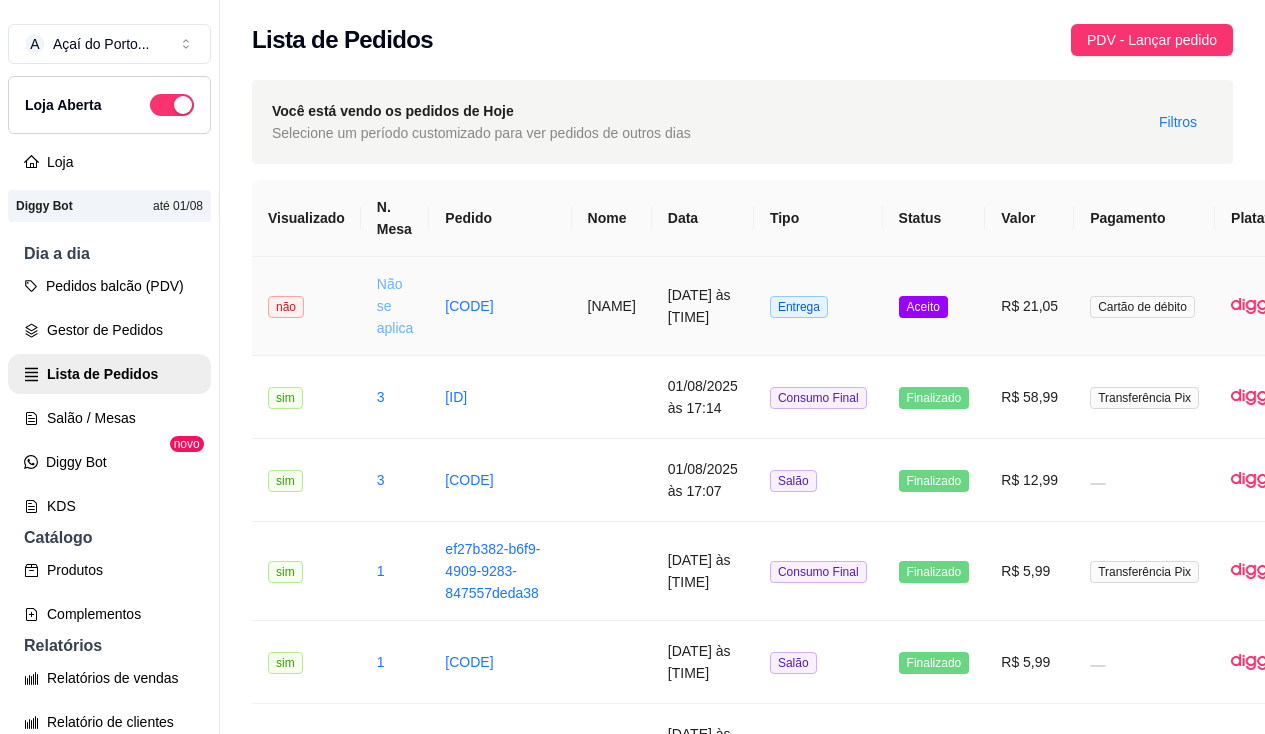 click on "Não se aplica" at bounding box center [395, 306] 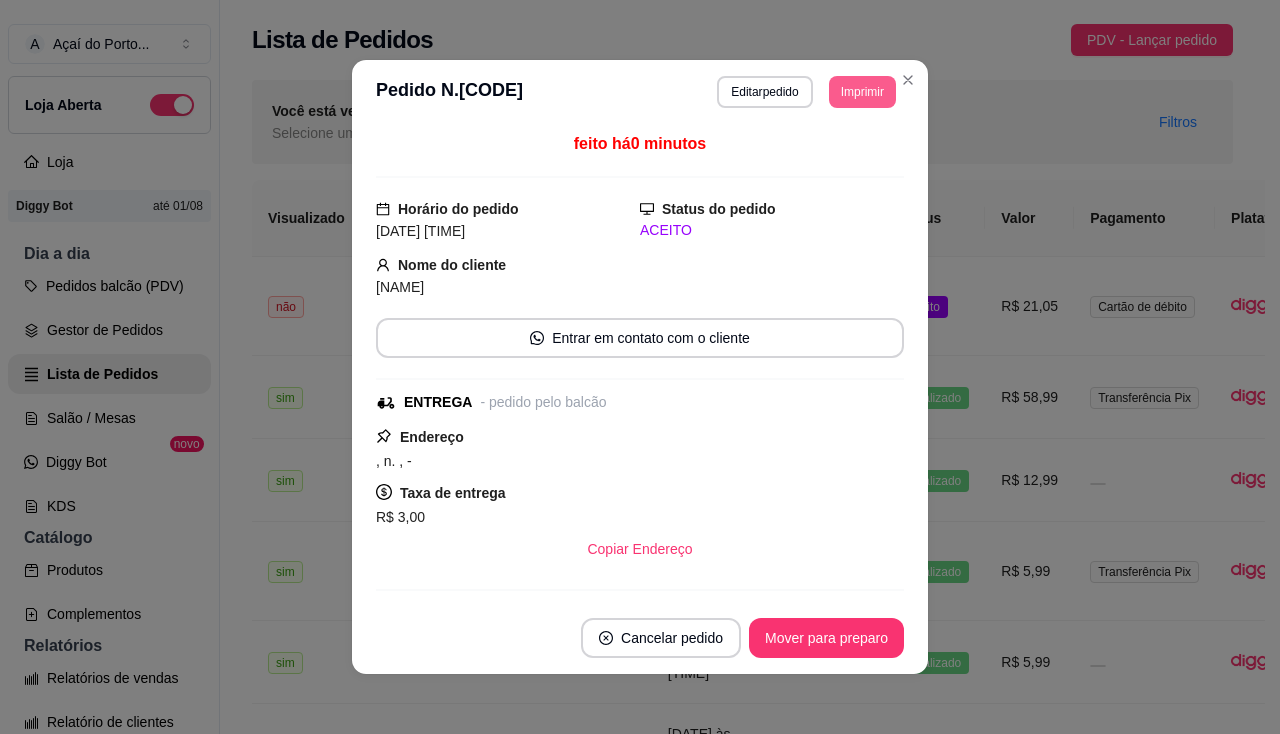 click on "Imprimir" at bounding box center [862, 92] 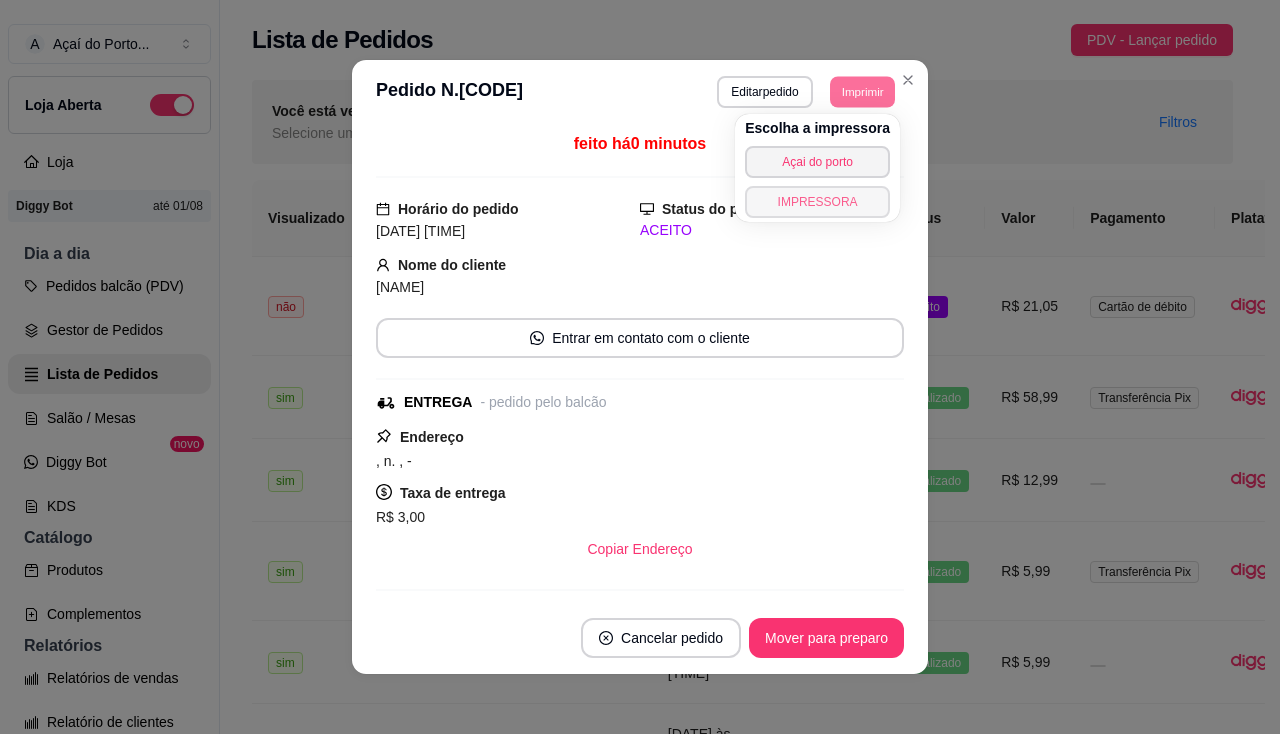 click on "IMPRESSORA" at bounding box center (817, 202) 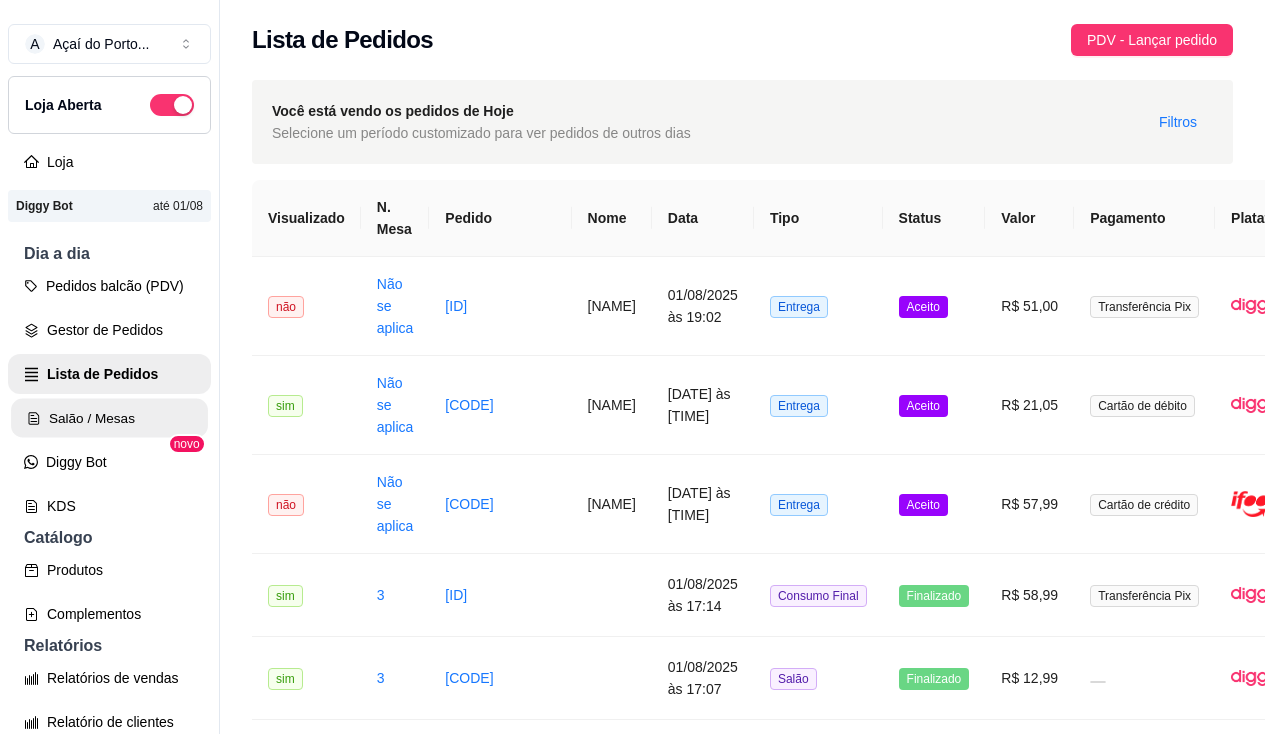 click on "Salão / Mesas" at bounding box center [109, 418] 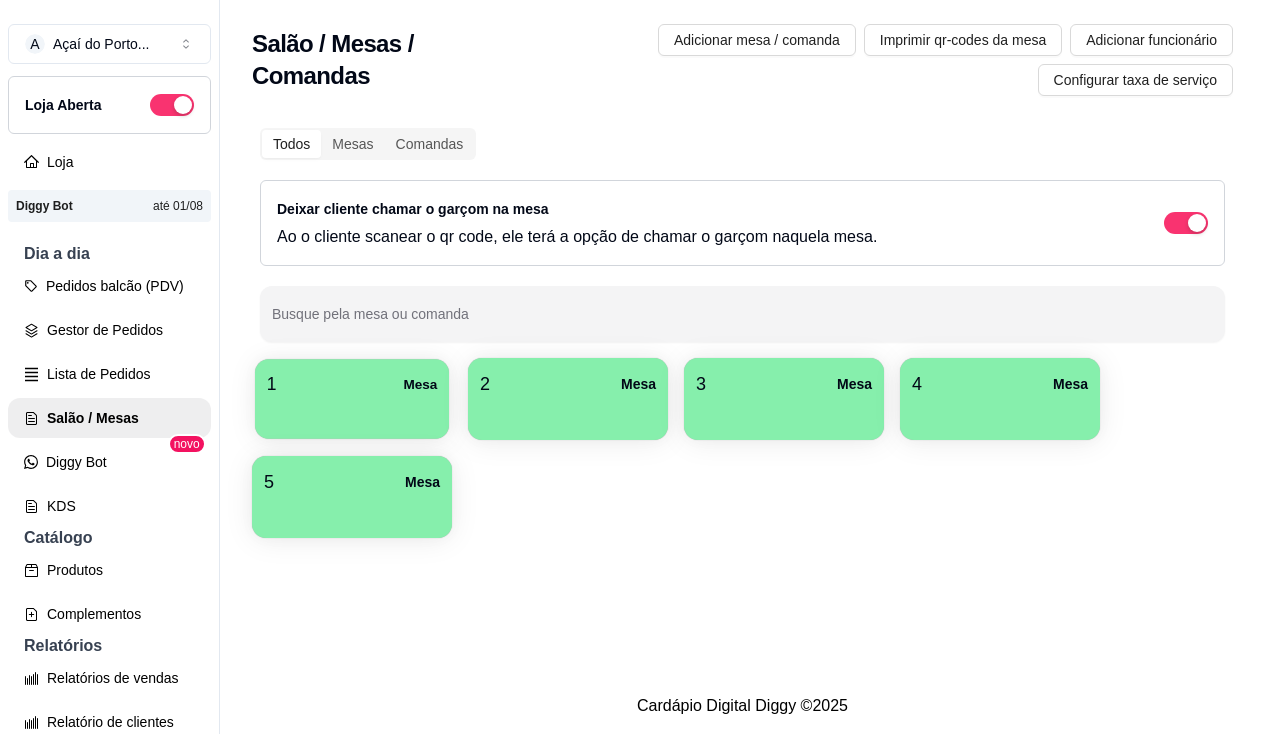 click on "1 Mesa" at bounding box center [352, 399] 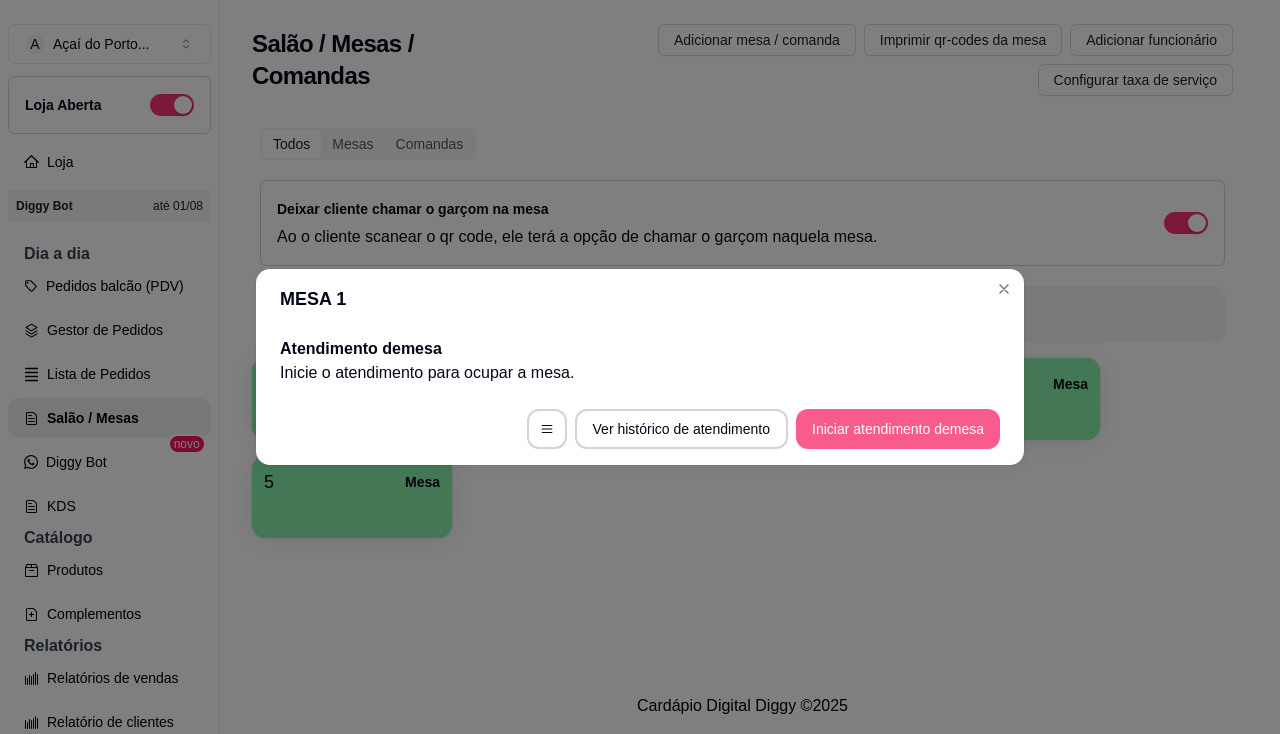 drag, startPoint x: 884, startPoint y: 397, endPoint x: 884, endPoint y: 456, distance: 59 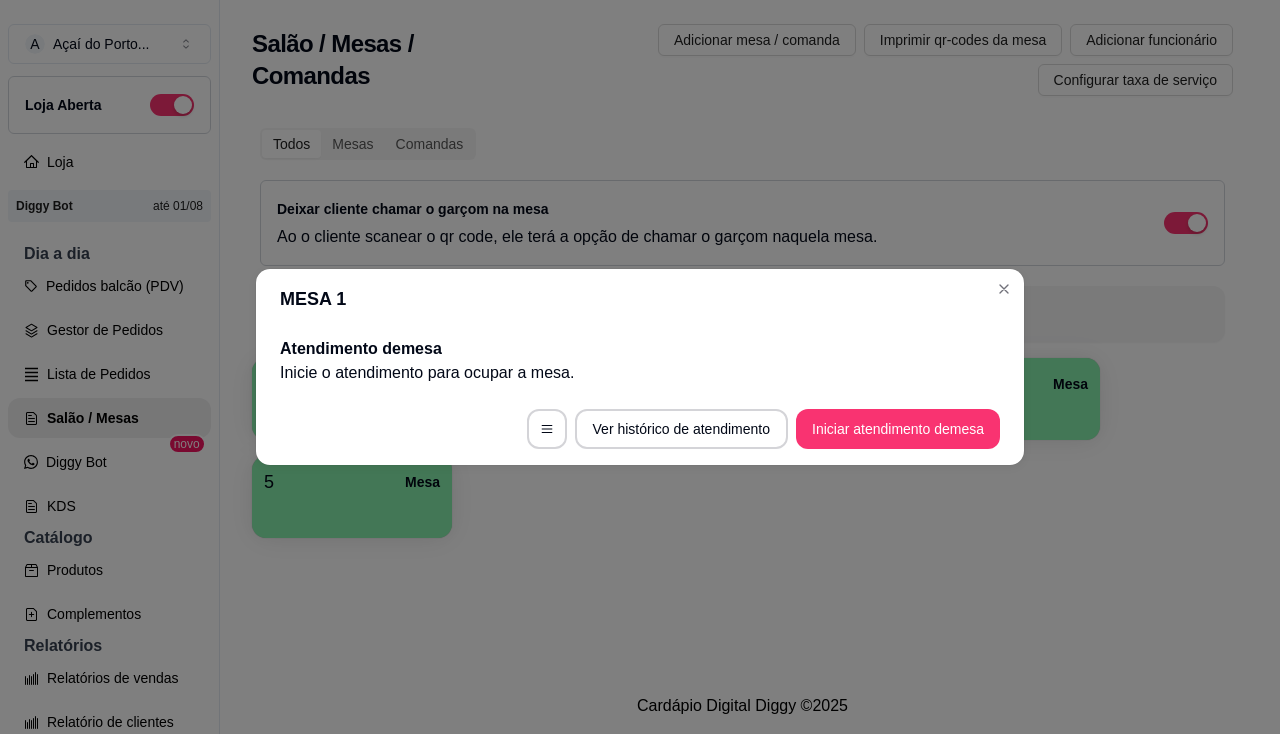 click on "Ver histórico de atendimento Iniciar atendimento de  mesa" at bounding box center [640, 429] 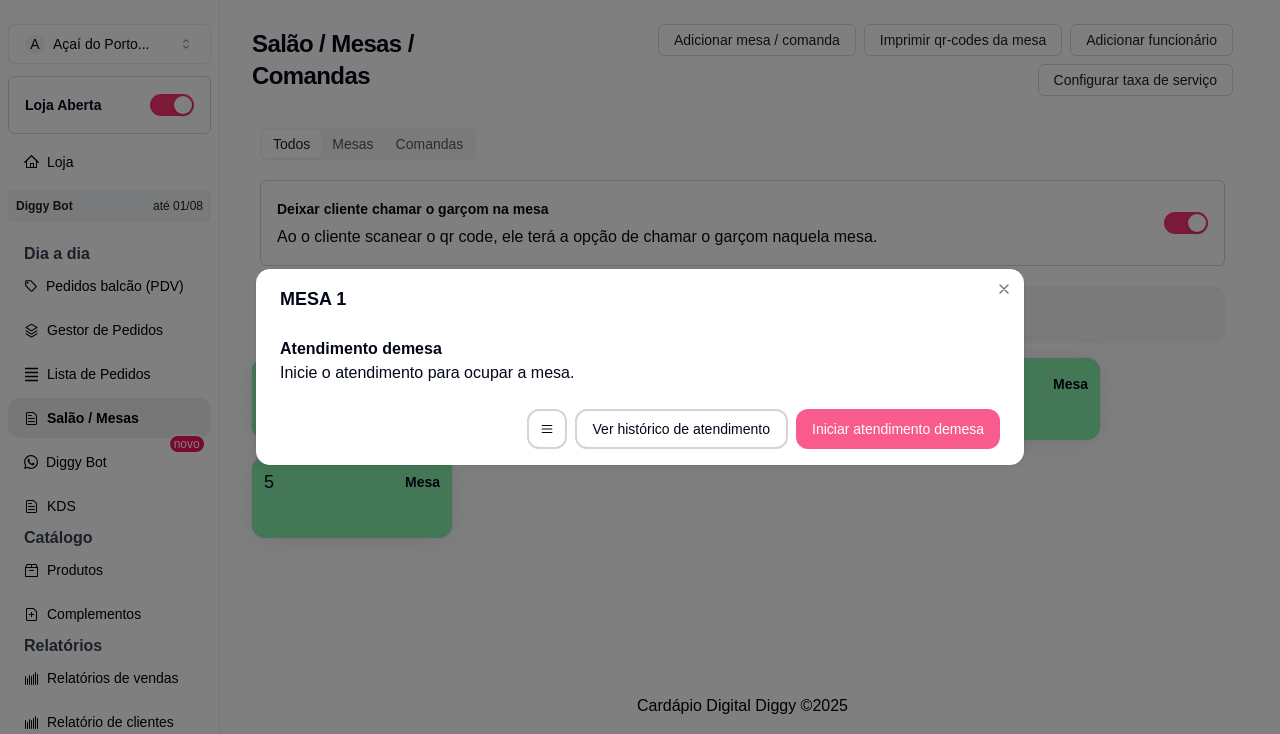 click on "Iniciar atendimento de  mesa" at bounding box center [898, 429] 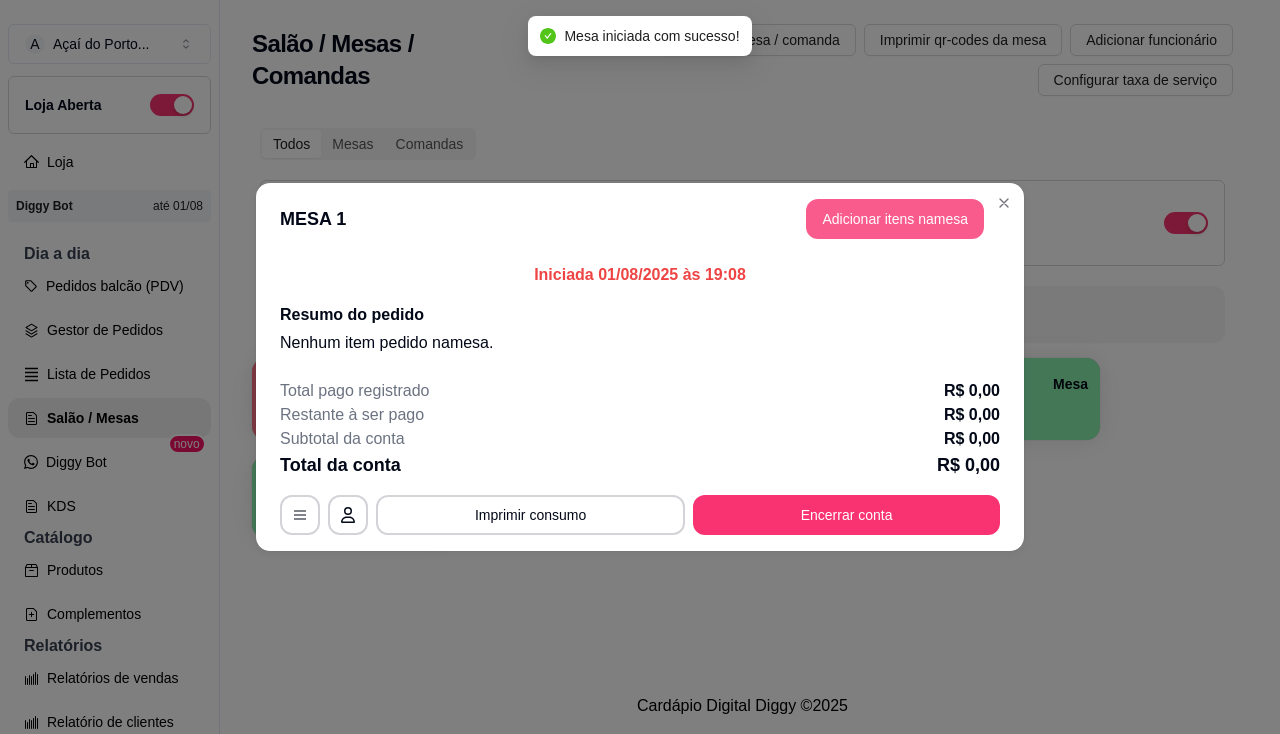 click on "Adicionar itens na  mesa" at bounding box center (895, 219) 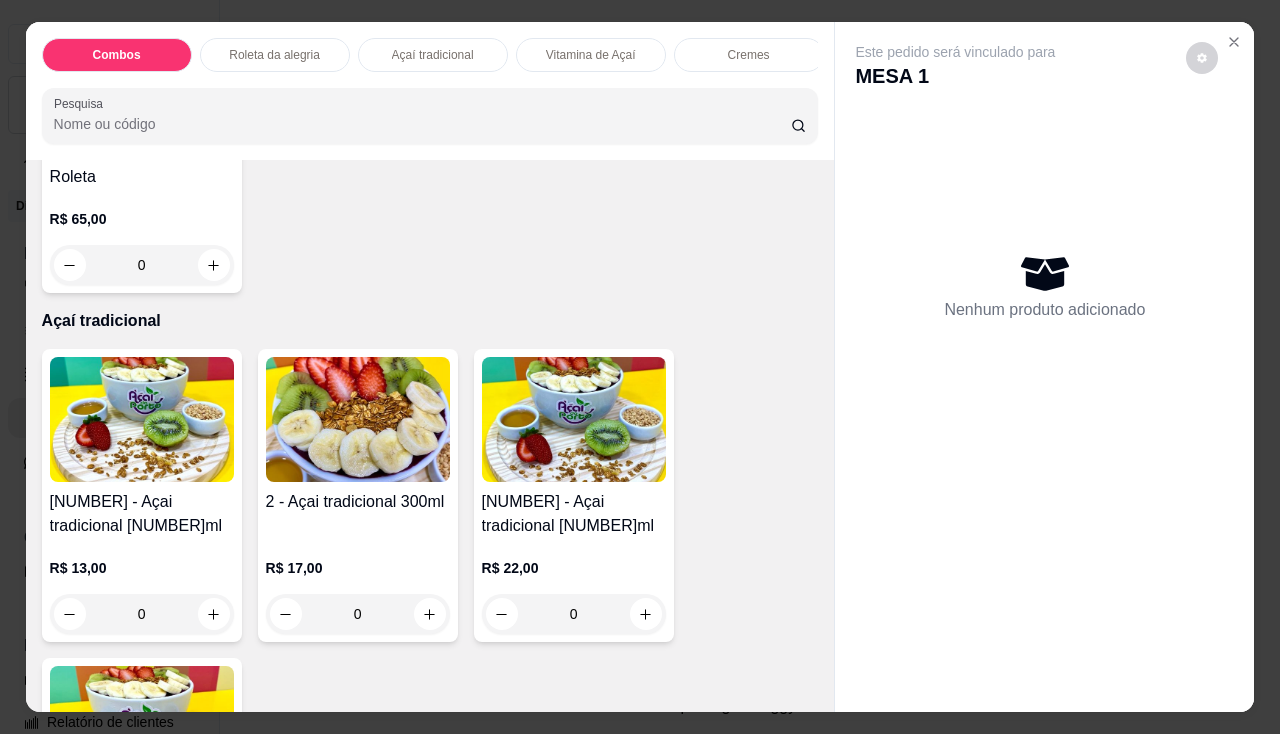 scroll, scrollTop: 1000, scrollLeft: 0, axis: vertical 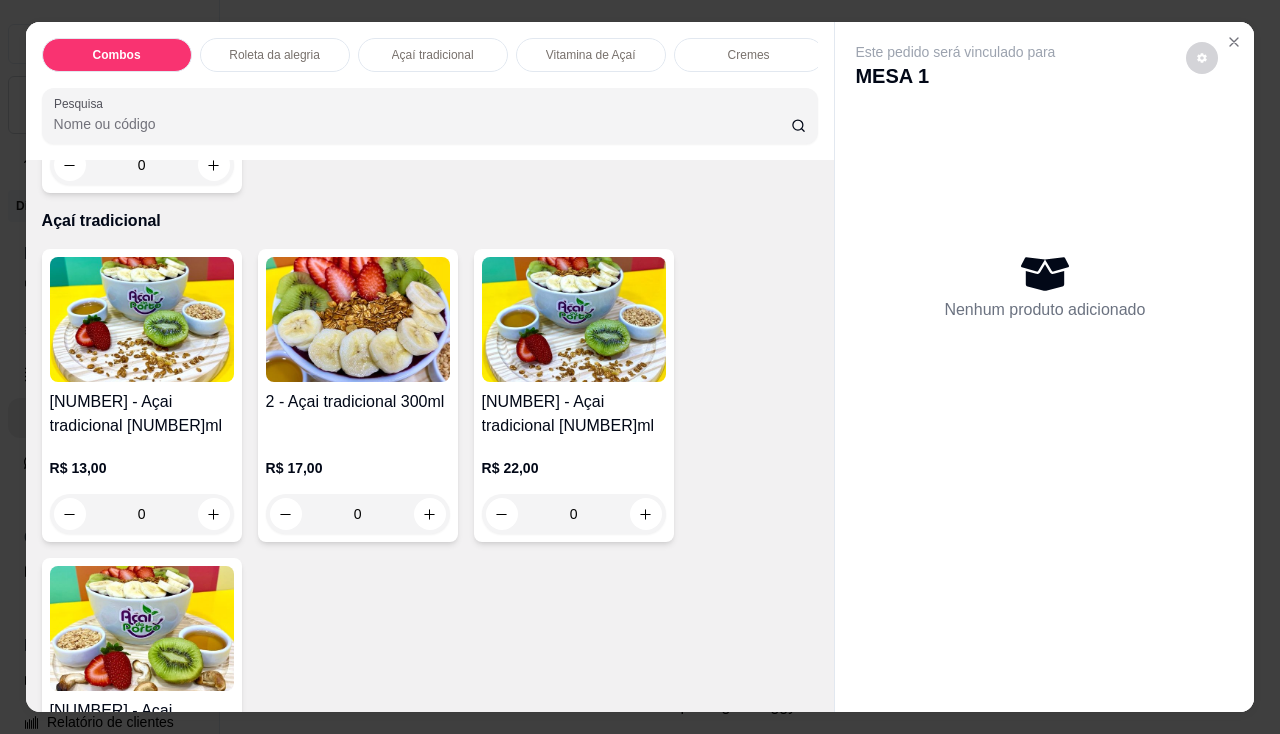 click on "2 - Açai tradicional 300ml" at bounding box center (358, 402) 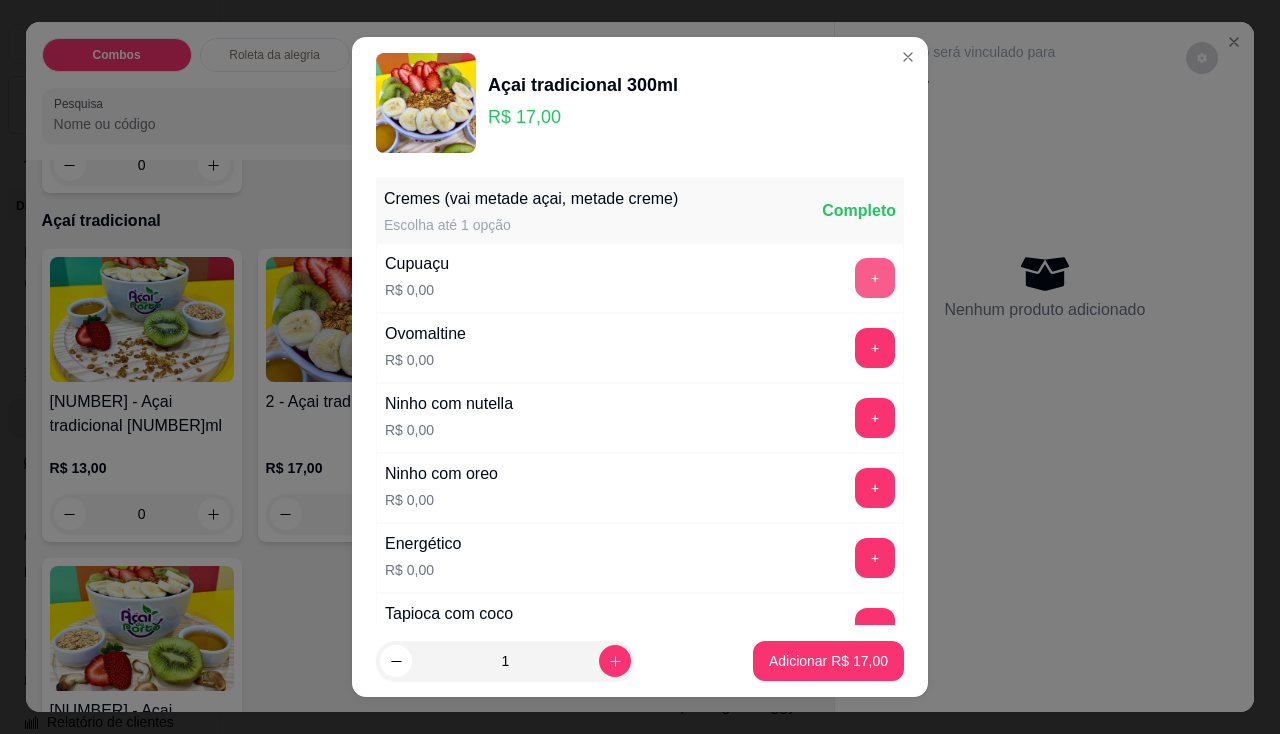 click on "+" at bounding box center [875, 278] 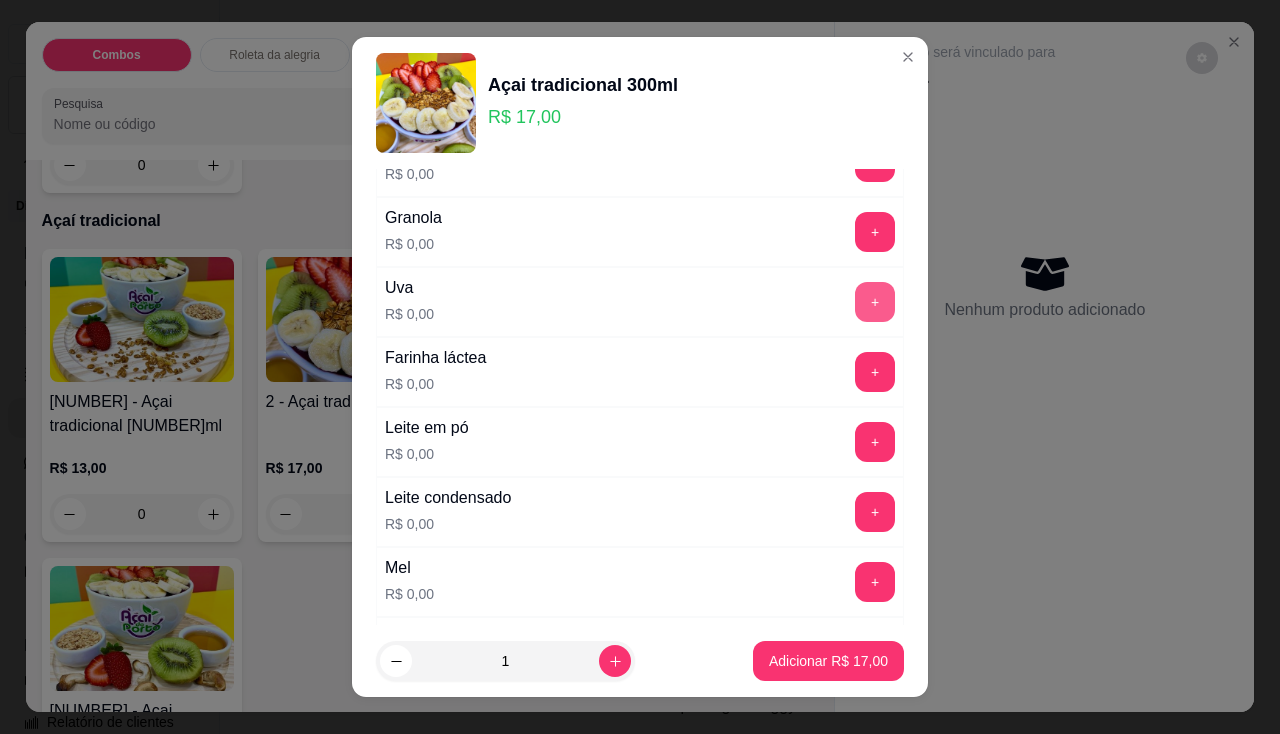 scroll, scrollTop: 500, scrollLeft: 0, axis: vertical 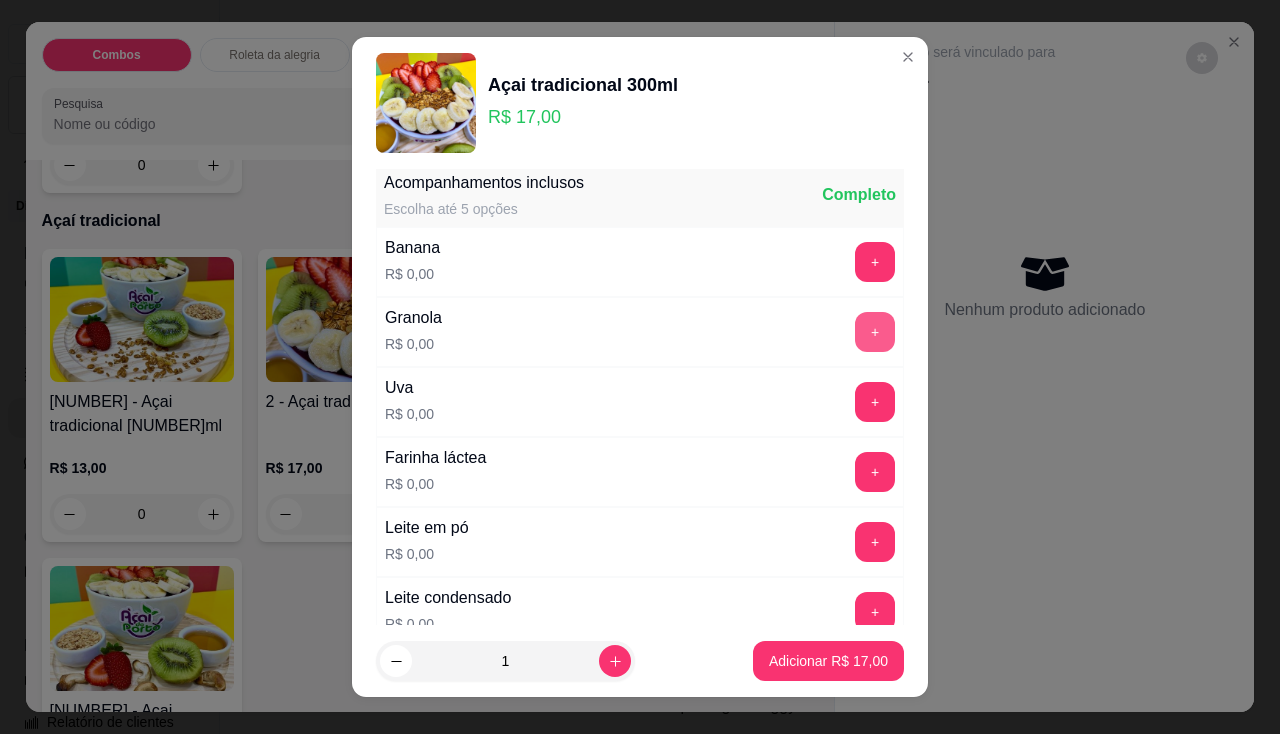 click on "+" at bounding box center (875, 332) 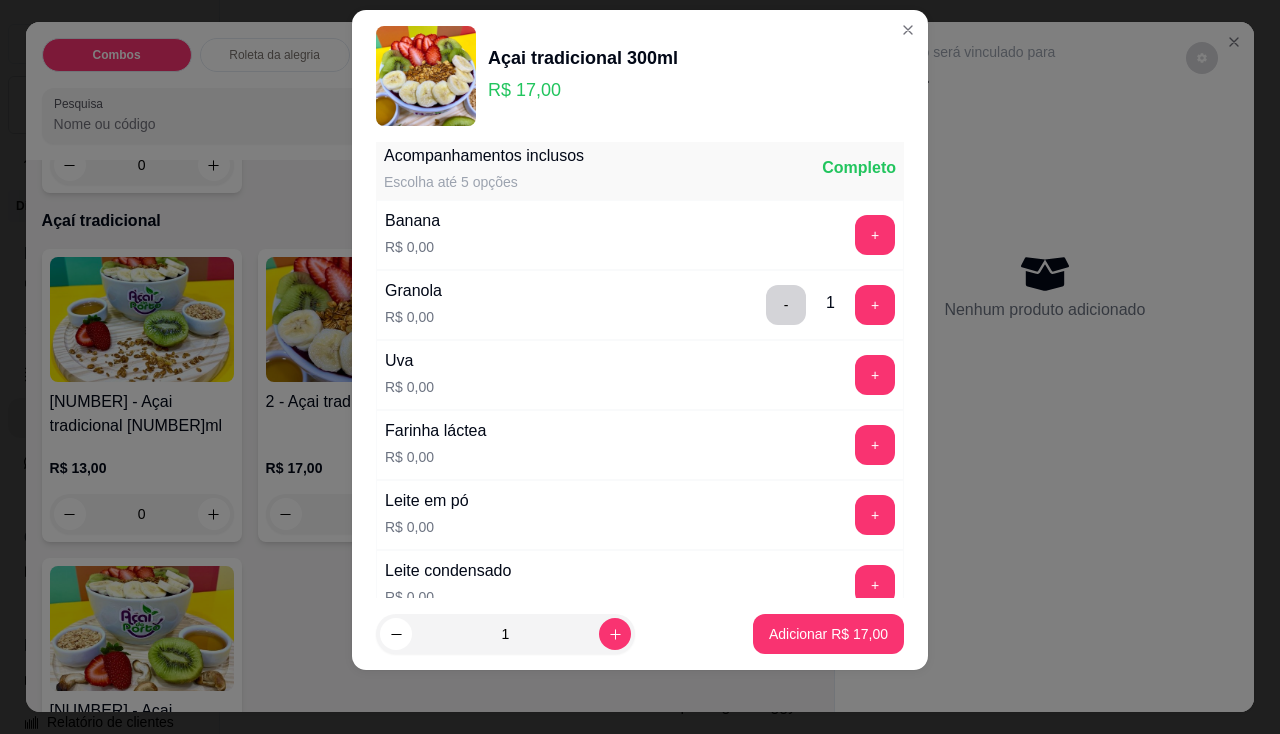 scroll, scrollTop: 0, scrollLeft: 0, axis: both 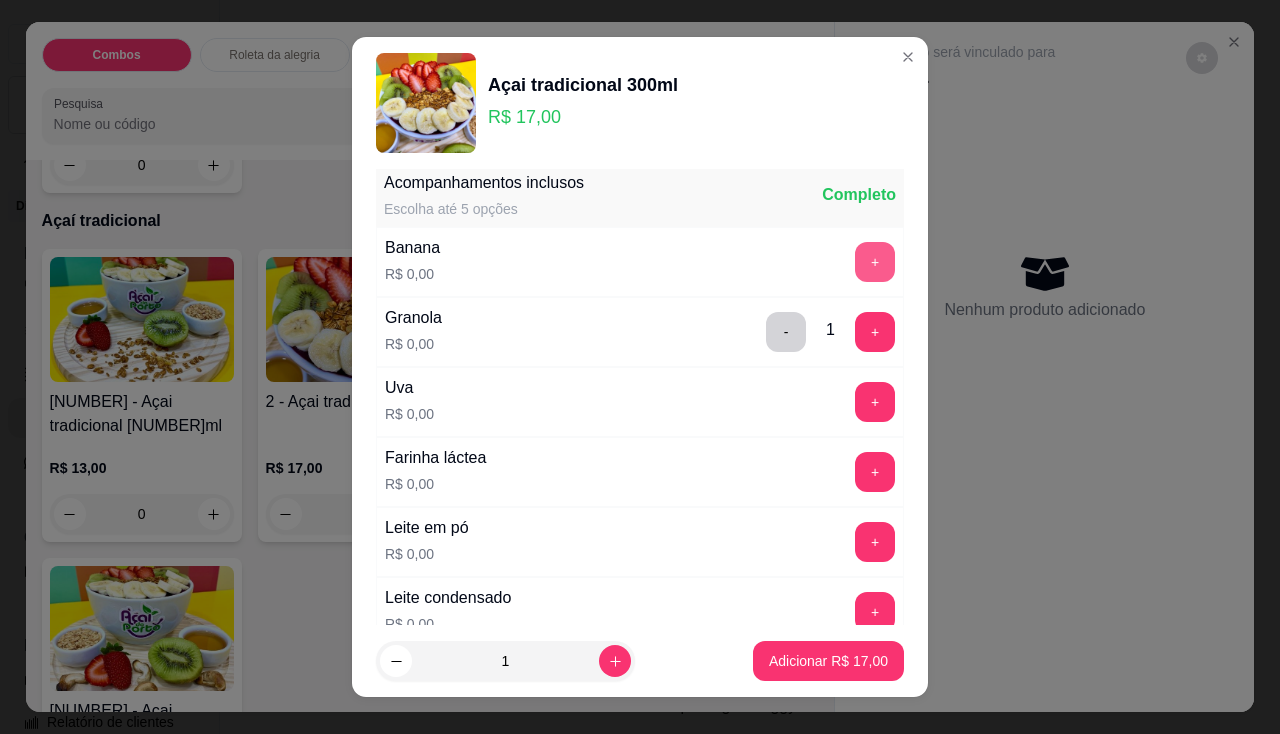 click on "+" at bounding box center [875, 262] 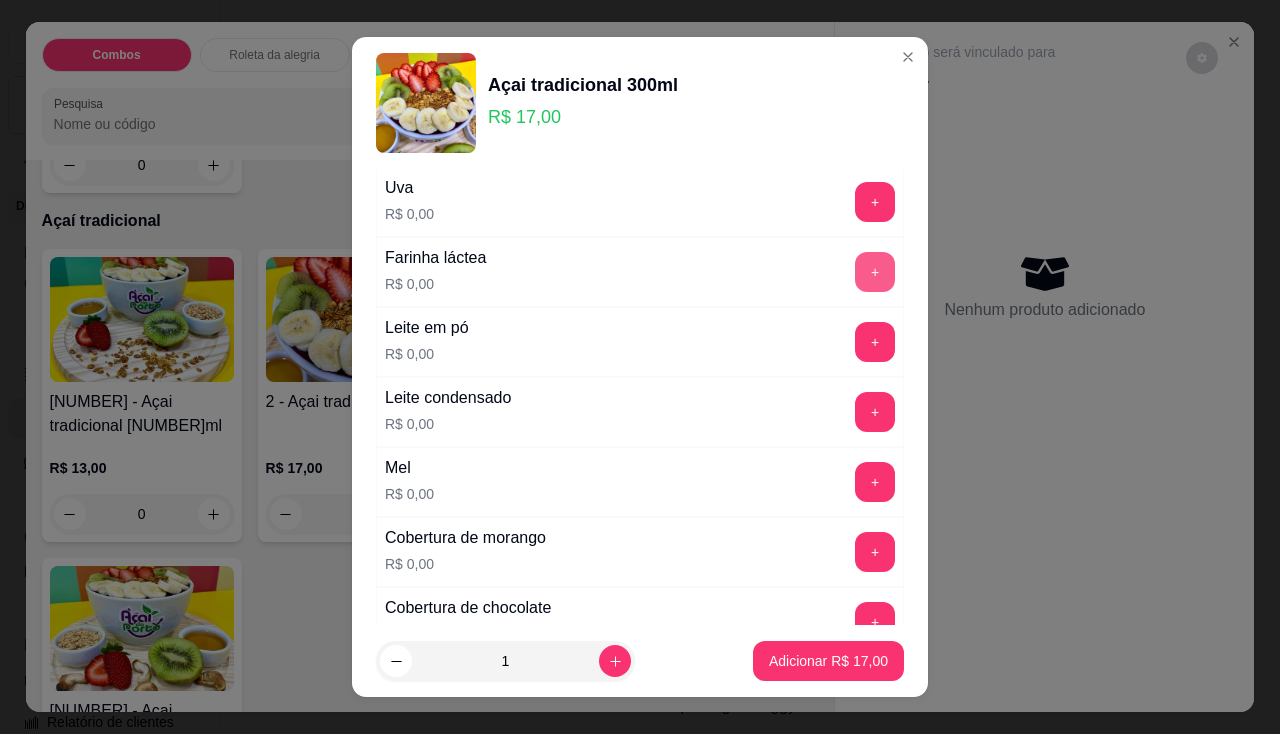 scroll, scrollTop: 900, scrollLeft: 0, axis: vertical 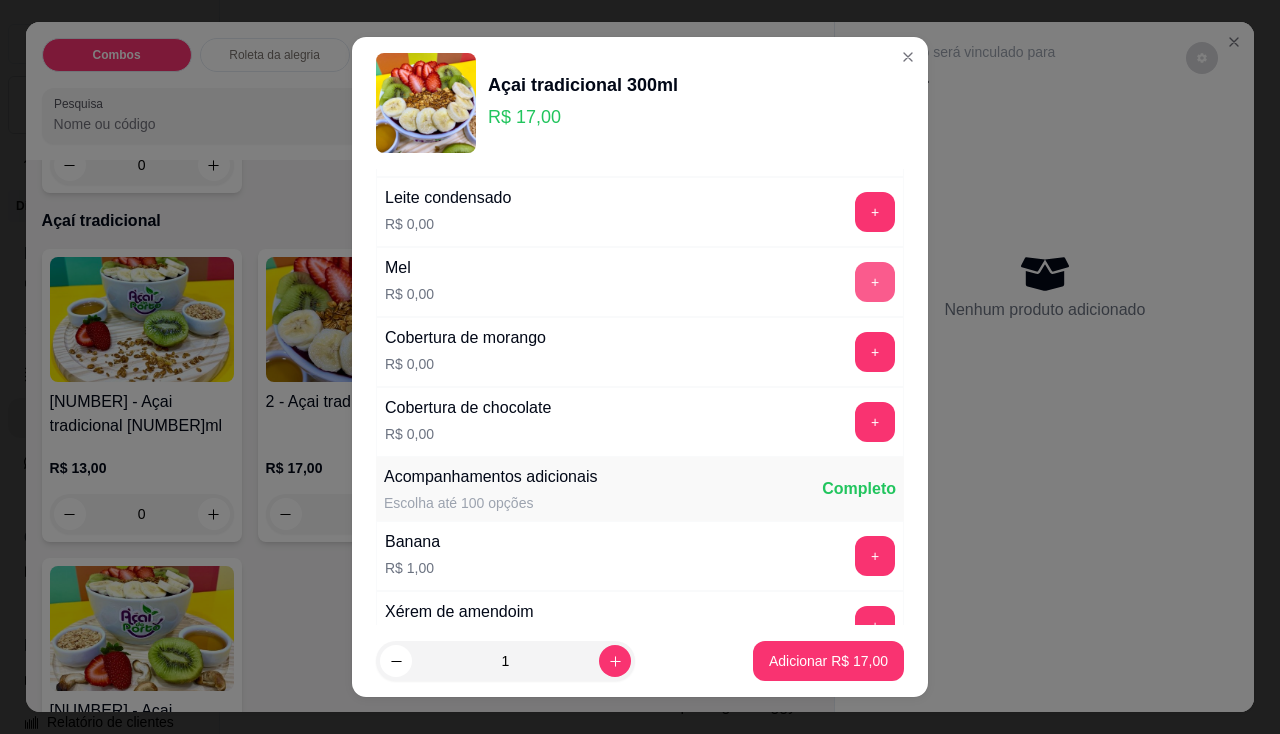 click on "+" at bounding box center (875, 282) 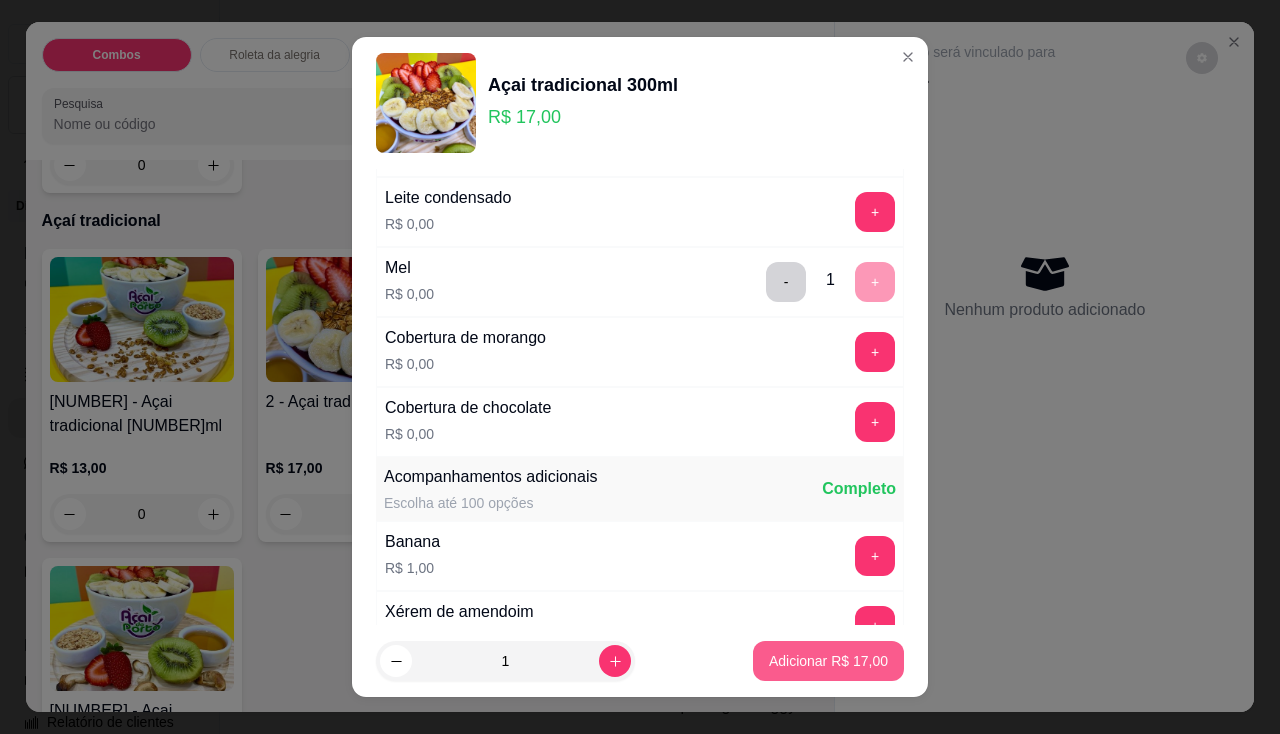 click on "Adicionar   R$ 17,00" at bounding box center (828, 661) 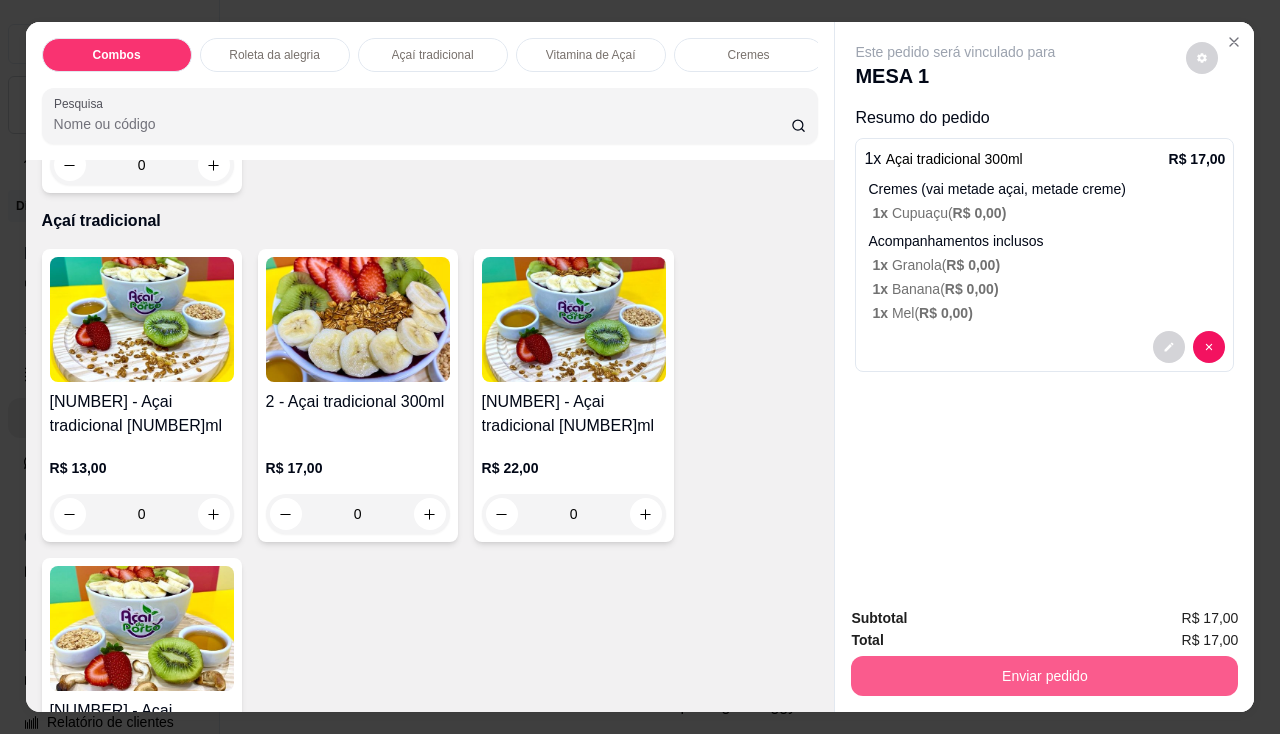 click on "Enviar pedido" at bounding box center [1044, 676] 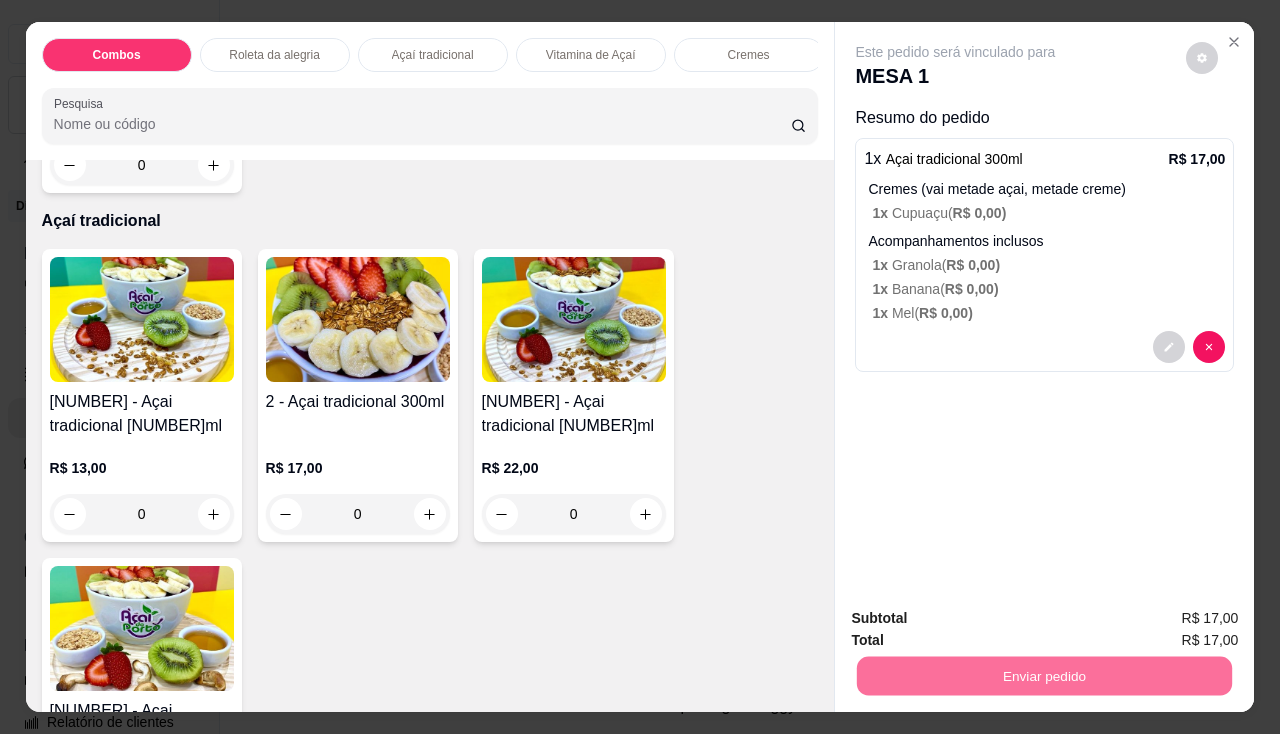 click on "Não registrar e enviar pedido" at bounding box center (979, 619) 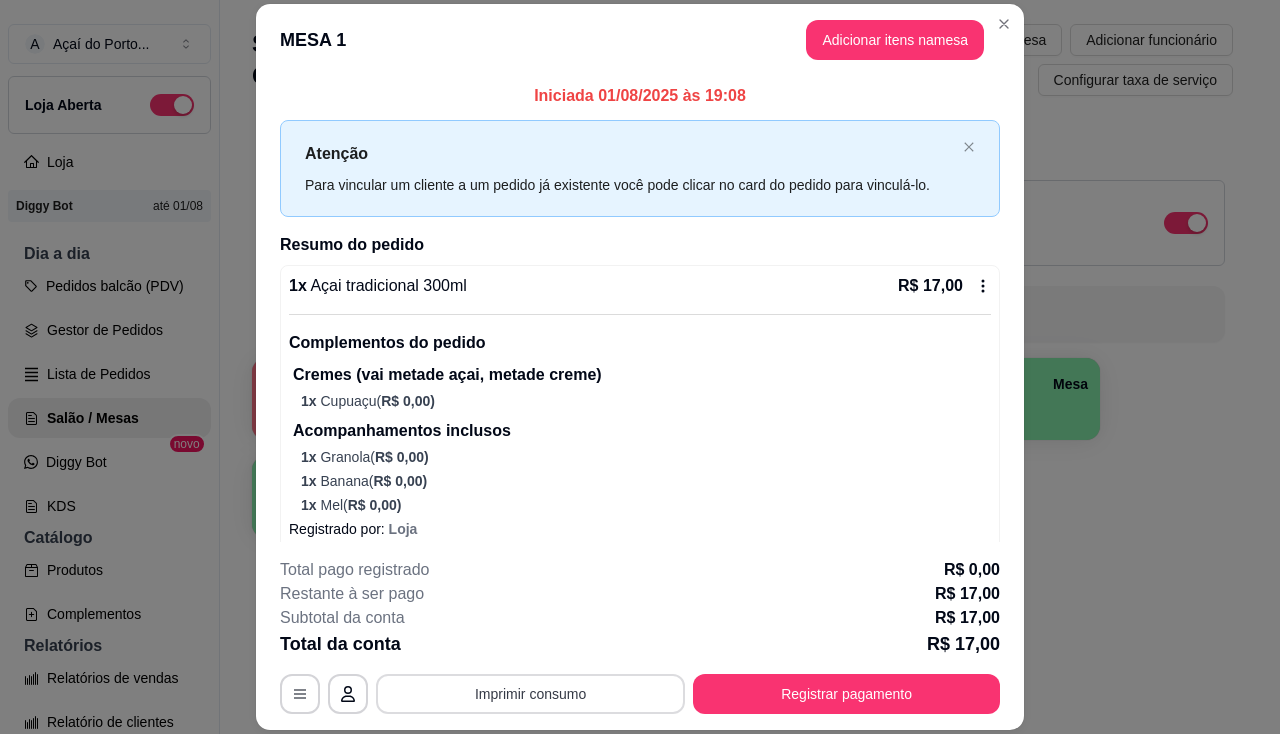 click on "Imprimir consumo" at bounding box center (530, 694) 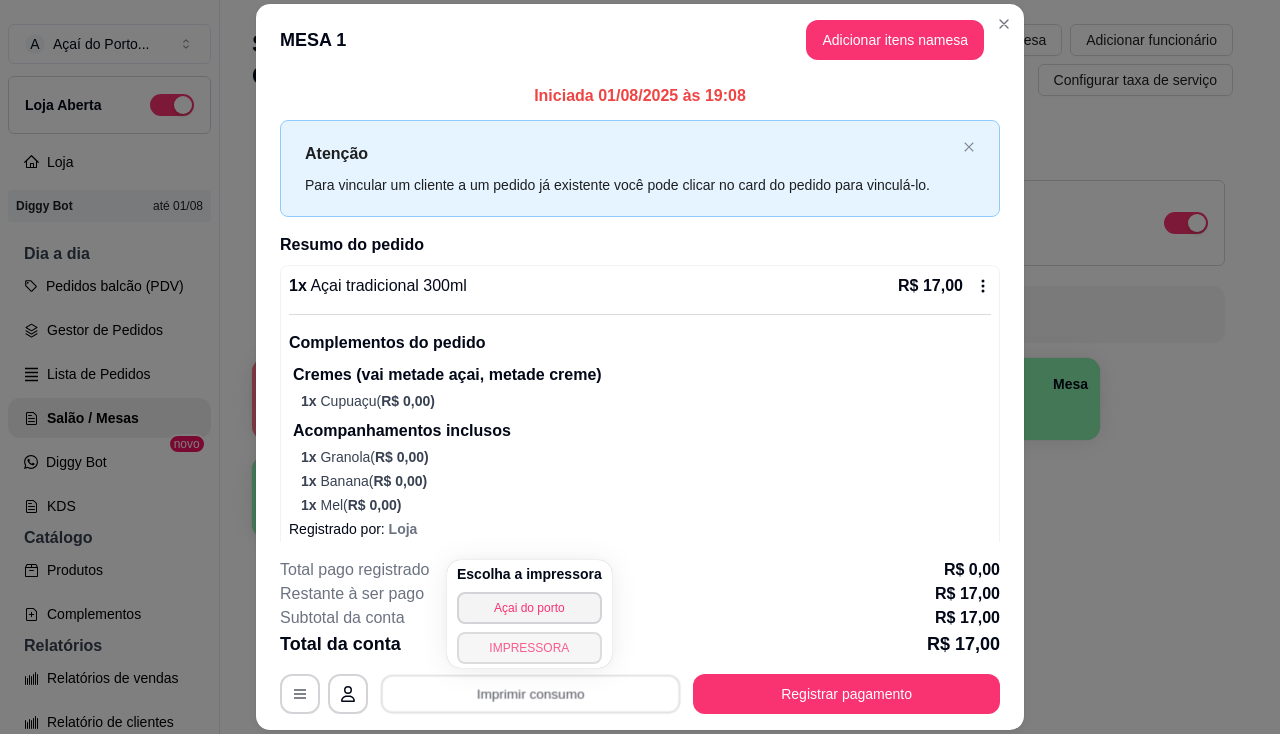 click on "IMPRESSORA" at bounding box center [529, 648] 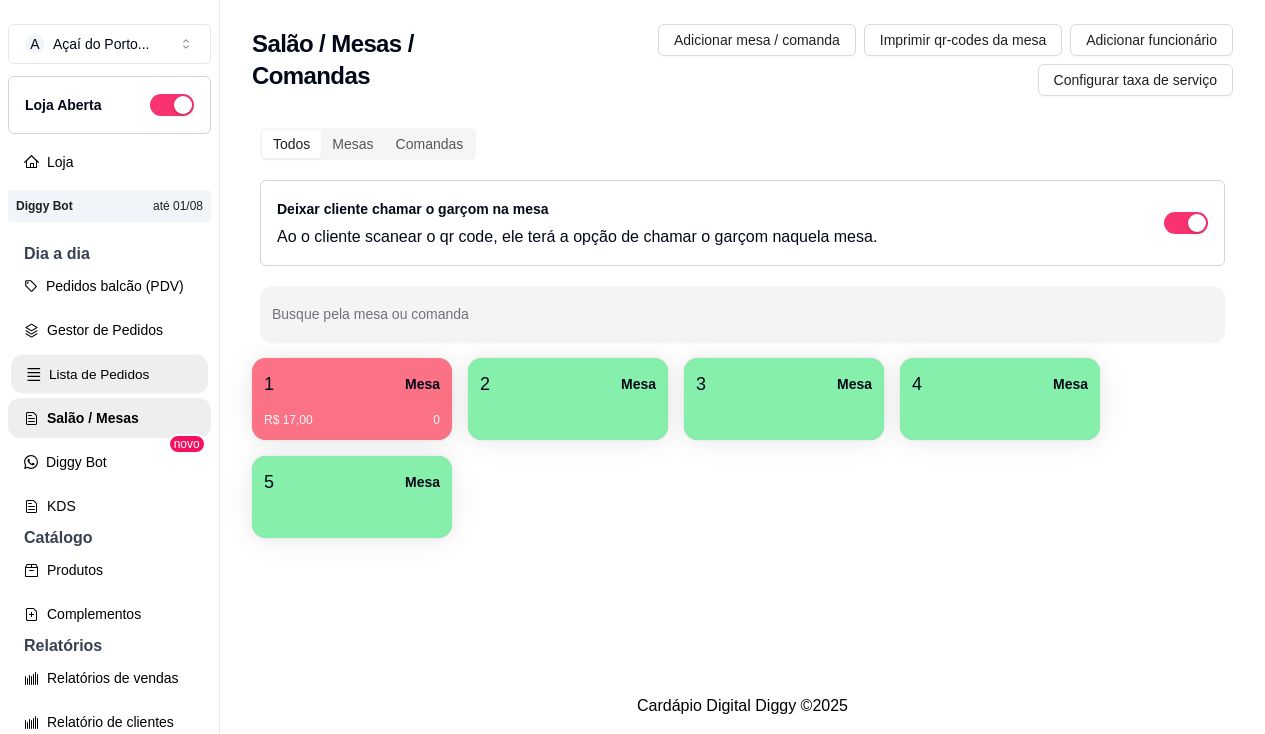 click on "Lista de Pedidos" at bounding box center (109, 374) 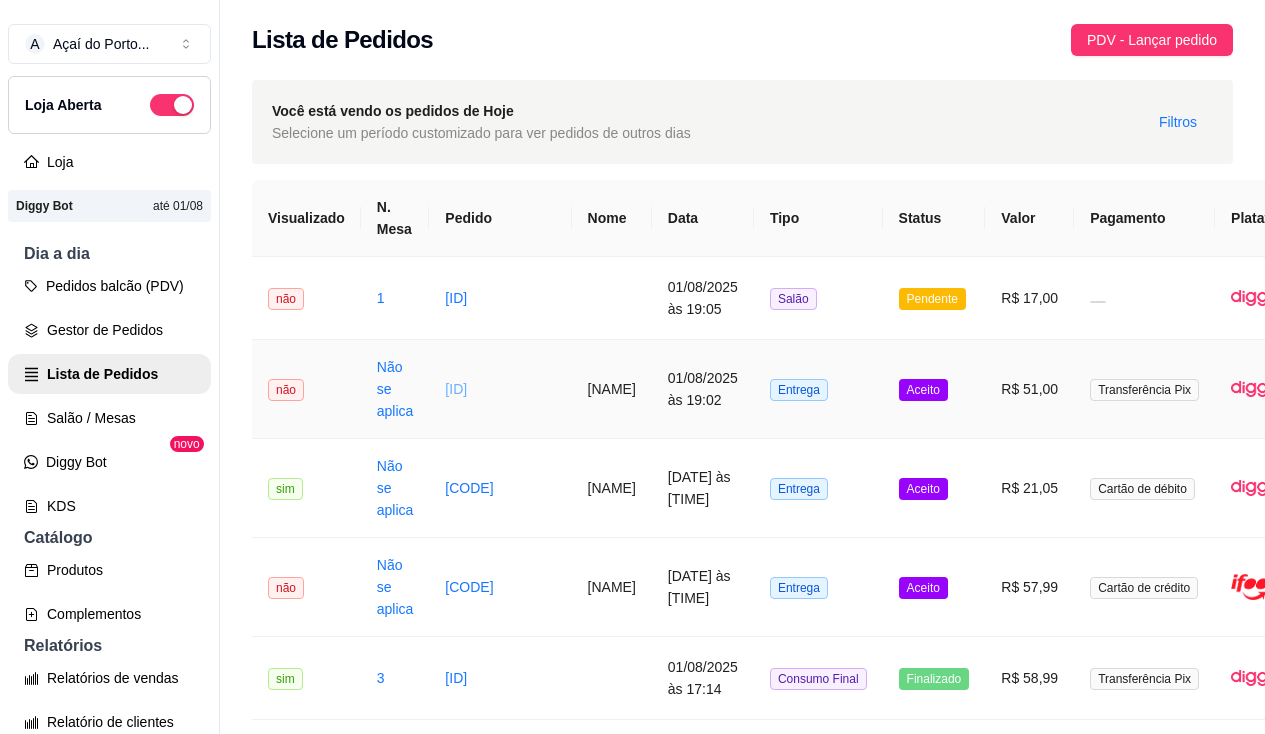 click on "[ID]" at bounding box center (456, 389) 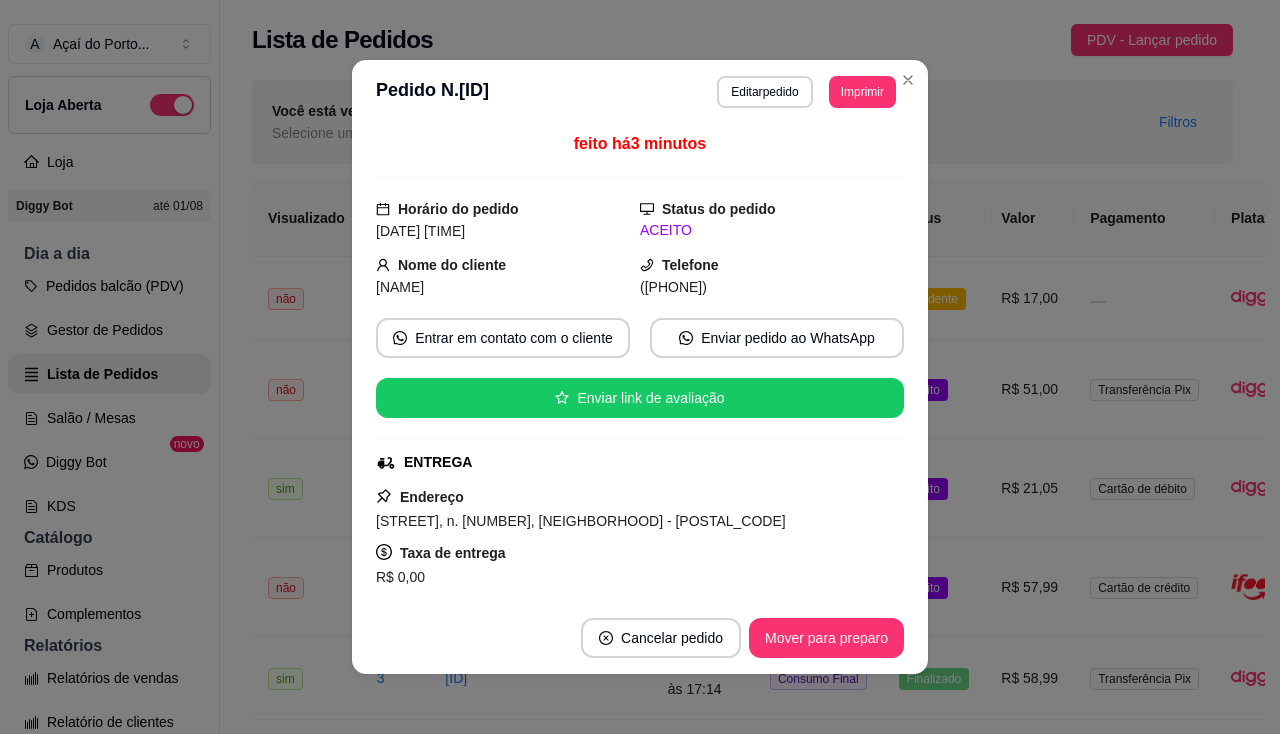 click on "**********" at bounding box center [640, 92] 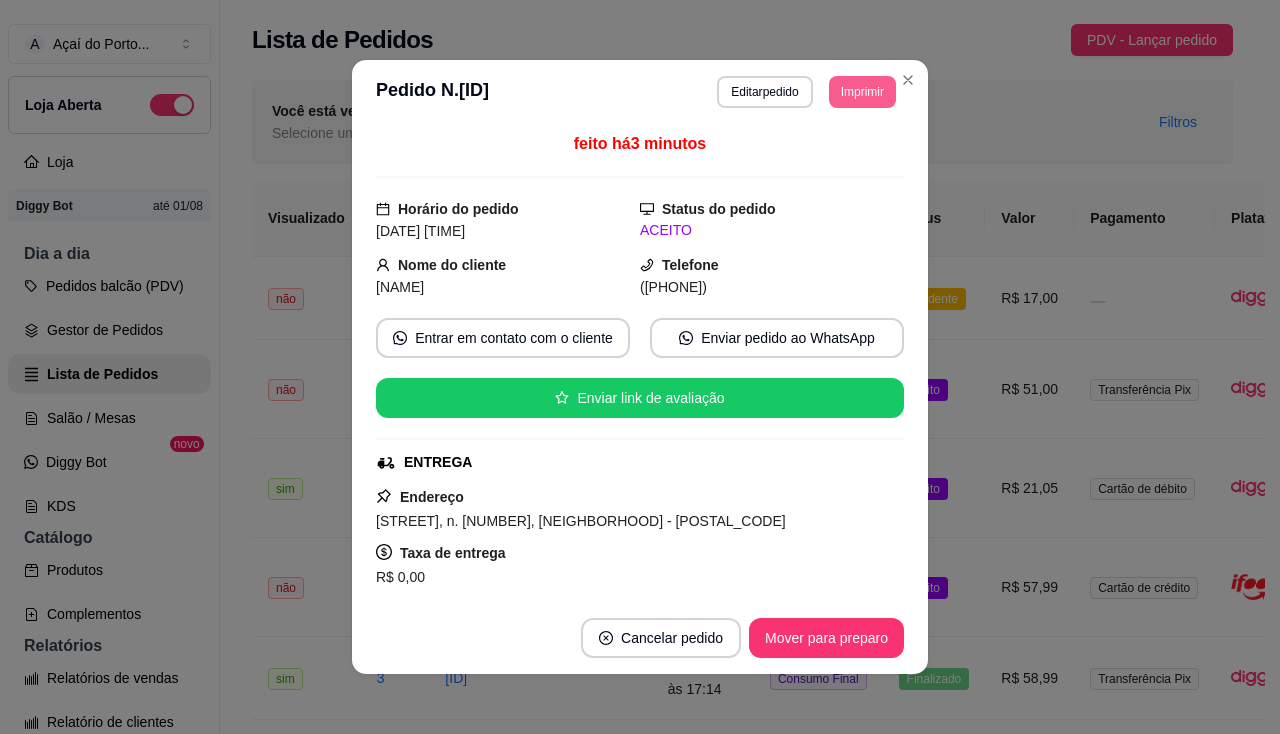 click on "Imprimir" at bounding box center [862, 92] 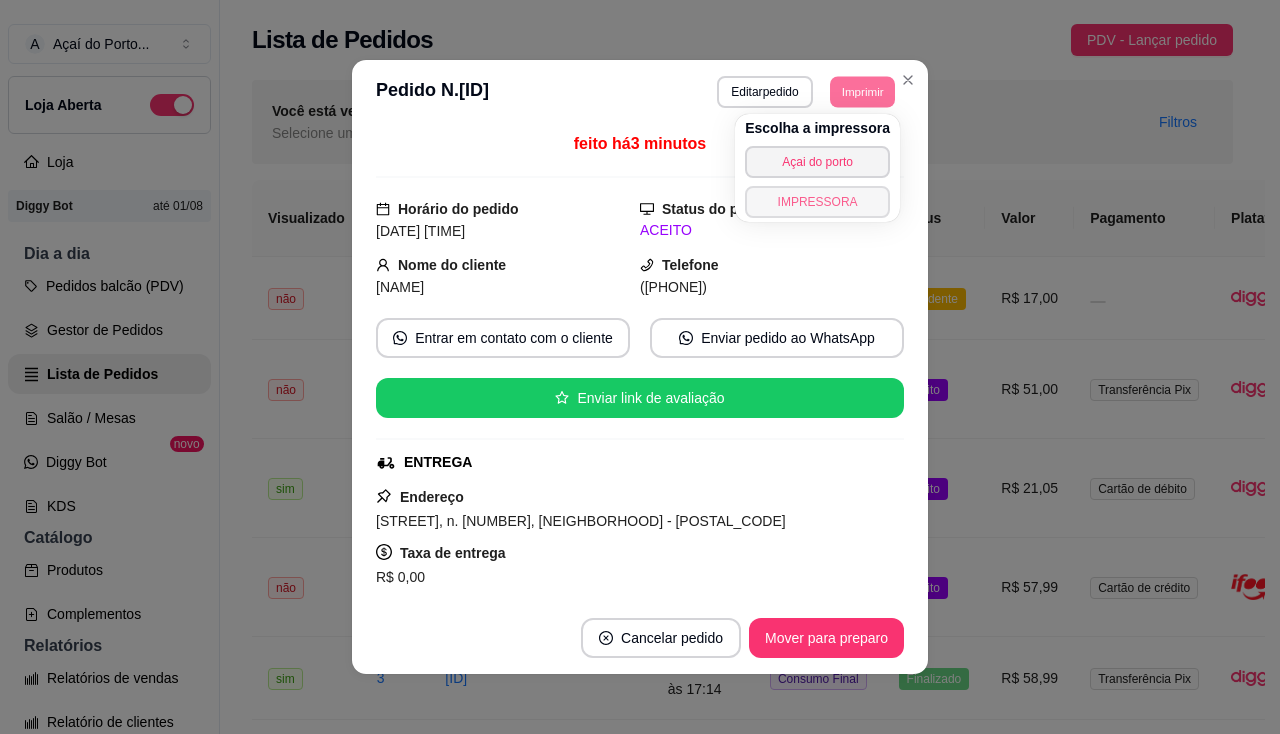 click on "IMPRESSORA" at bounding box center (817, 202) 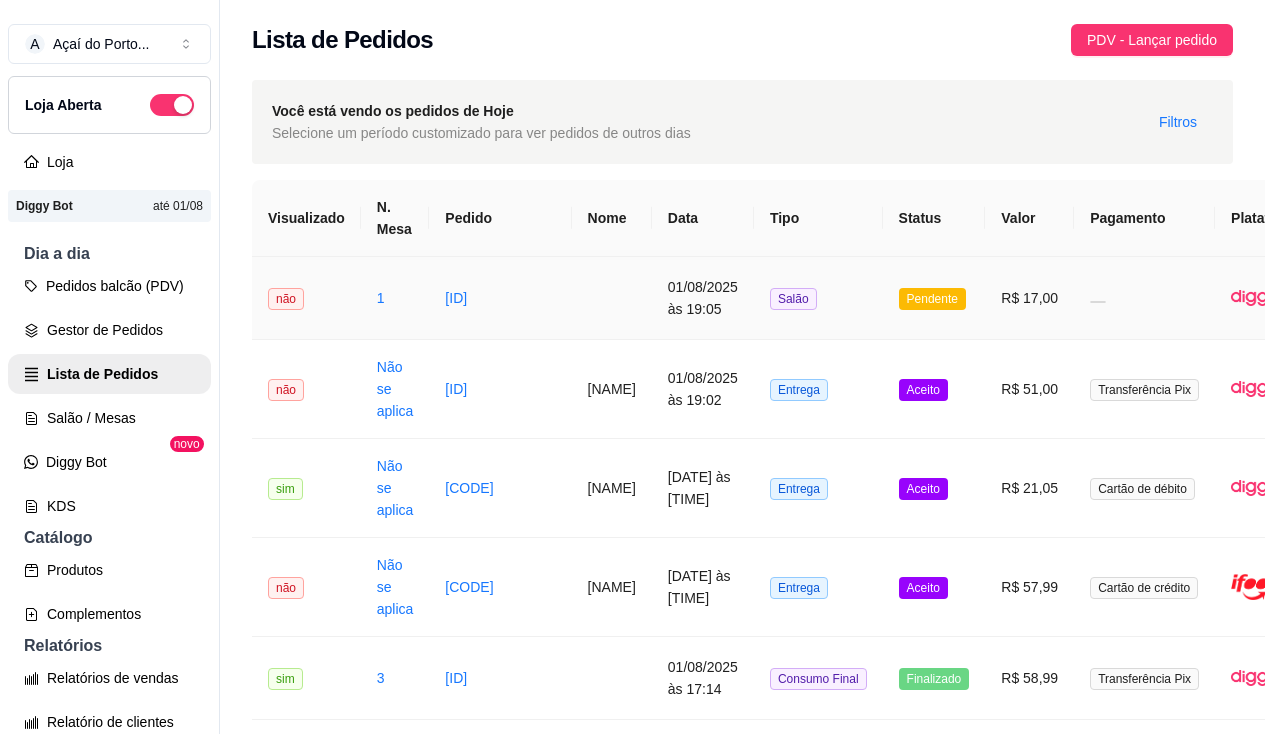 click on "[ID]" at bounding box center [500, 298] 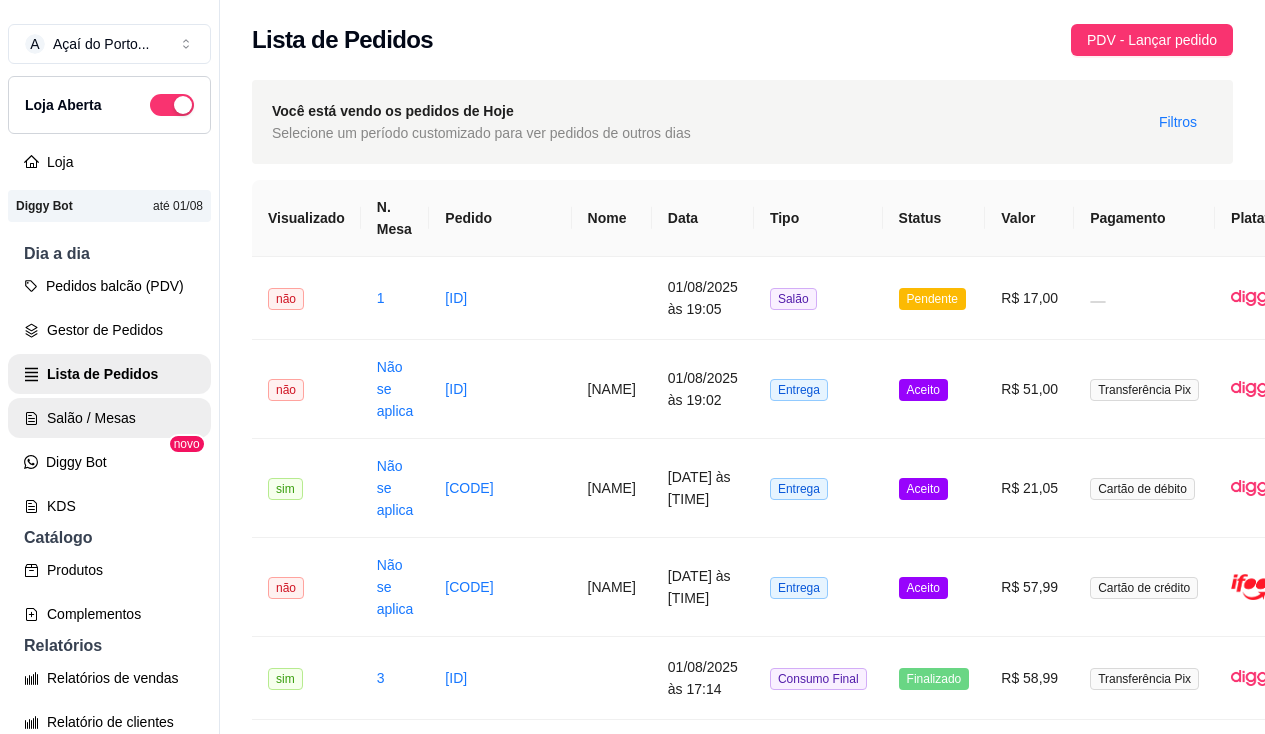 click on "Salão / Mesas" at bounding box center [109, 418] 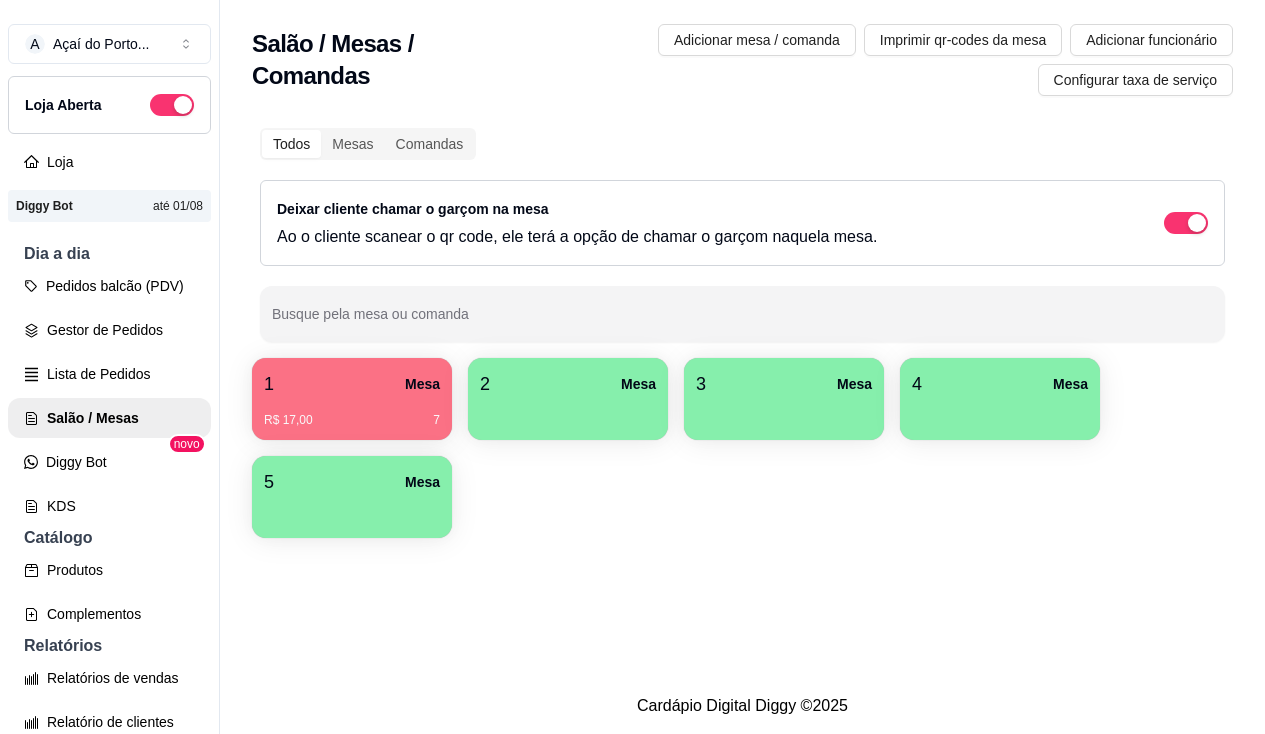 click on "[NUMBER] Mesa [CURRENCY] 17,00 [NUMBER]" at bounding box center [352, 399] 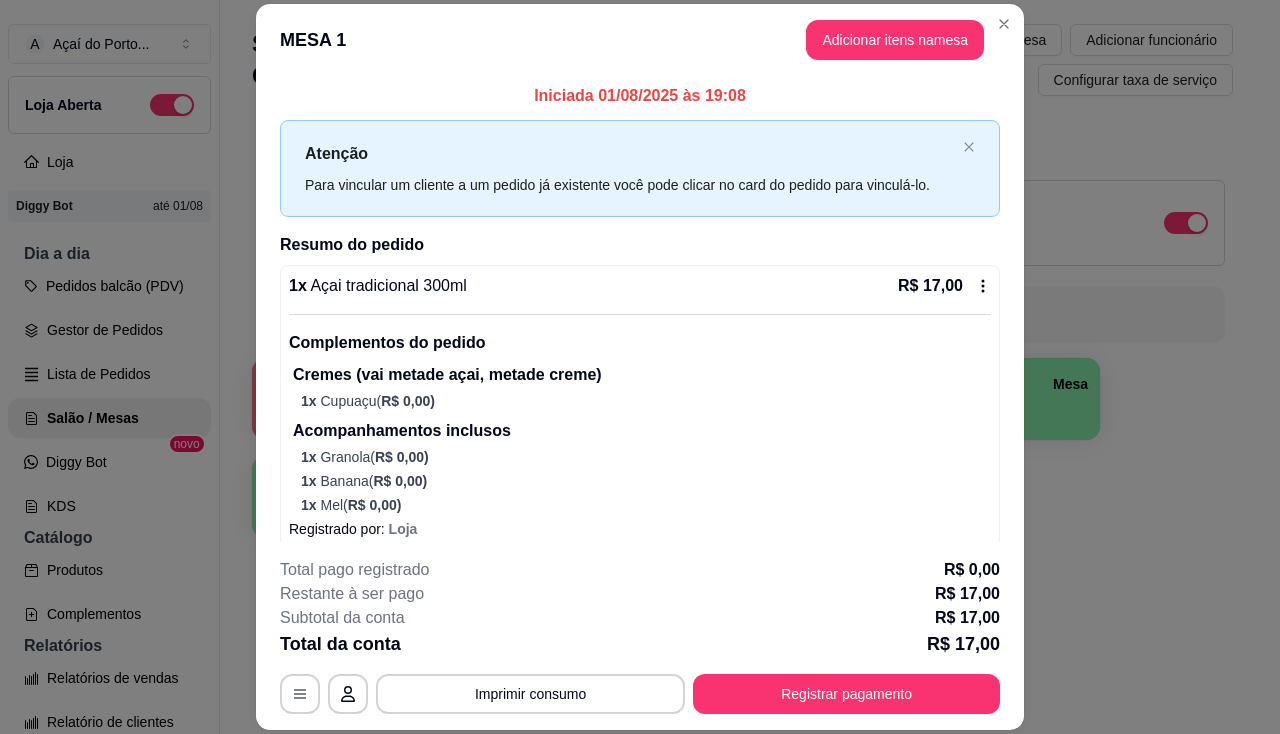 scroll, scrollTop: 17, scrollLeft: 0, axis: vertical 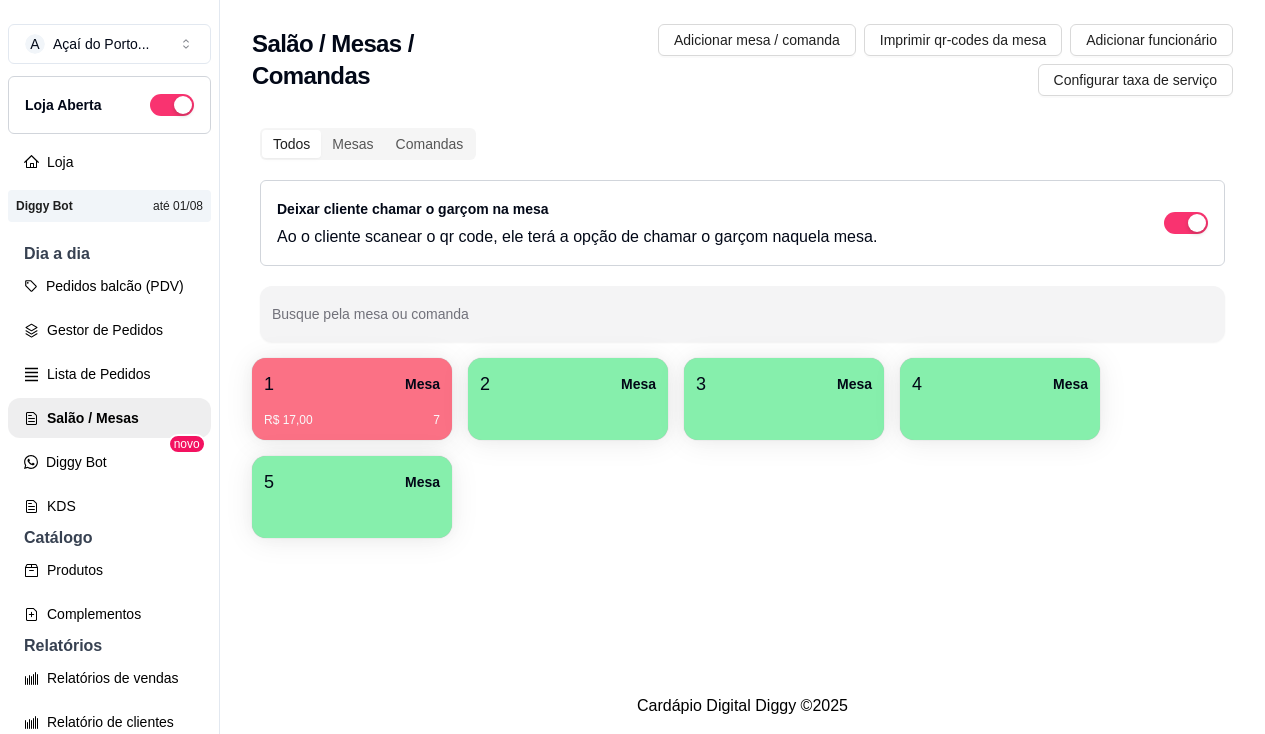 click on "[NUMBER] Mesa [CURRENCY] 17,00 [NUMBER]" at bounding box center (352, 399) 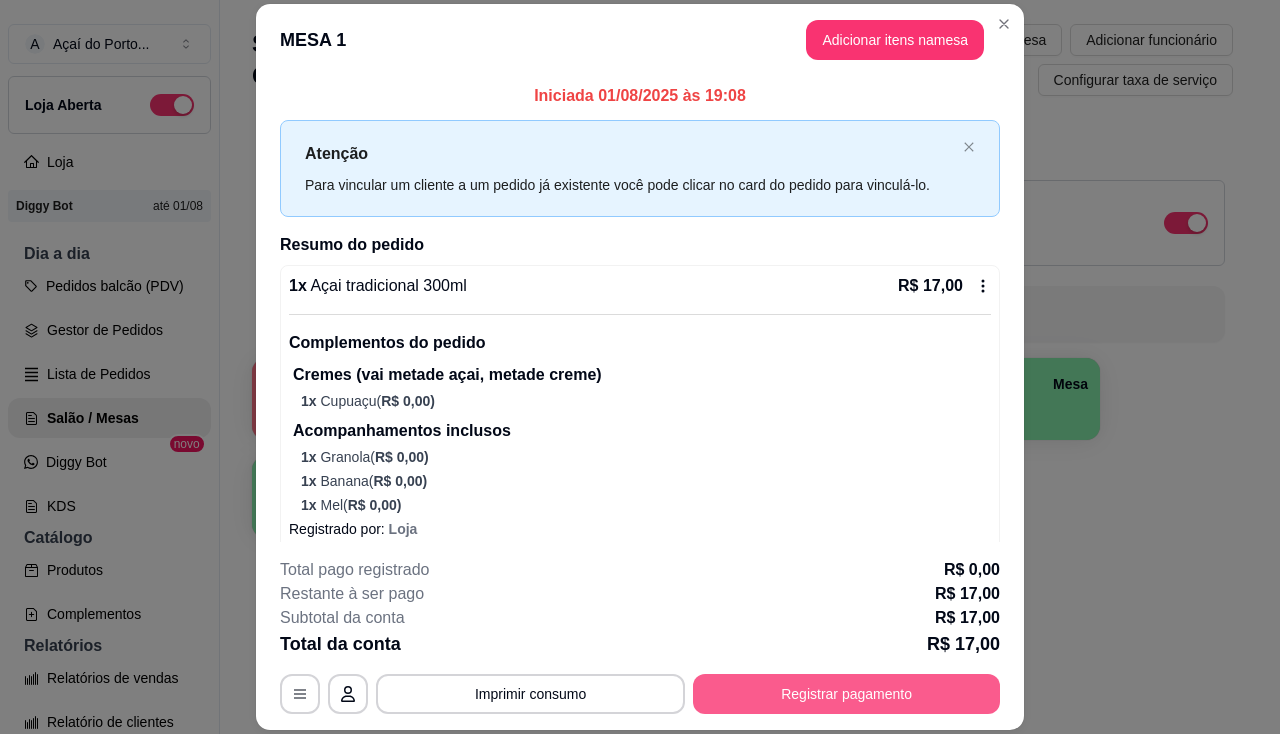 click on "Registrar pagamento" at bounding box center (846, 694) 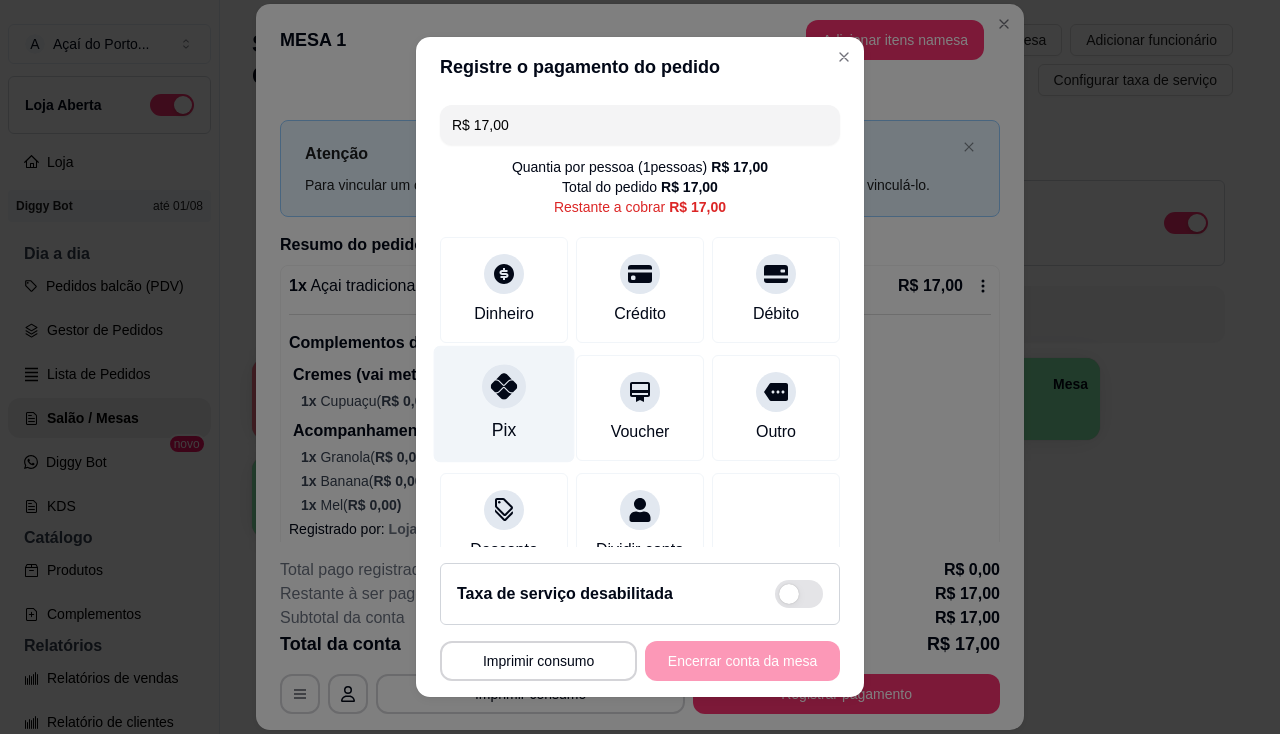 click on "Pix" at bounding box center (504, 403) 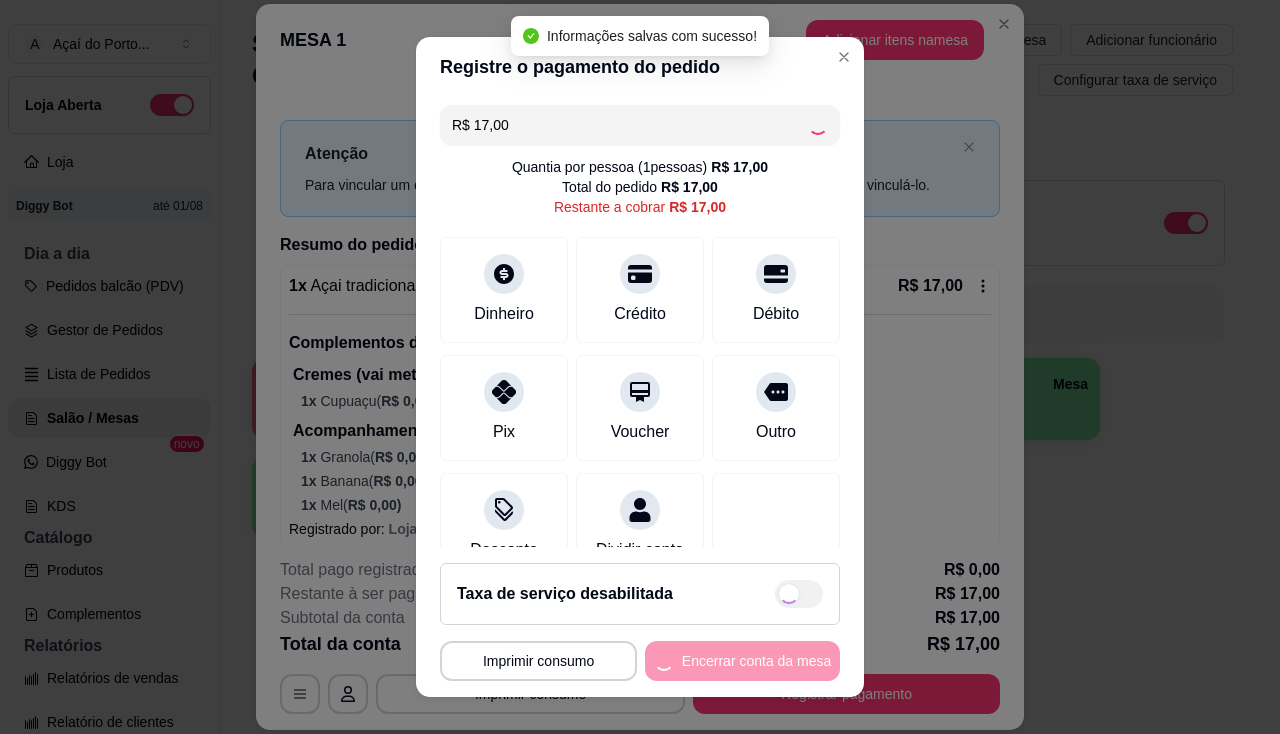 type on "R$ 0,00" 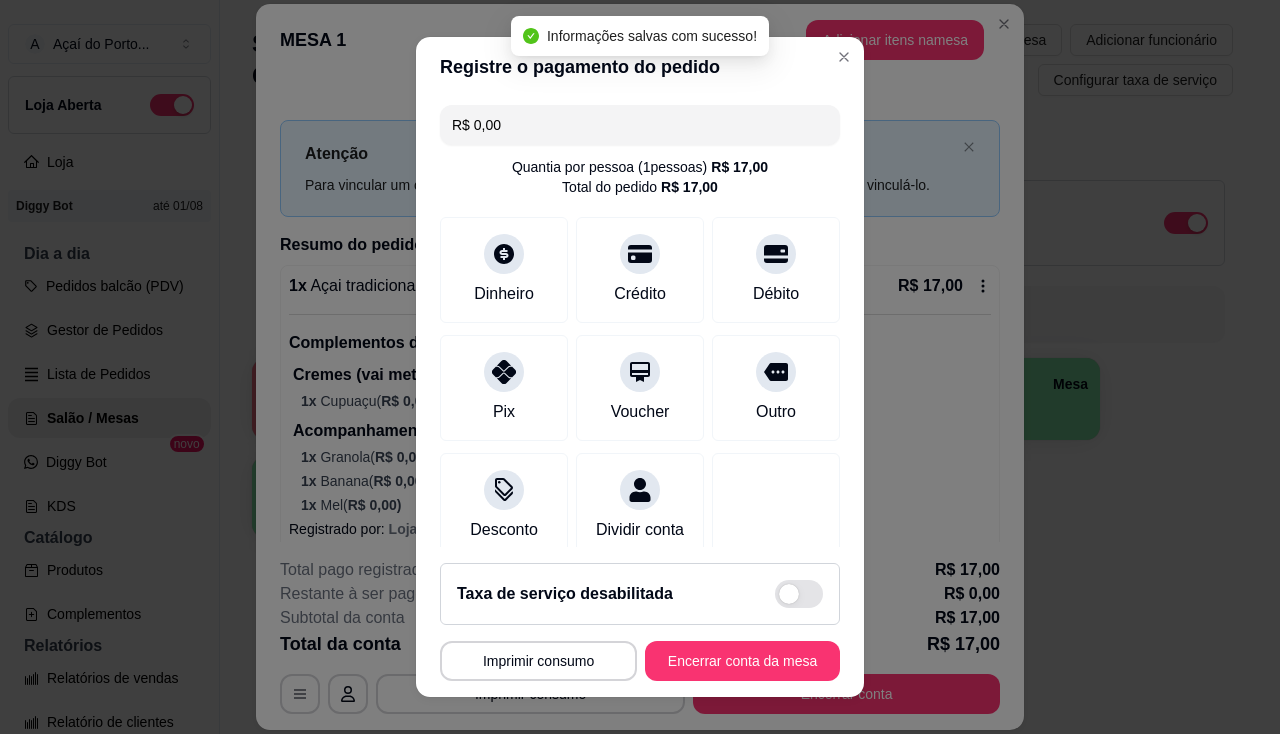 click on "**********" at bounding box center (640, 622) 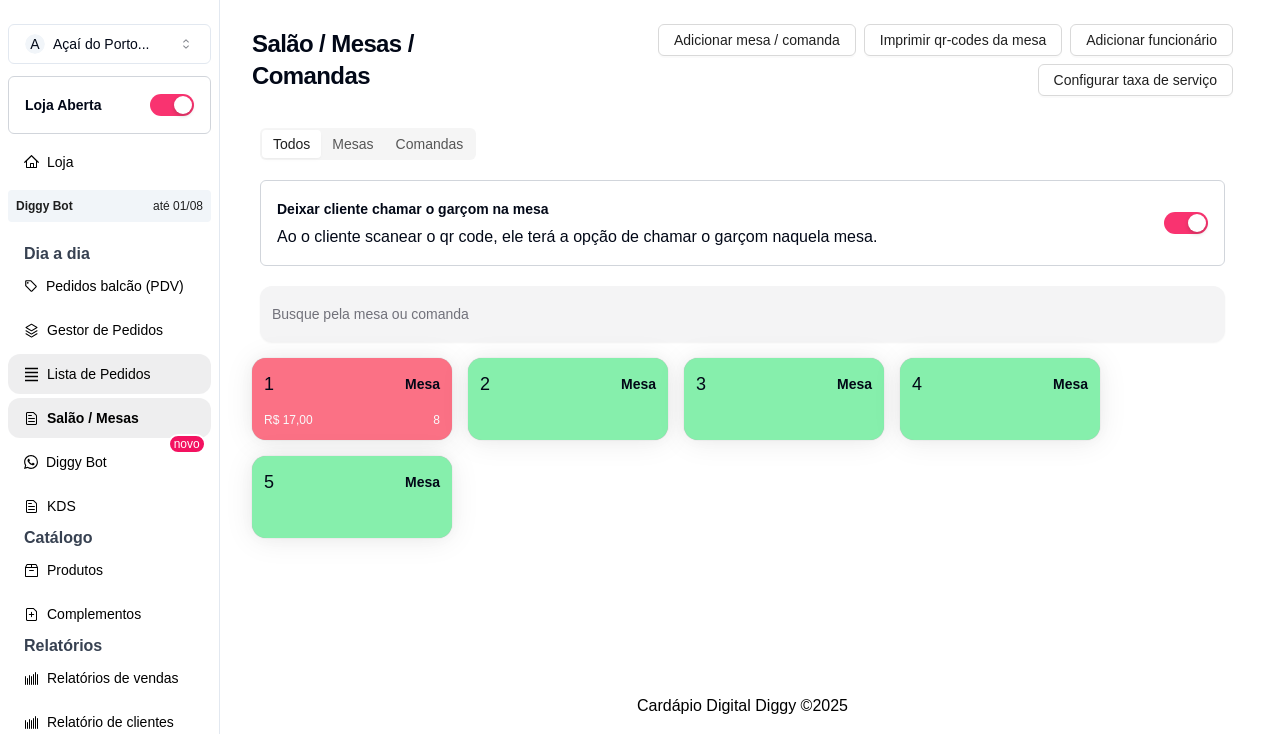 click on "Lista de Pedidos" at bounding box center (109, 374) 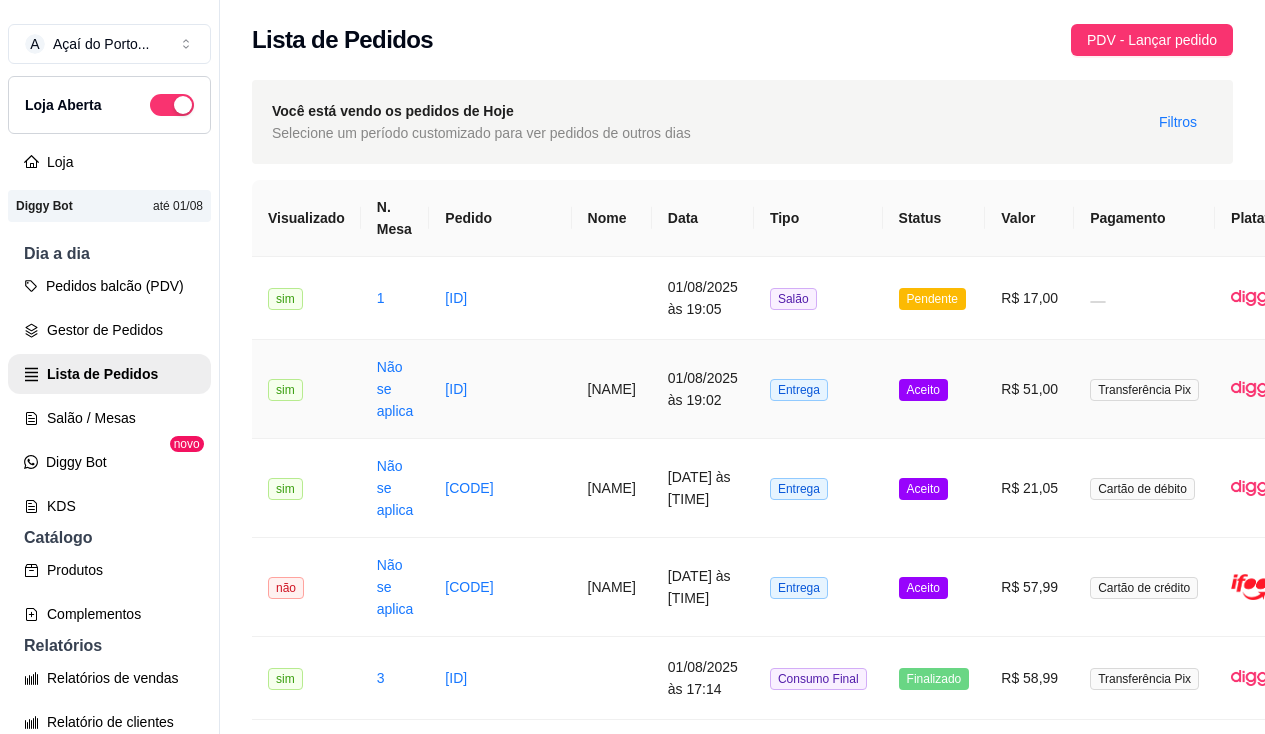 click on "Não se aplica" at bounding box center [395, 389] 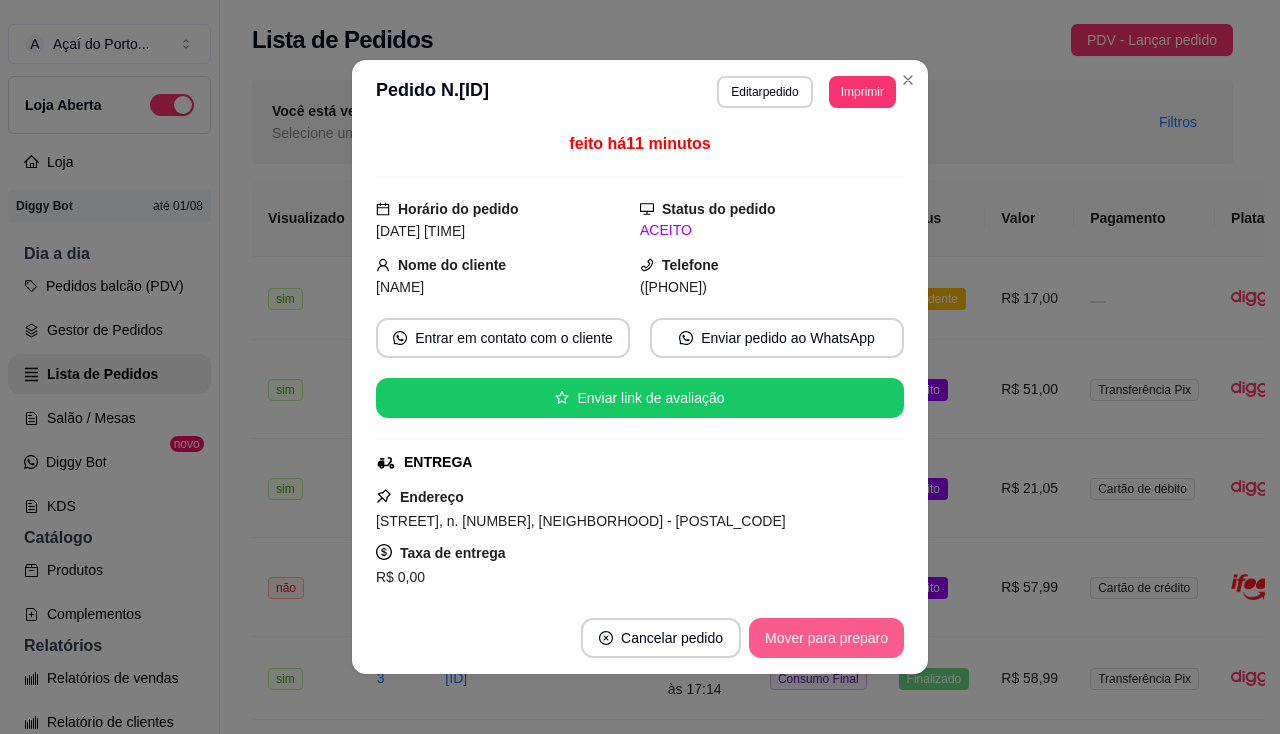 click on "Mover para preparo" at bounding box center [826, 638] 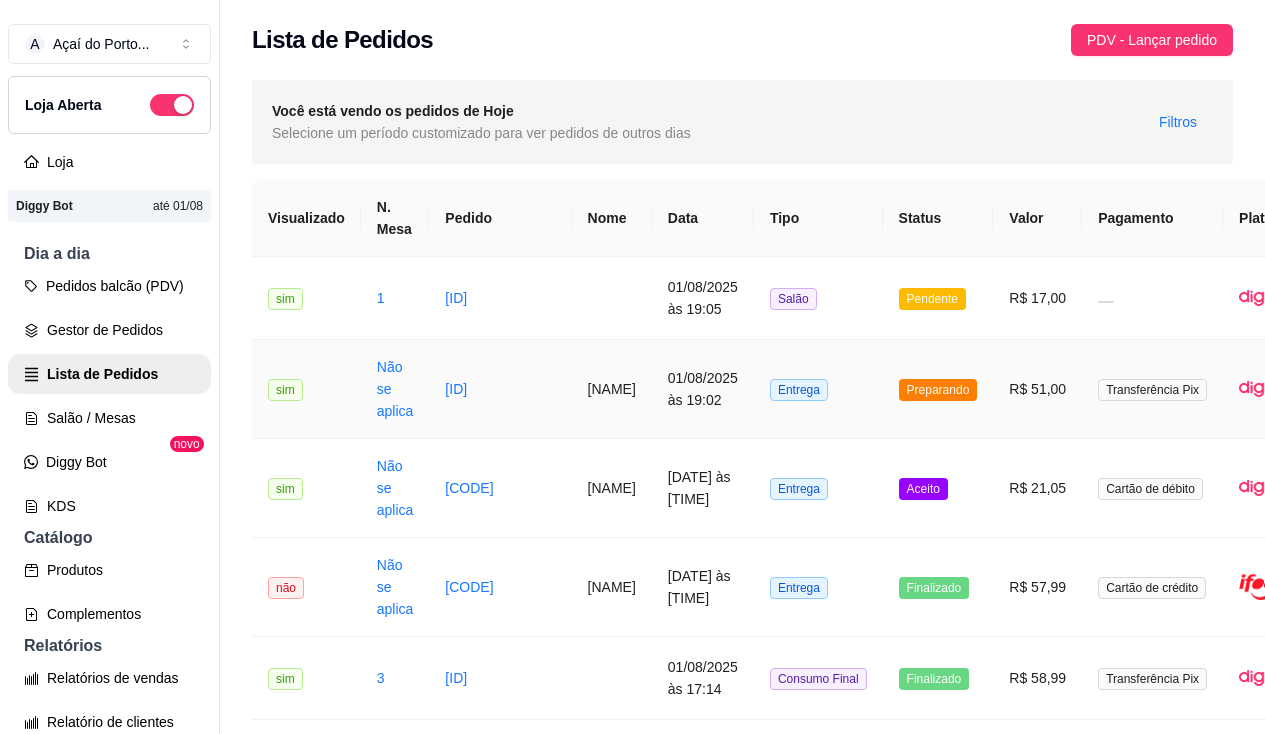 click on "[ID]" at bounding box center (500, 389) 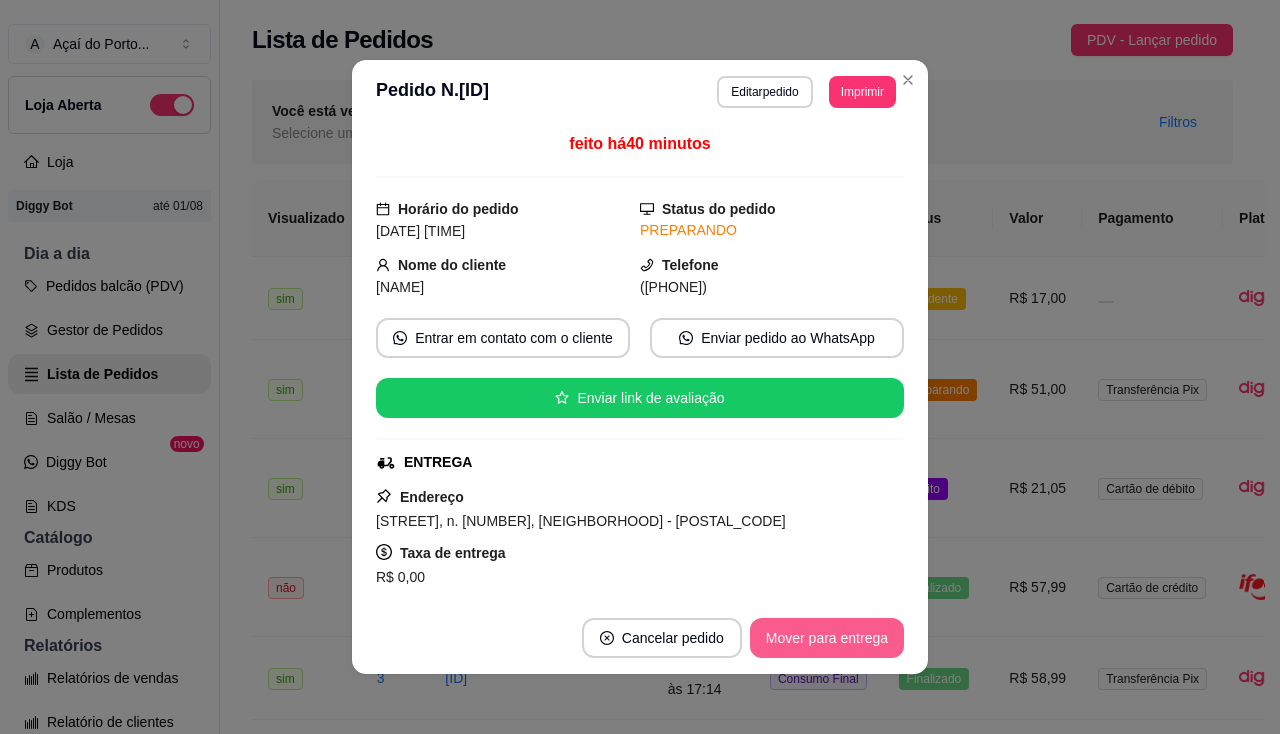 click on "Mover para entrega" at bounding box center [827, 638] 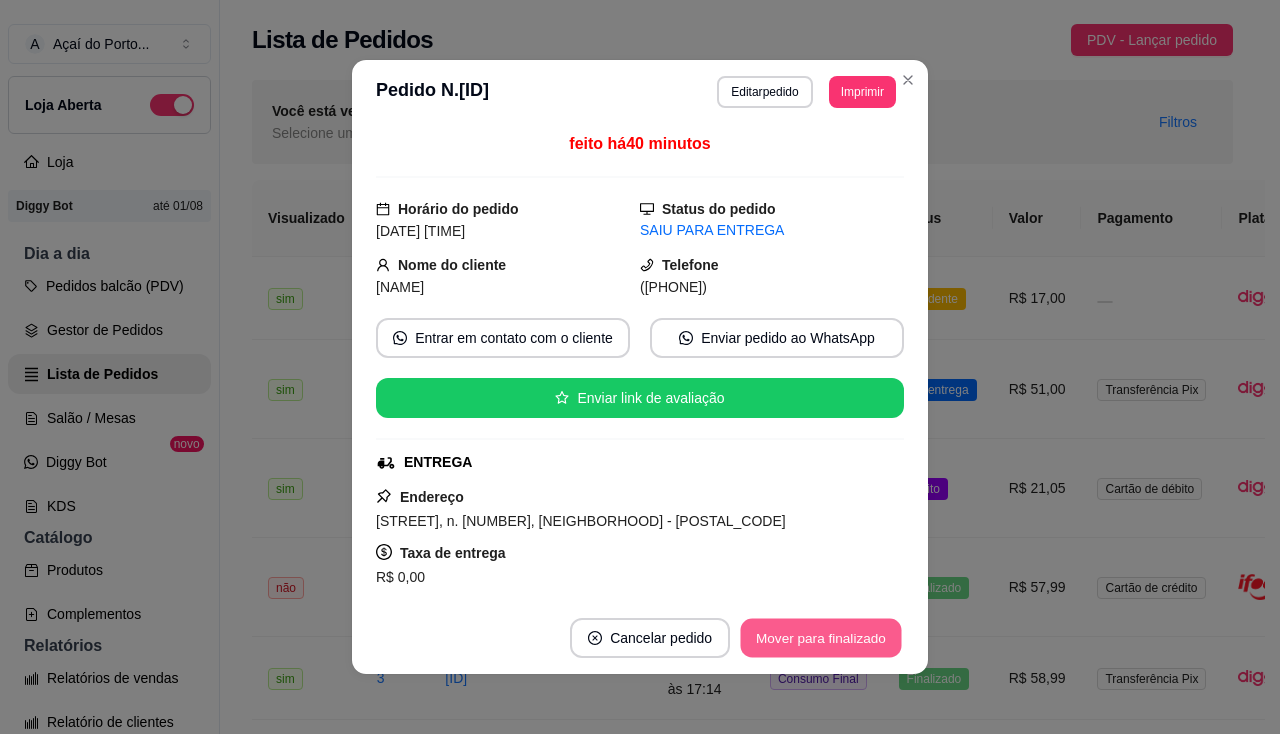 click on "Mover para finalizado" at bounding box center [821, 638] 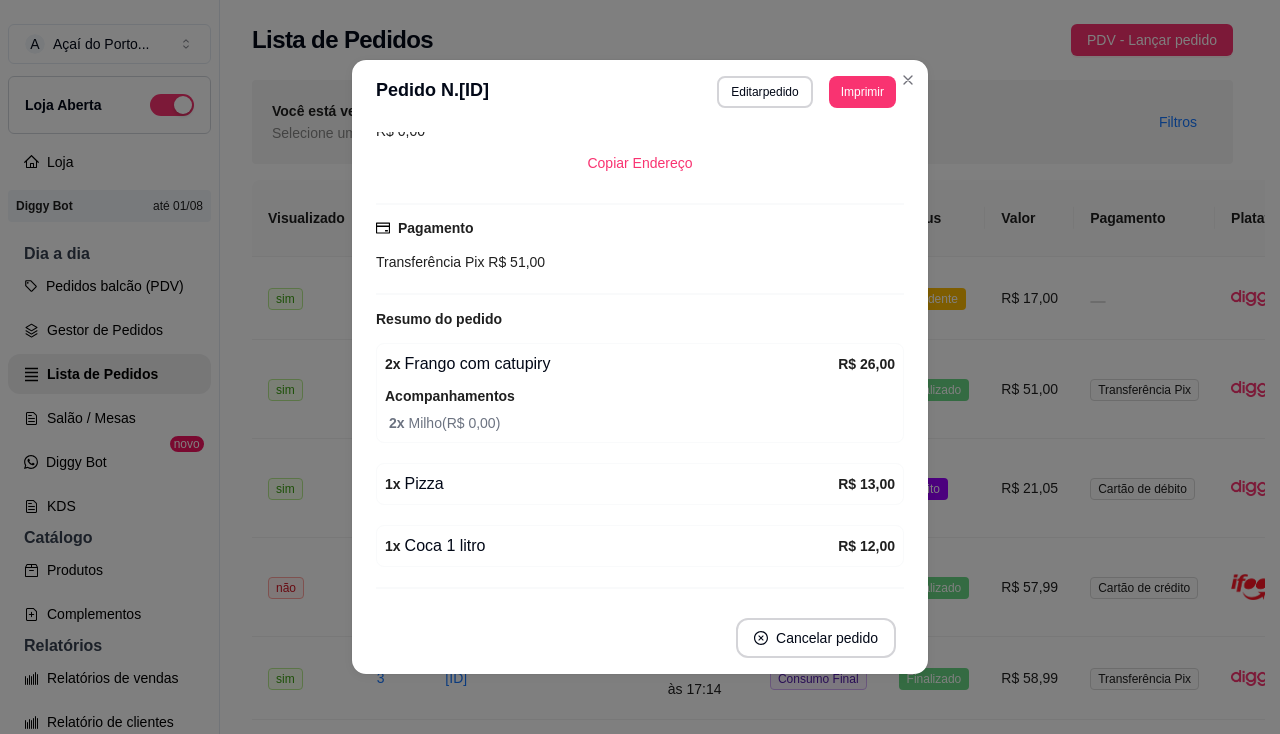 scroll, scrollTop: 451, scrollLeft: 0, axis: vertical 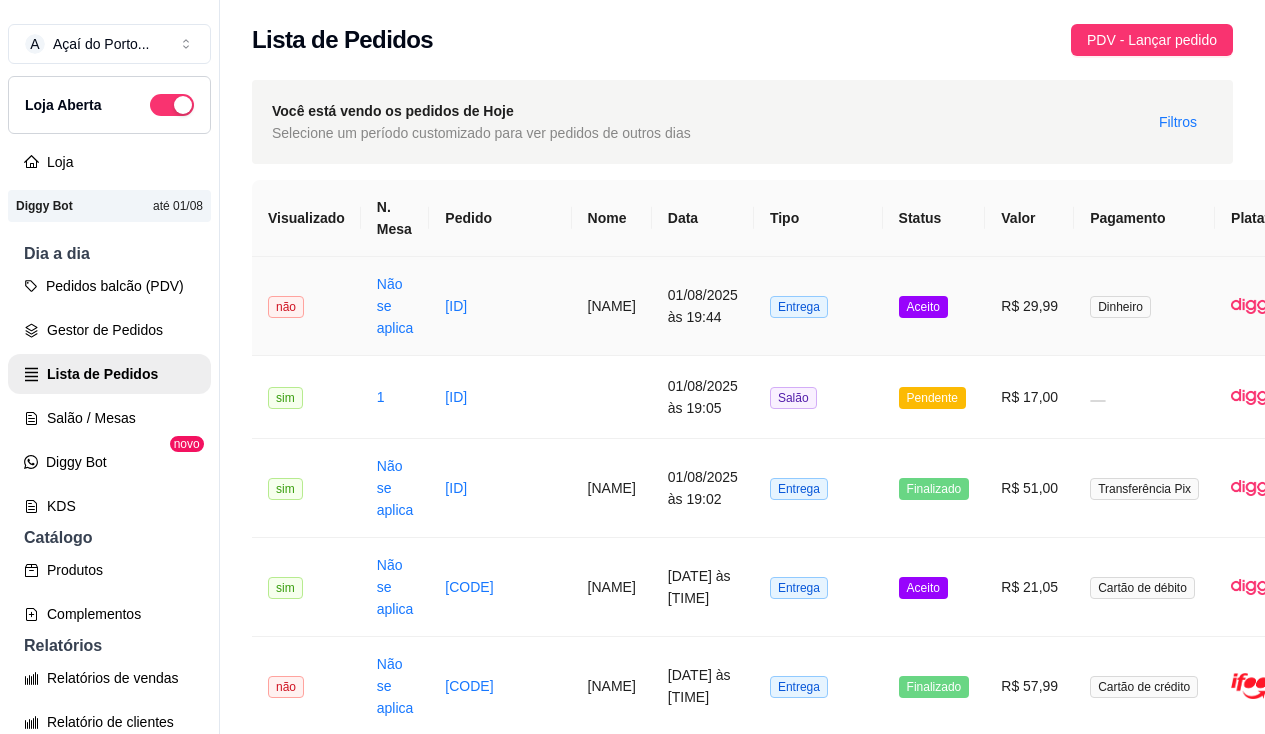 click on "[ID]" at bounding box center [500, 306] 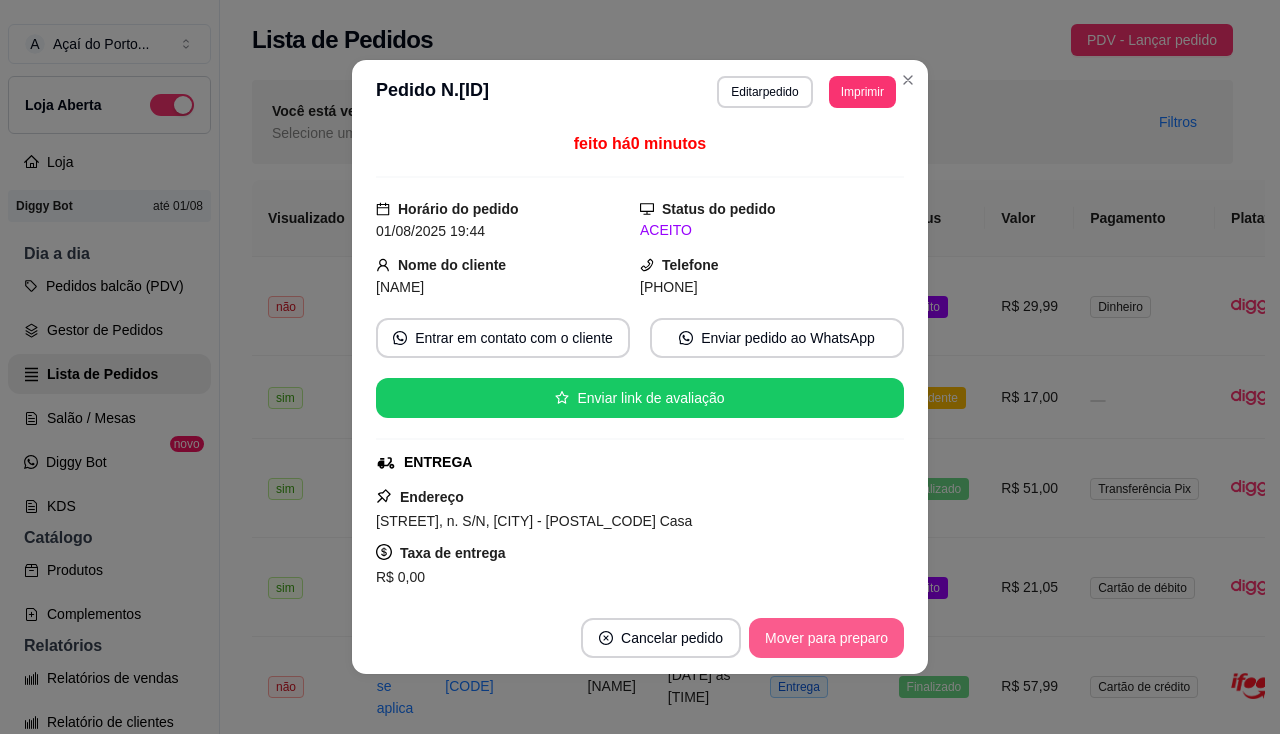 click on "Mover para preparo" at bounding box center [826, 638] 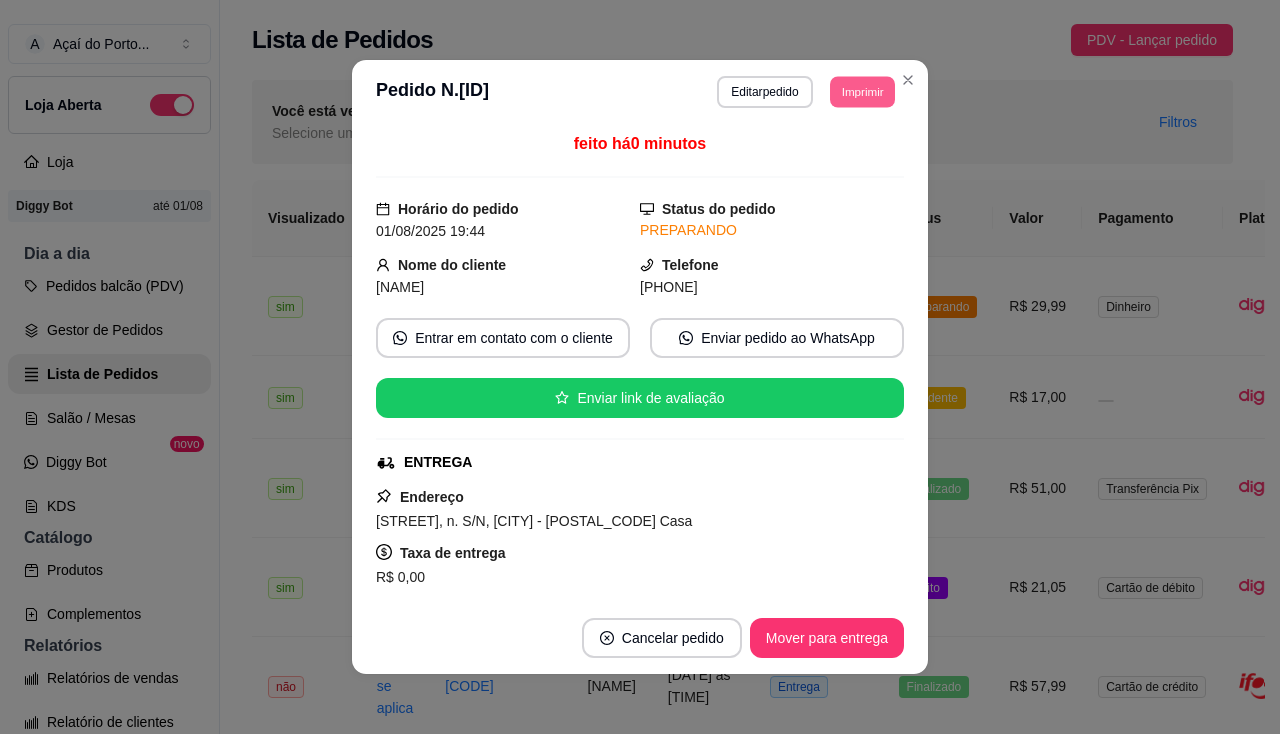 click on "Imprimir" at bounding box center (862, 91) 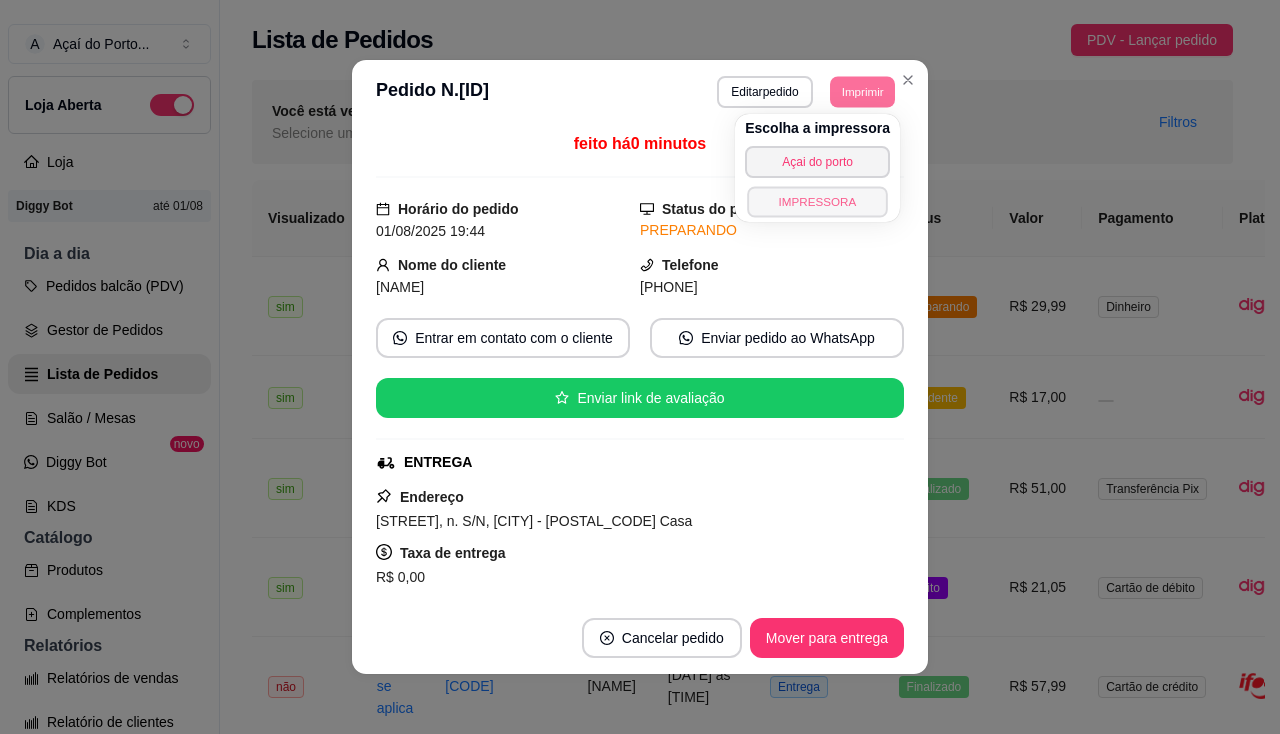 click on "IMPRESSORA" at bounding box center (817, 201) 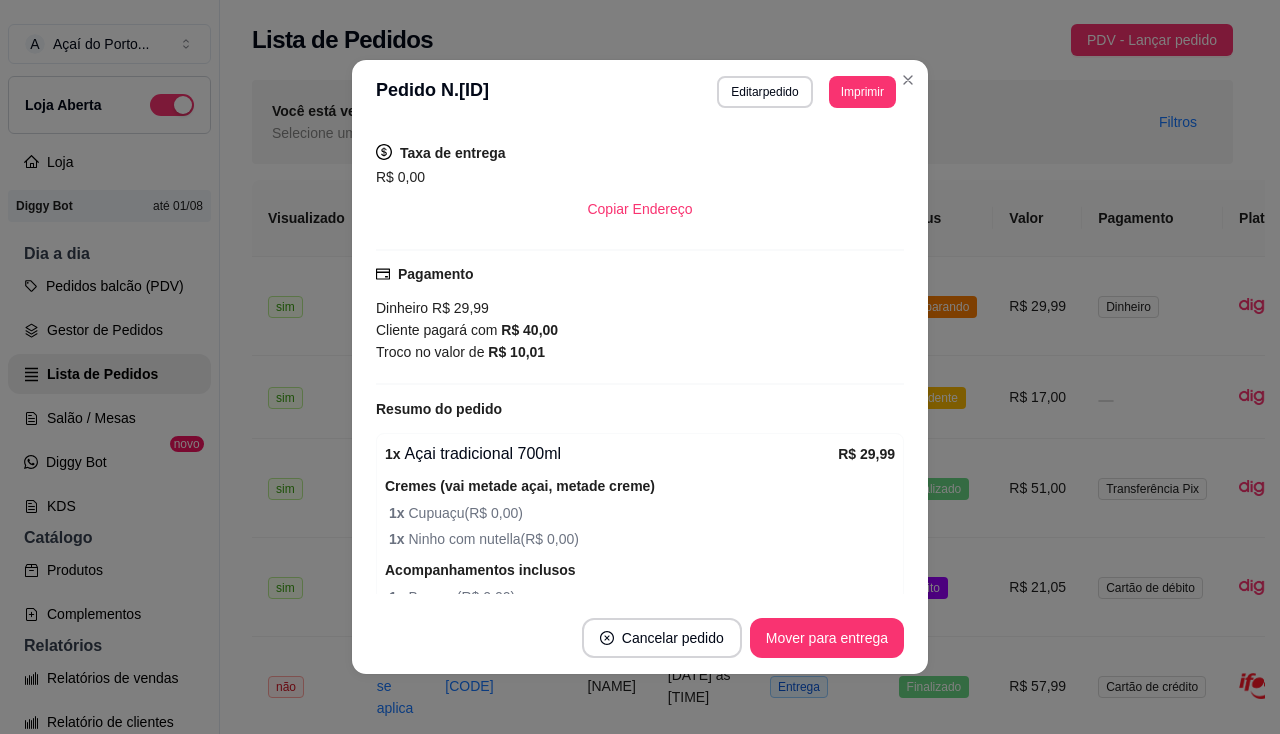 scroll, scrollTop: 500, scrollLeft: 0, axis: vertical 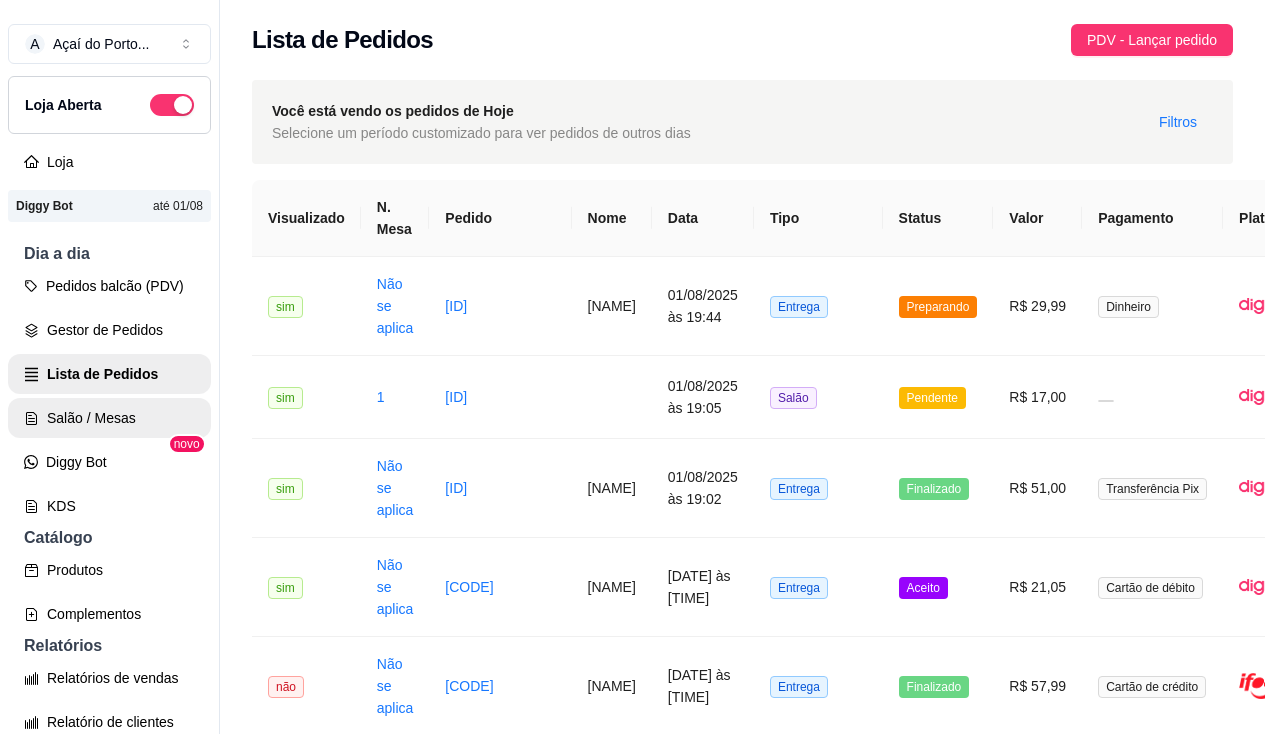 click on "Salão / Mesas" at bounding box center [109, 418] 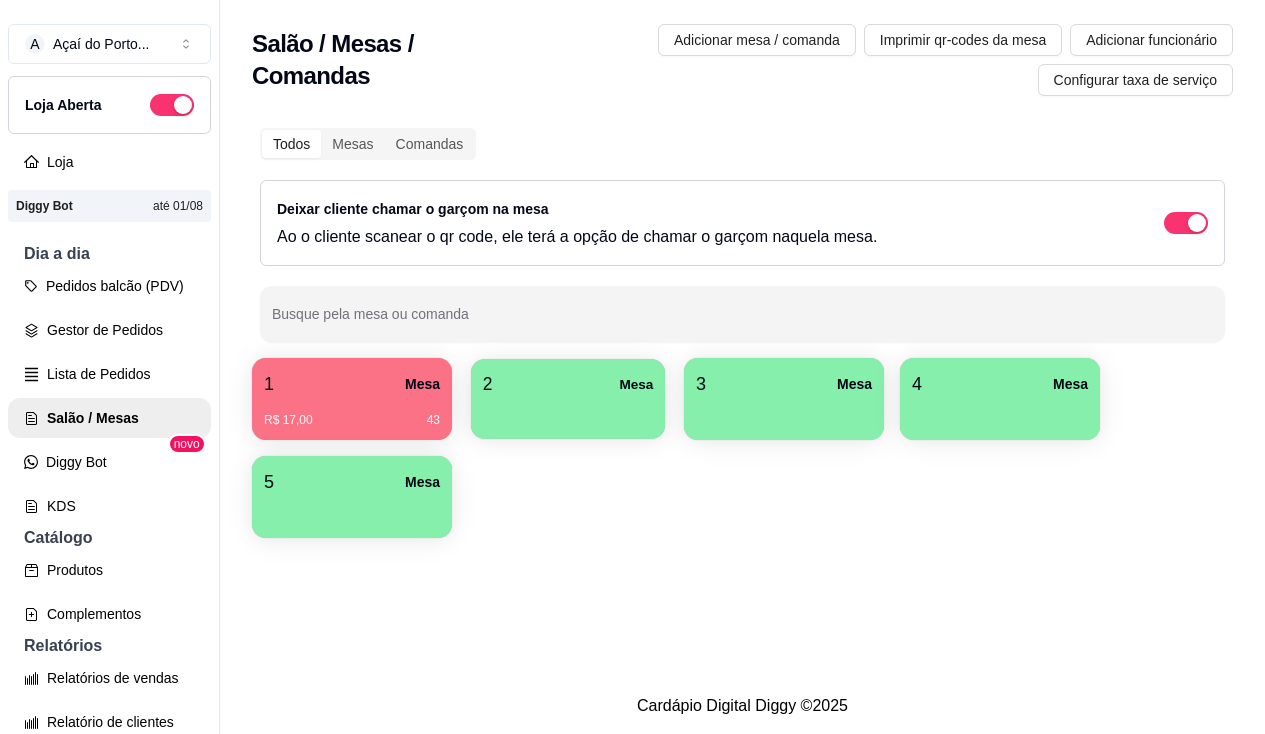click at bounding box center [568, 412] 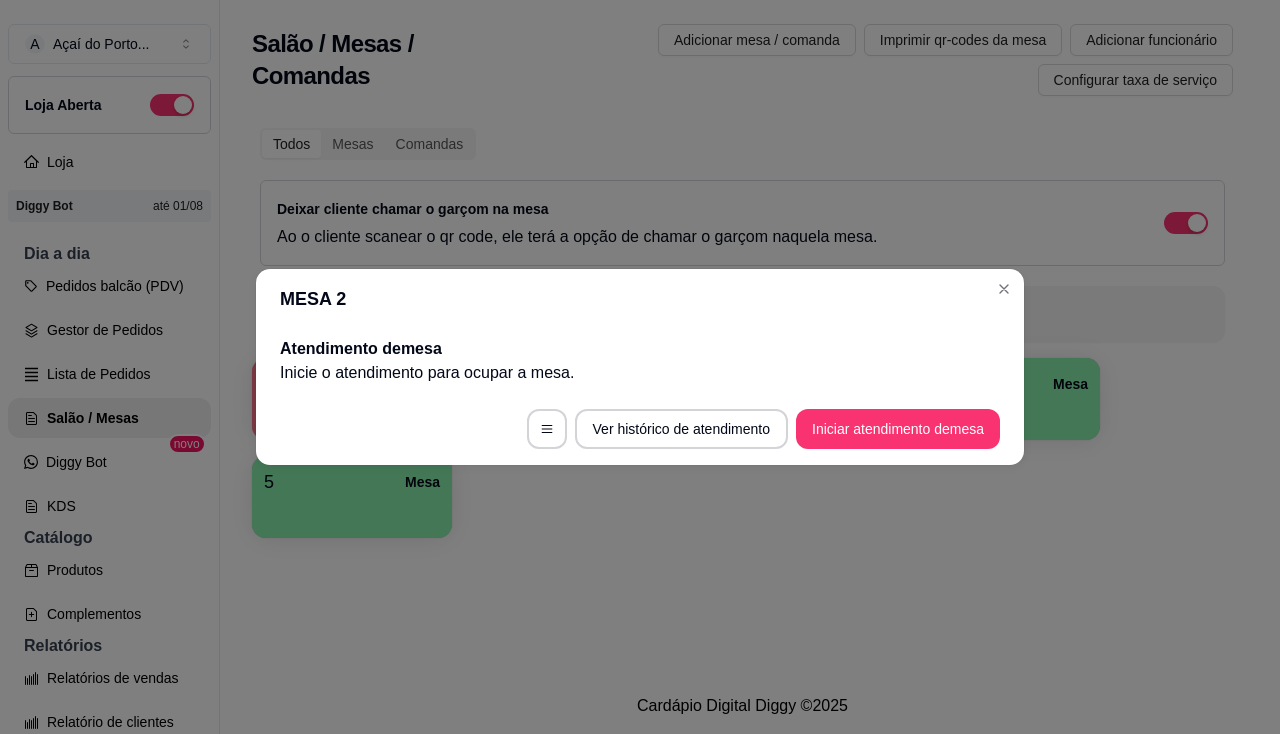 click on "Ver histórico de atendimento Iniciar atendimento de  mesa" at bounding box center (640, 429) 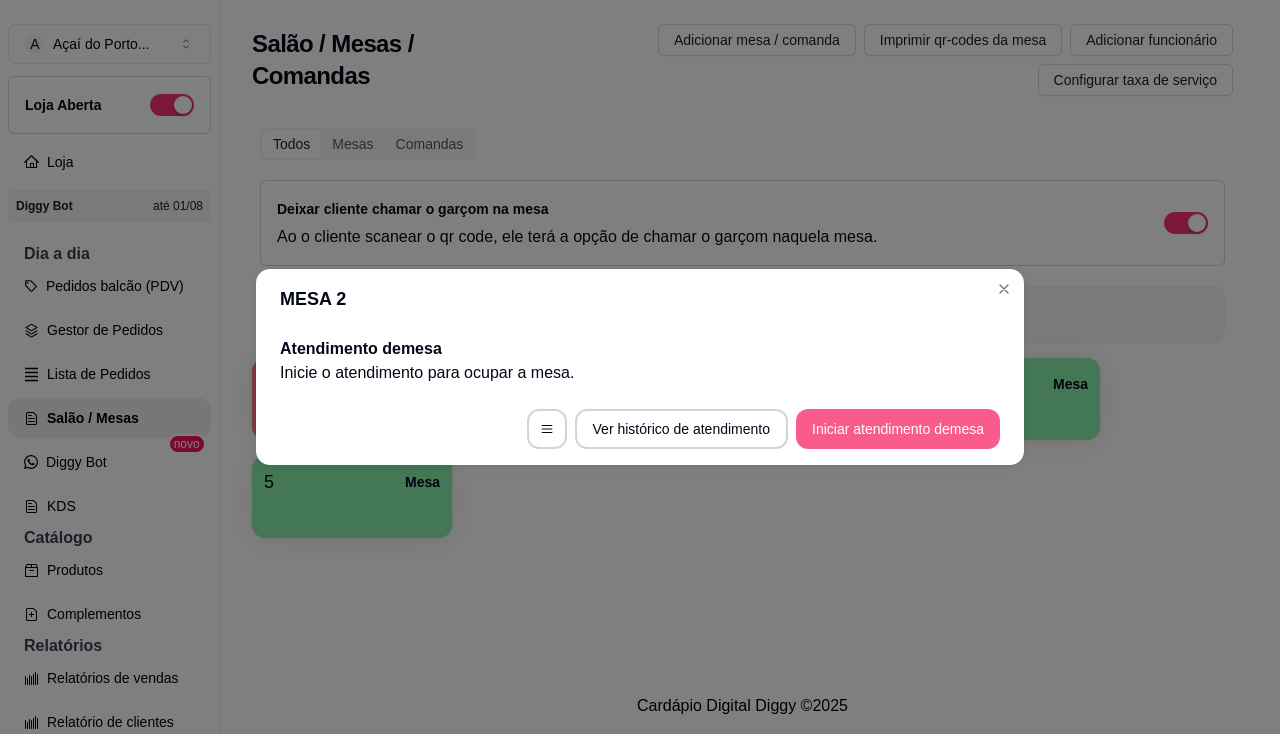 click on "Iniciar atendimento de  mesa" at bounding box center [898, 429] 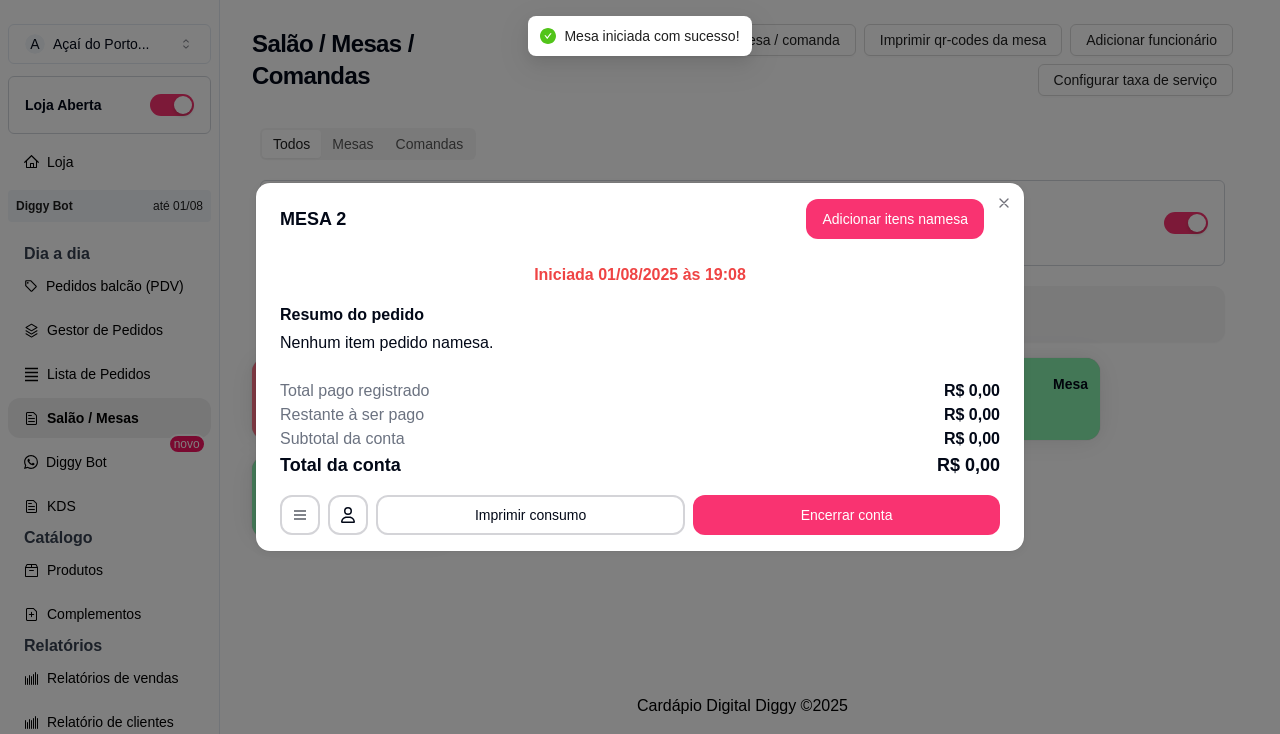 click on "MESA 2 Adicionar itens na  mesa" at bounding box center [640, 219] 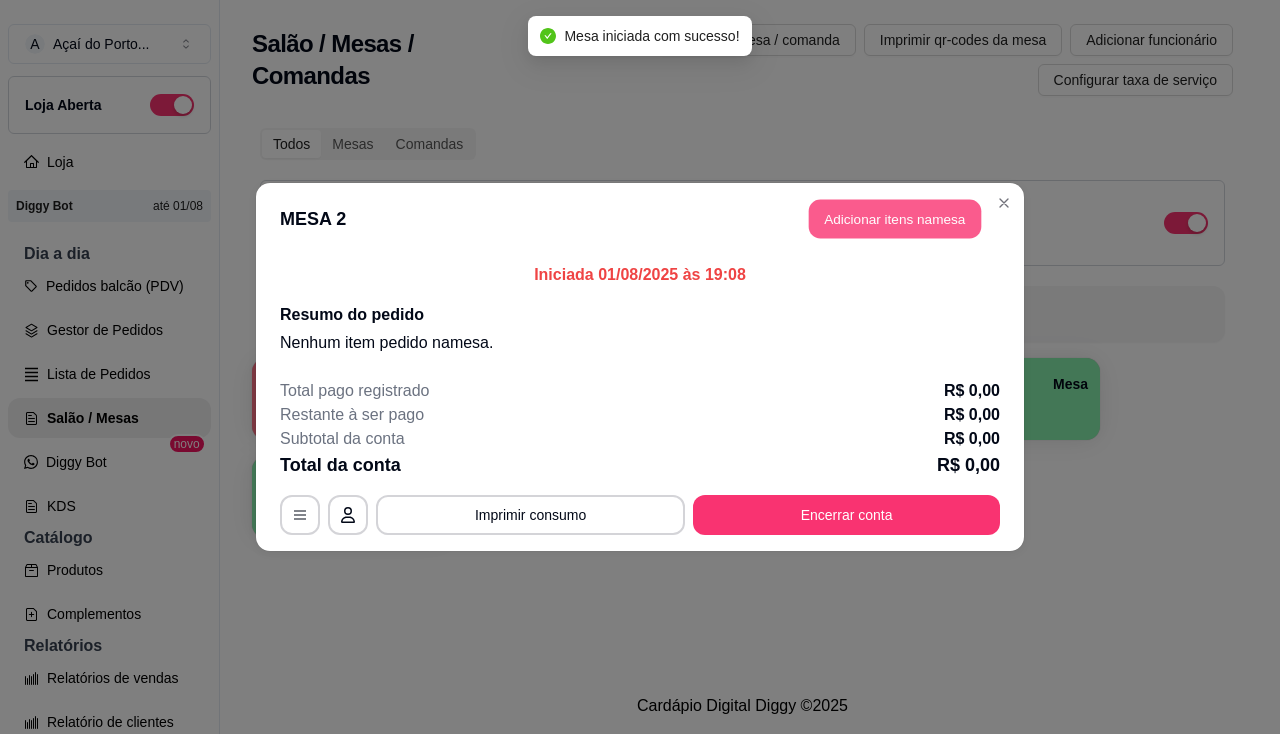 click on "Adicionar itens na  mesa" at bounding box center [895, 219] 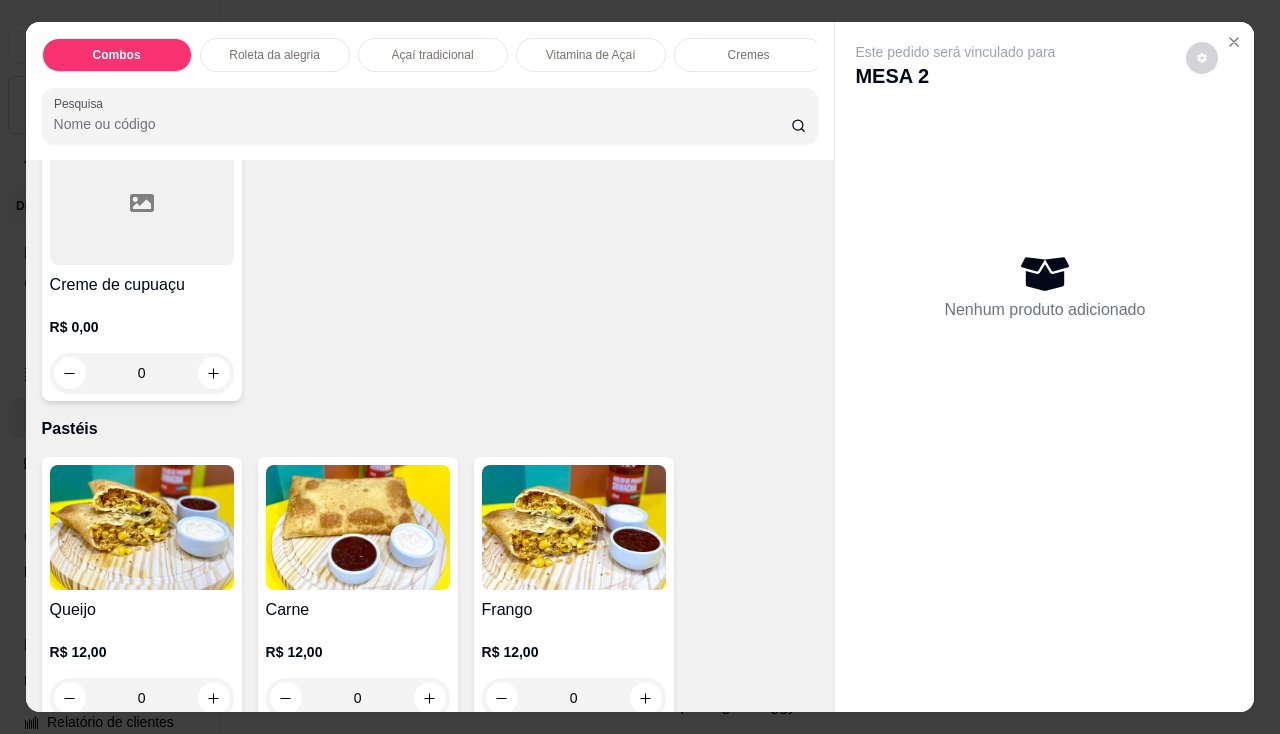 scroll, scrollTop: 2400, scrollLeft: 0, axis: vertical 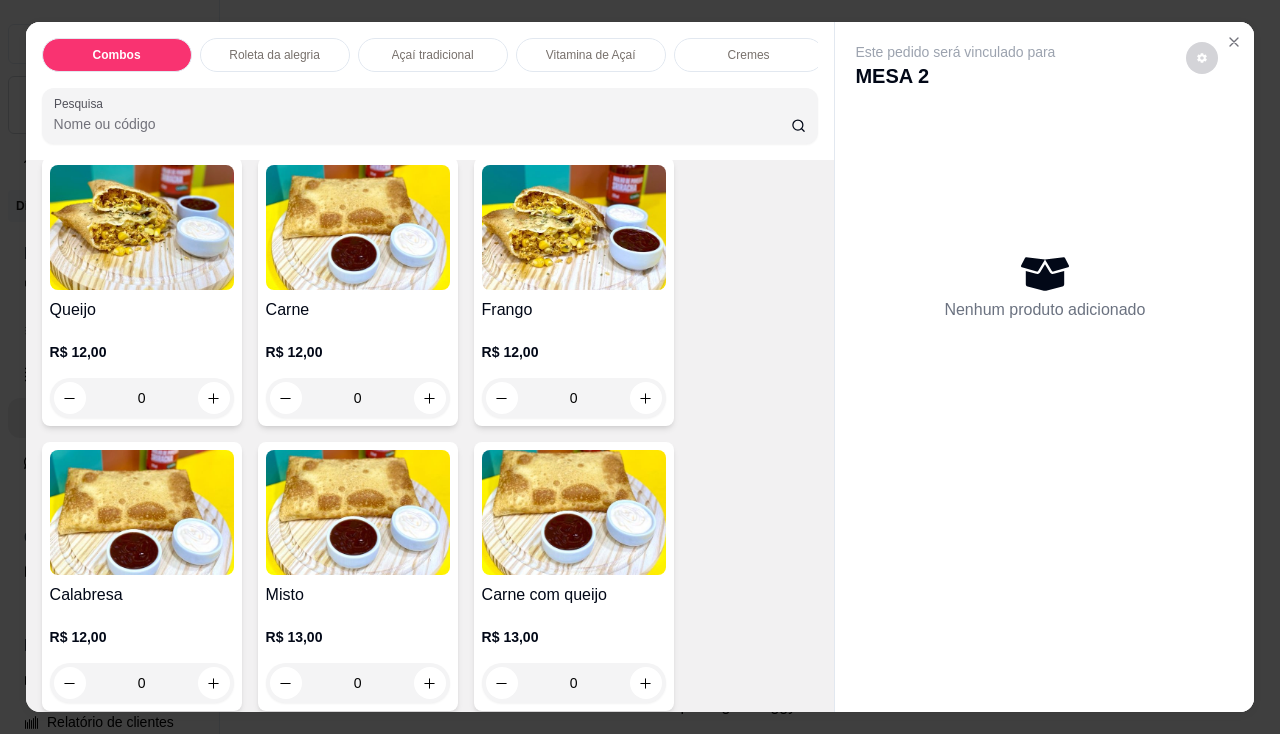 click on "Misto   [CURRENCY] 13,00 [NUMBER]" at bounding box center (358, 576) 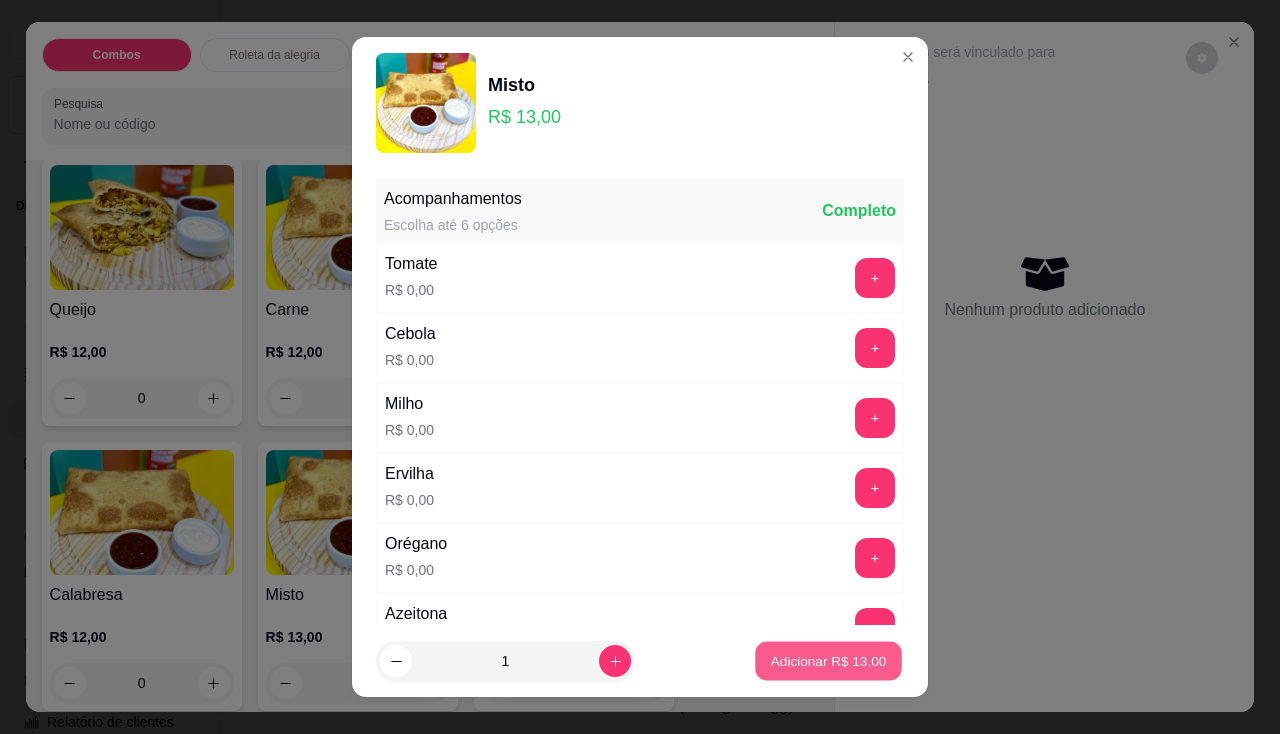 click on "Adicionar   R$ 13,00" at bounding box center (829, 661) 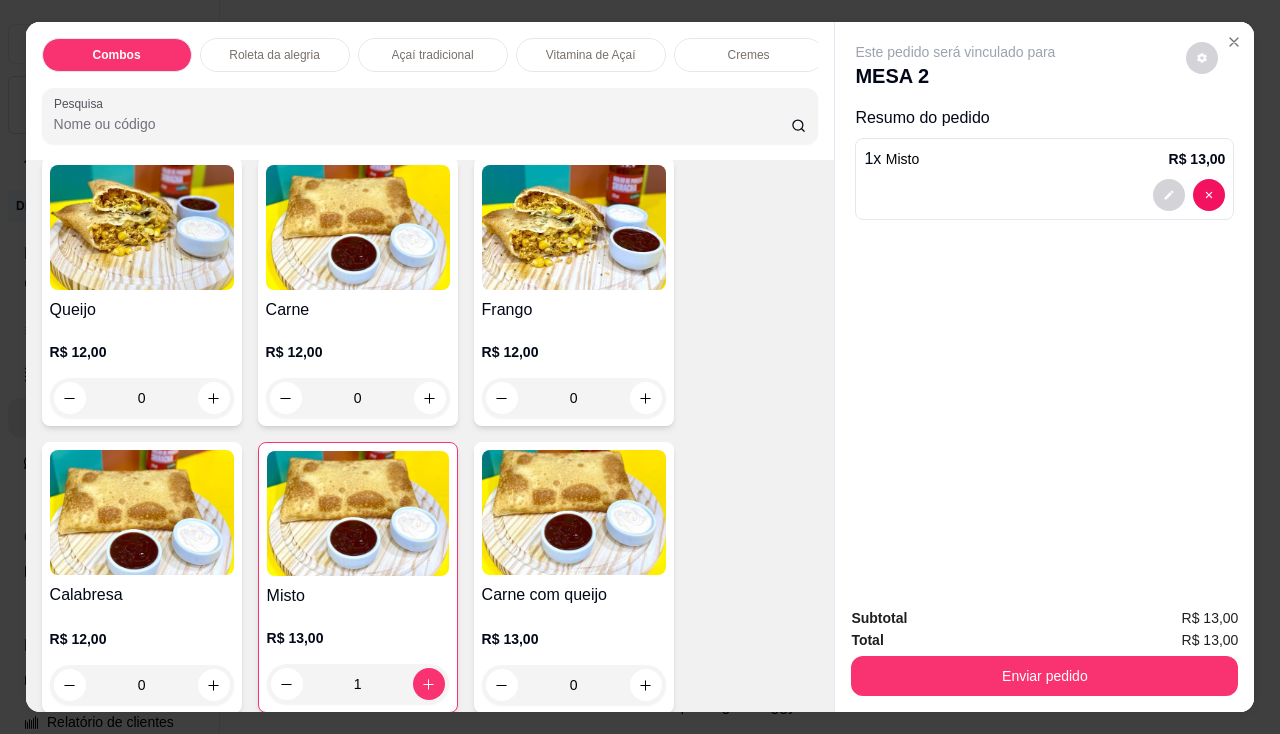 click on "Subtotal R$ 13,00 Total R$ 13,00 Enviar pedido" at bounding box center (1044, 651) 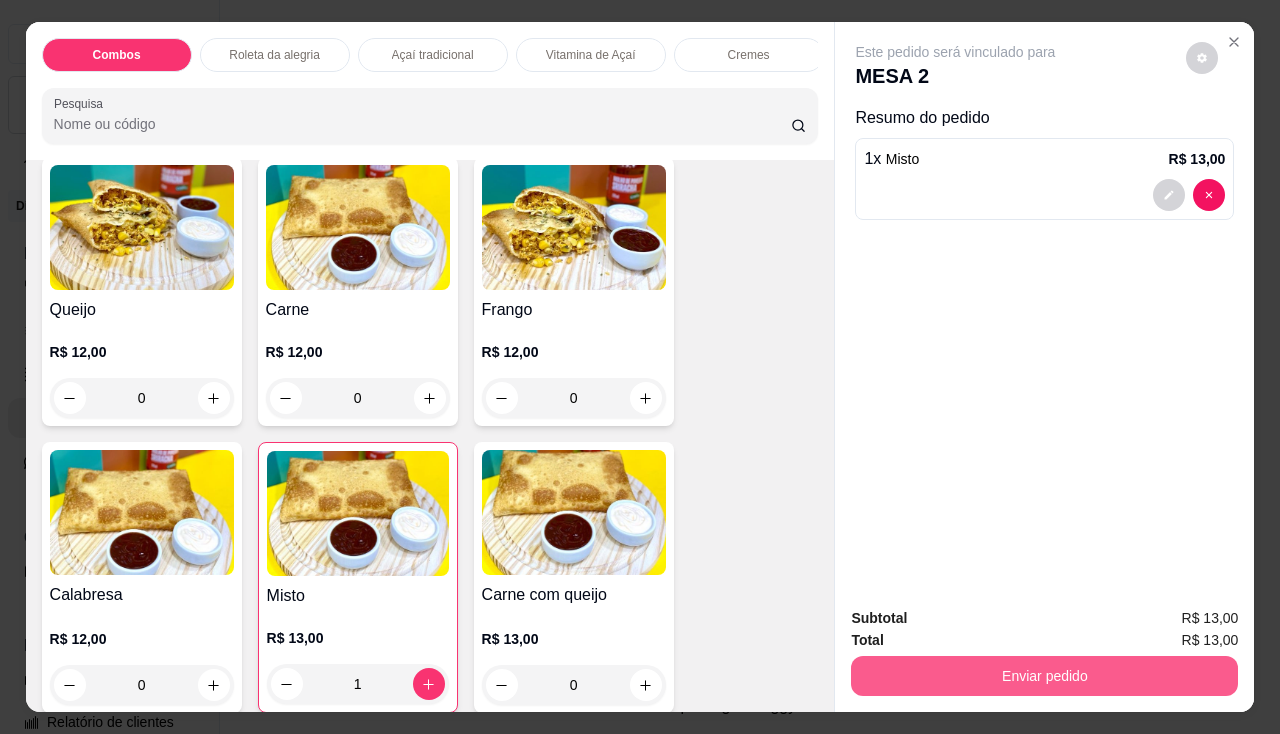 click on "Enviar pedido" at bounding box center [1044, 676] 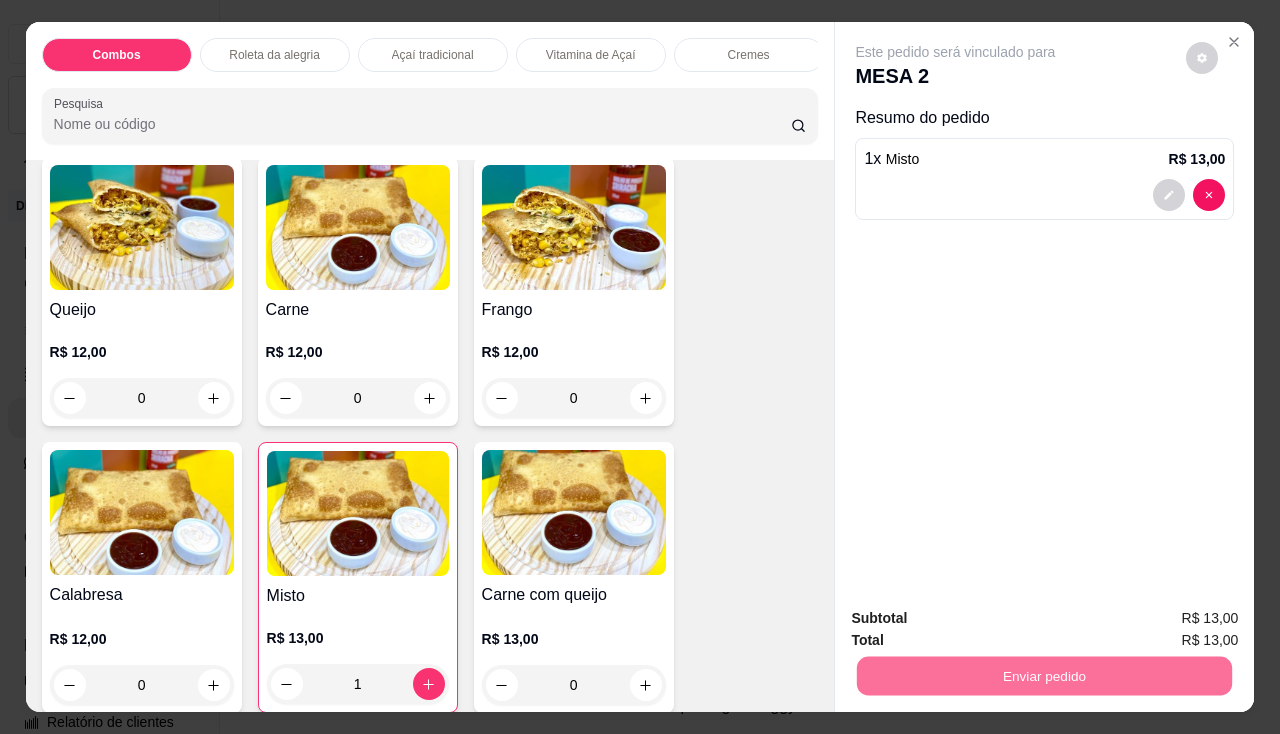 click on "Não registrar e enviar pedido" at bounding box center [979, 619] 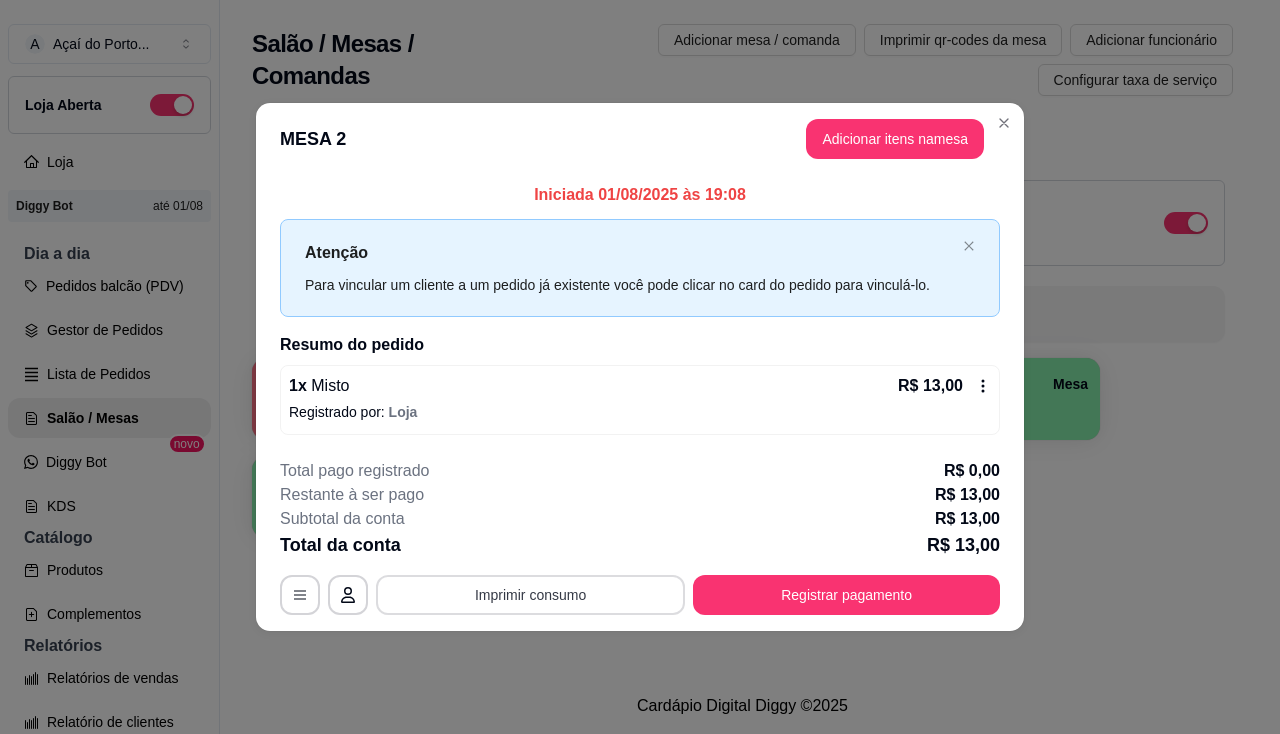click on "Imprimir consumo" at bounding box center (530, 595) 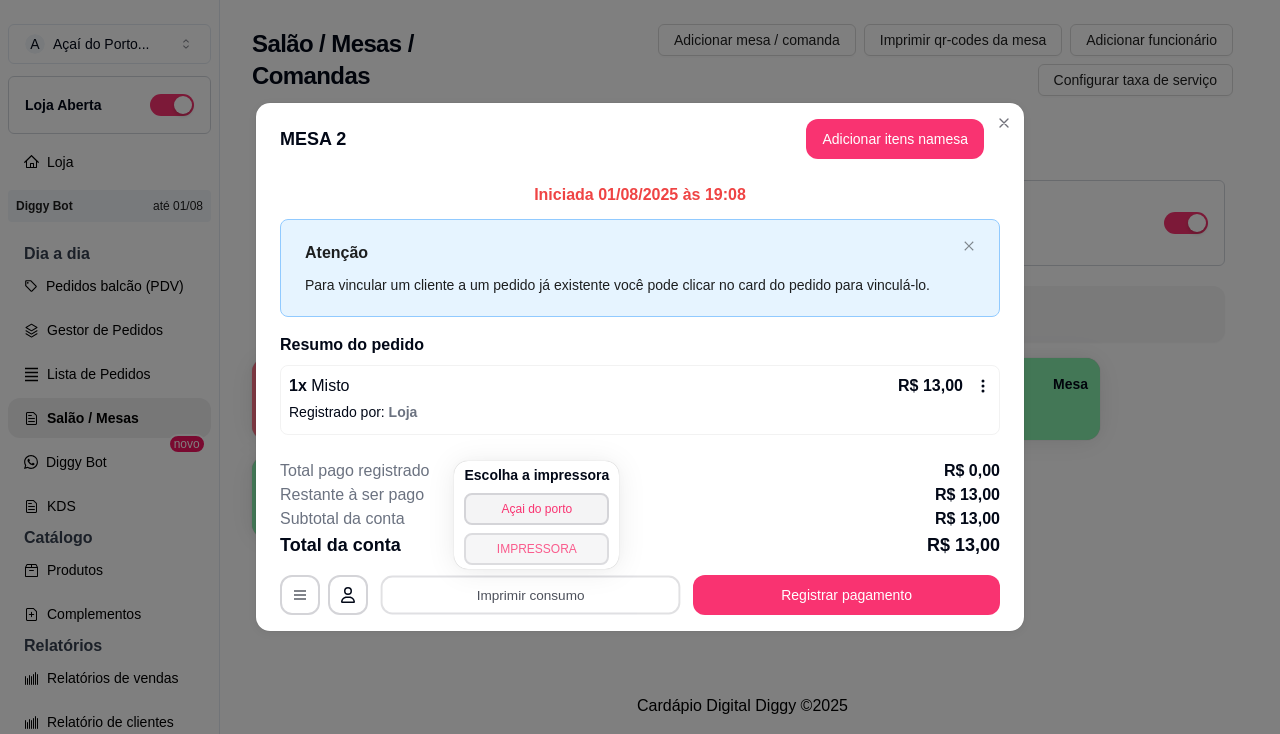 click on "IMPRESSORA" at bounding box center (536, 549) 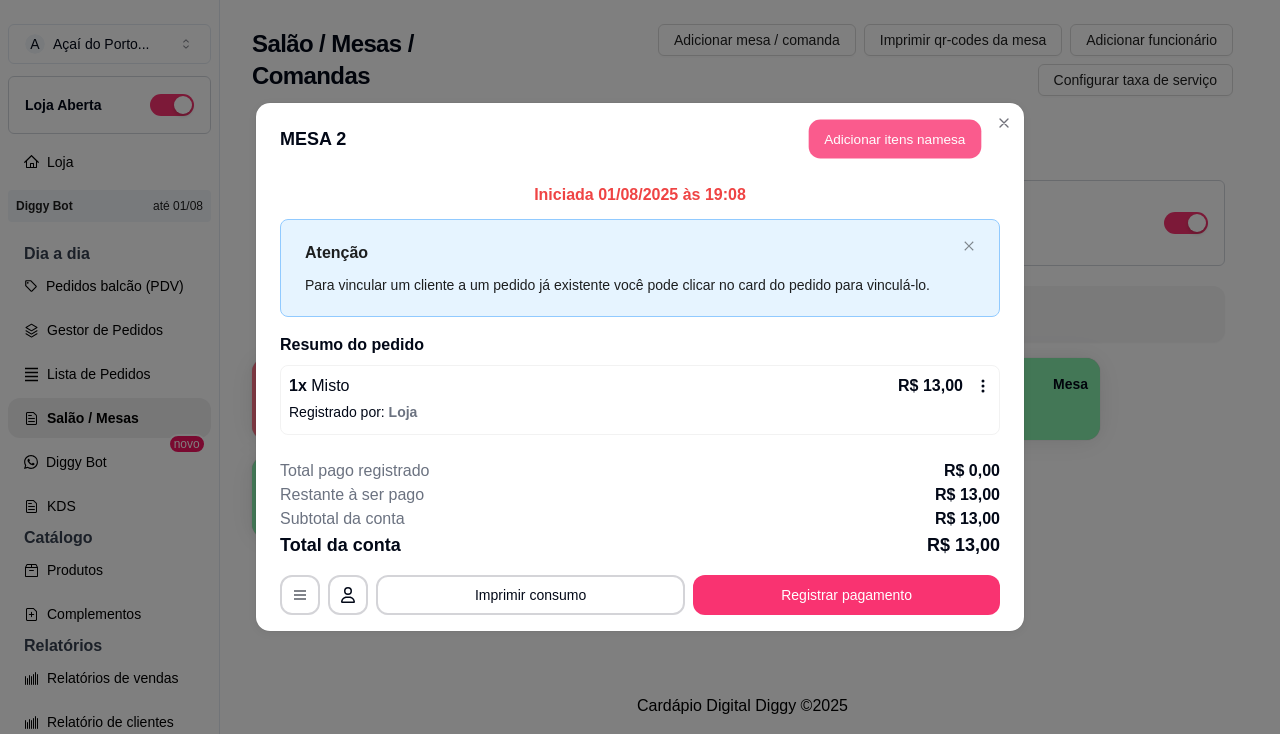 click on "Adicionar itens na  mesa" at bounding box center [895, 139] 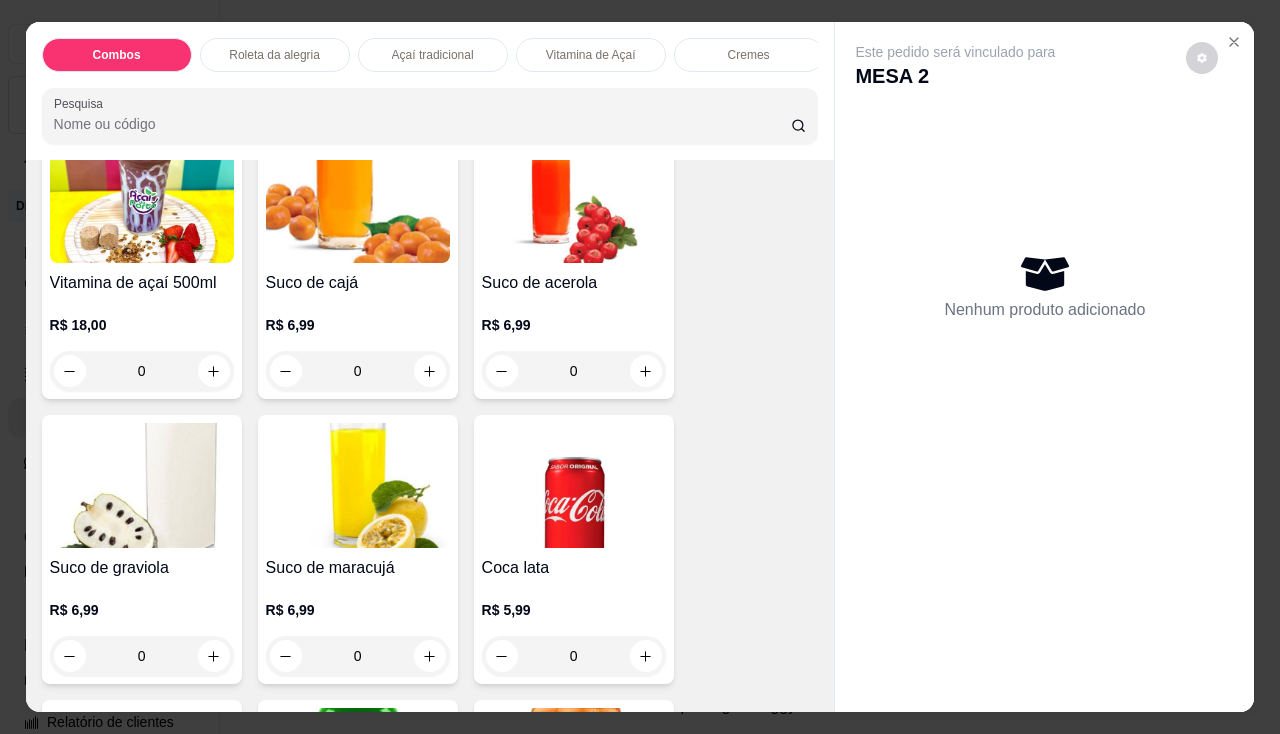 scroll, scrollTop: 5600, scrollLeft: 0, axis: vertical 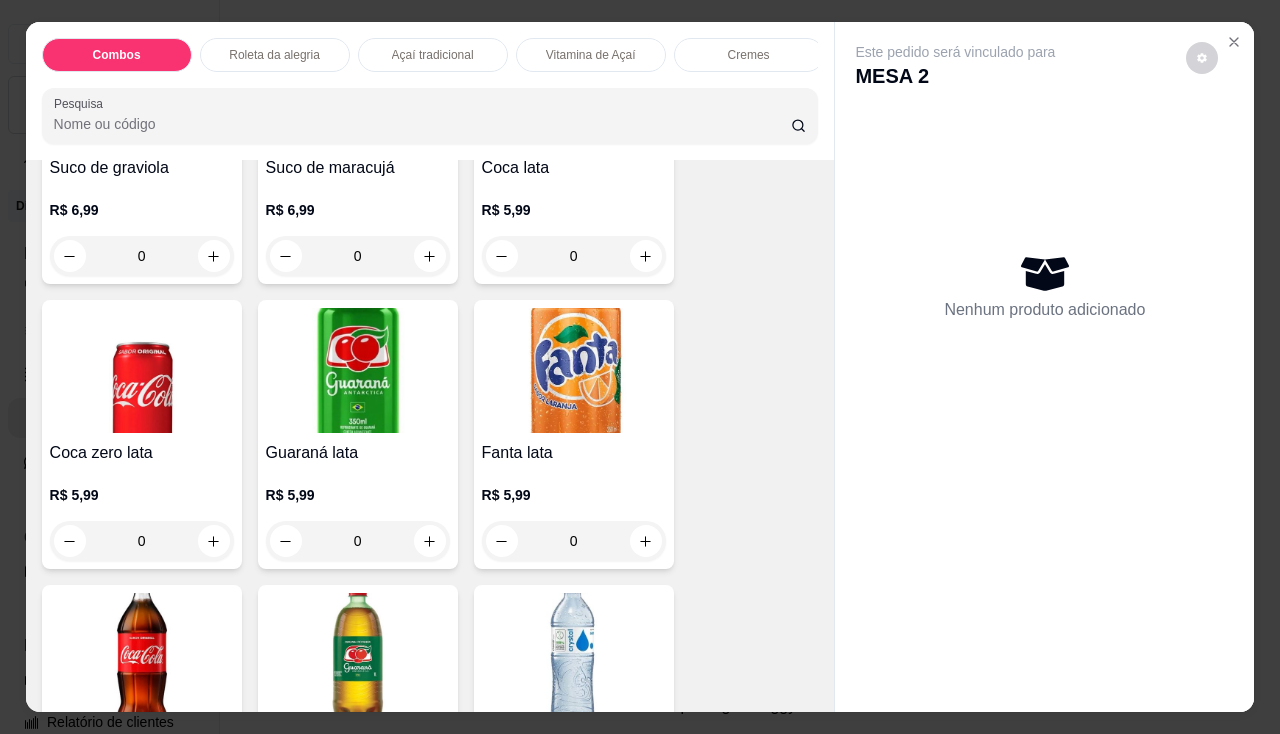 click at bounding box center [142, 370] 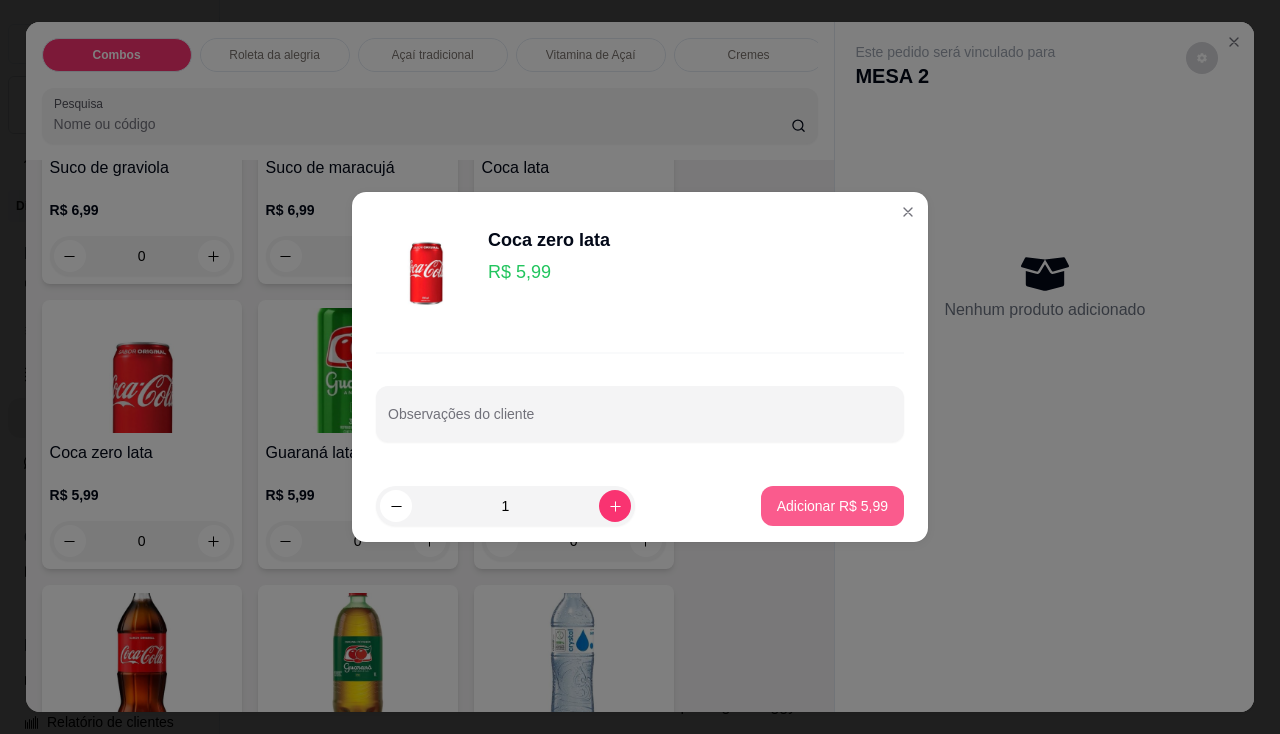 click on "Adicionar   [CURRENCY] 5,99" at bounding box center (832, 506) 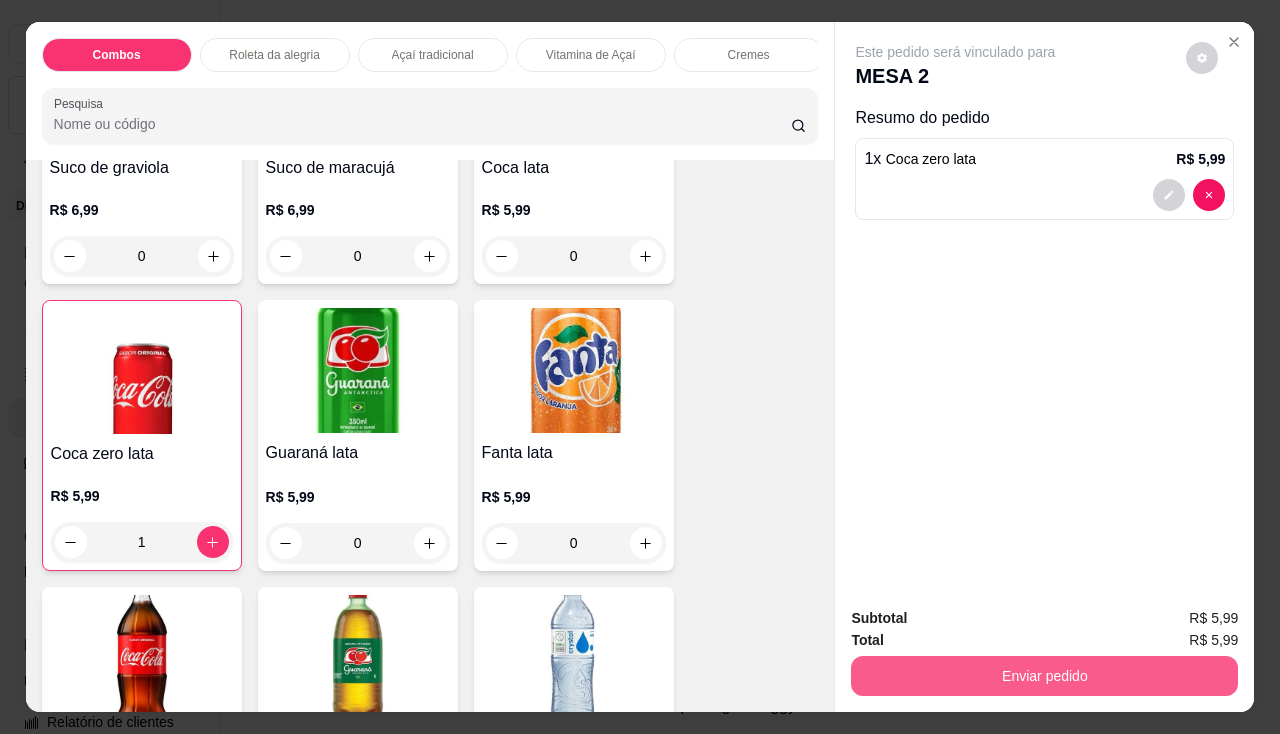 click on "Enviar pedido" at bounding box center [1044, 676] 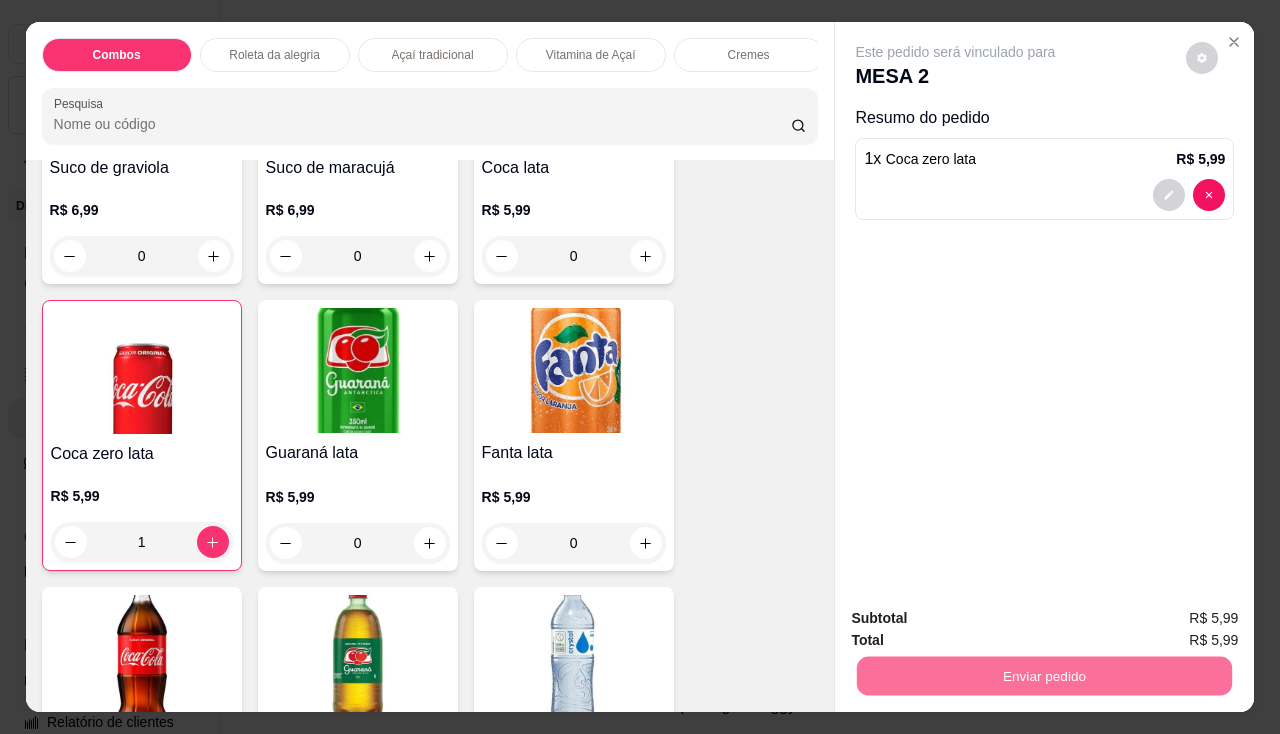 click on "Não registrar e enviar pedido" at bounding box center [979, 619] 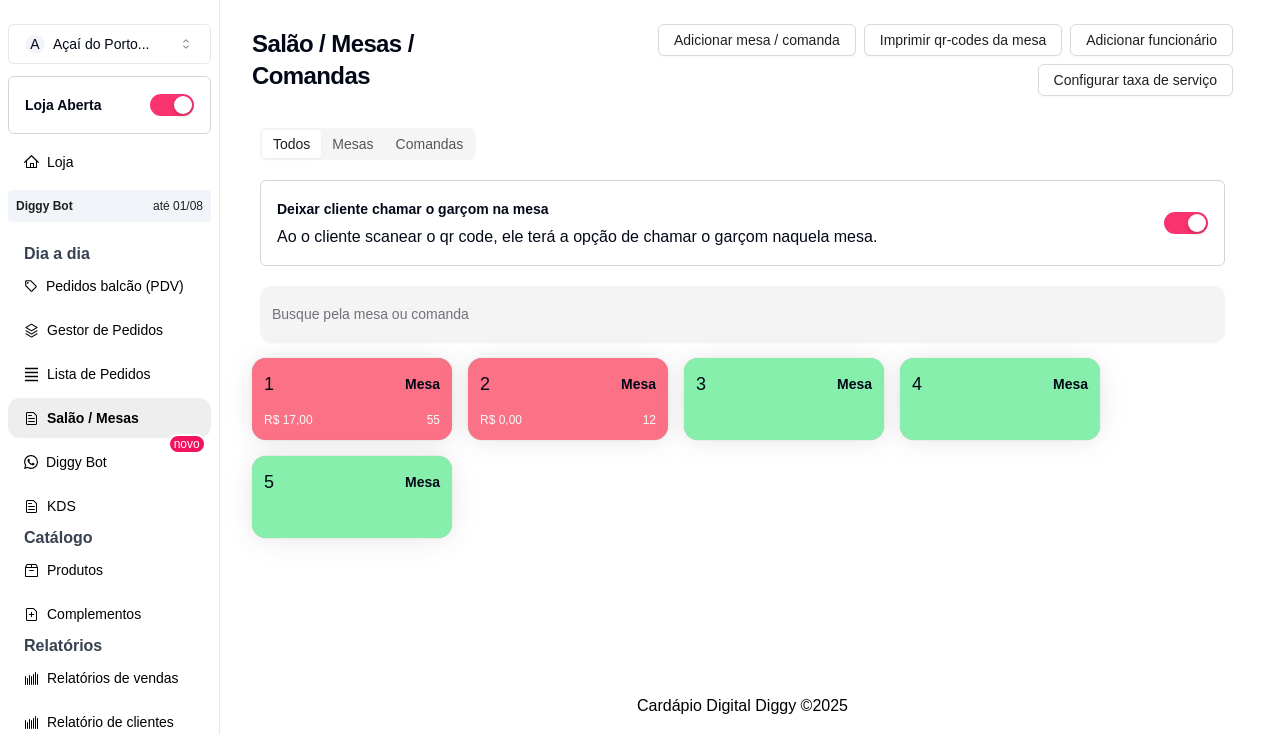 click on "[NUMBER] Mesa [CURRENCY] 17,00 [NUMBER] [NUMBER] Mesa [CURRENCY] 0,00 [NUMBER] [NUMBER] Mesa [NUMBER] Mesa [NUMBER] Mesa" at bounding box center [742, 448] 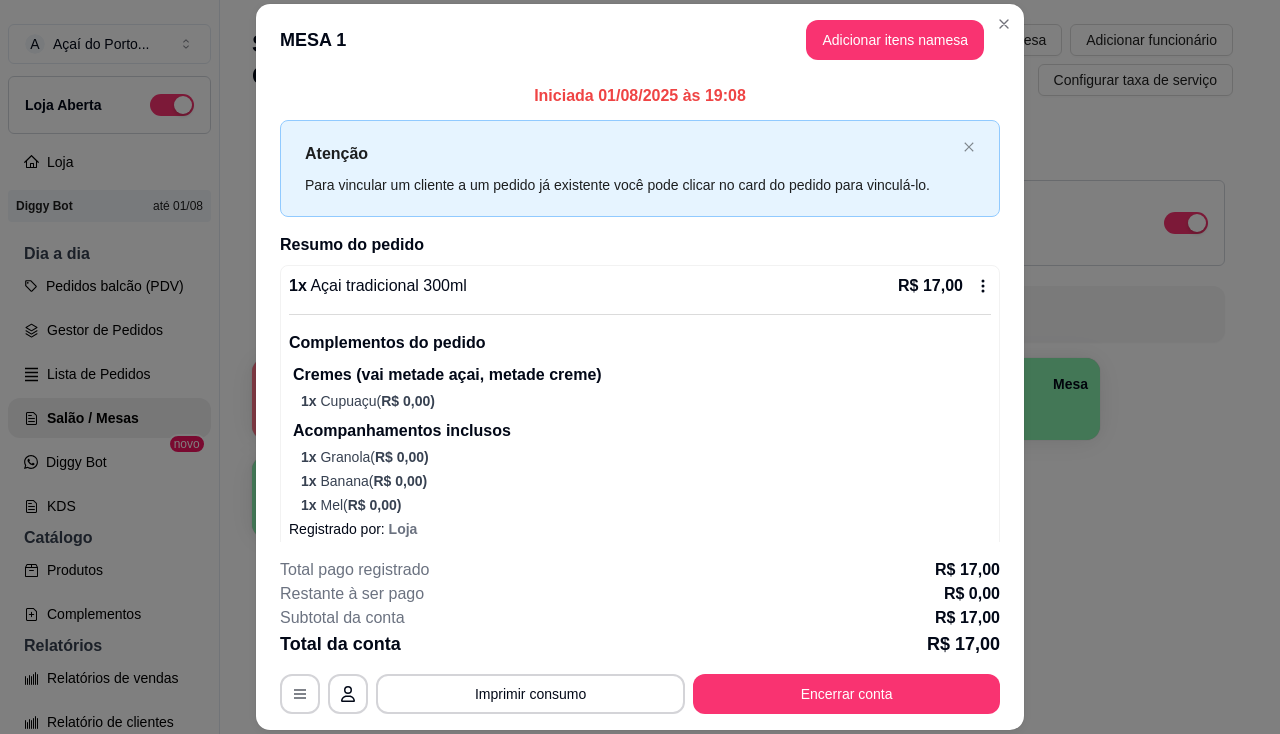 click on "**********" at bounding box center [640, 636] 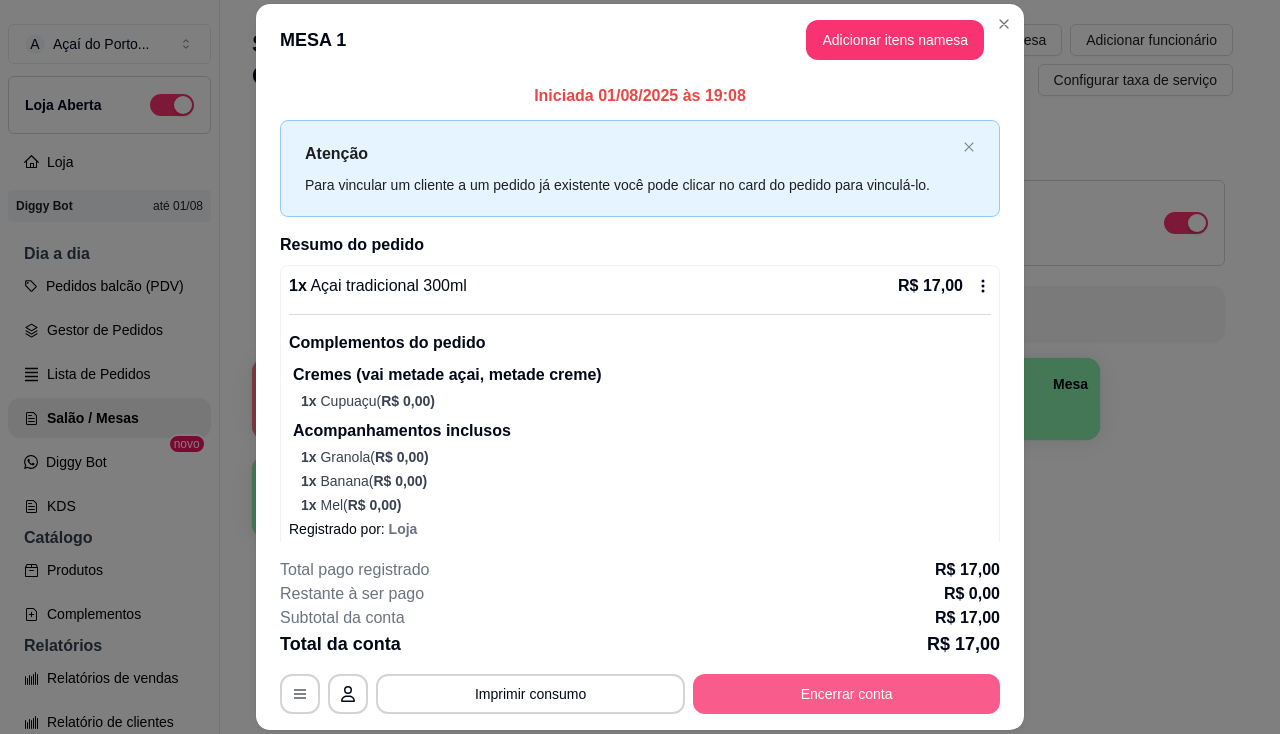 click on "Encerrar conta" at bounding box center [846, 694] 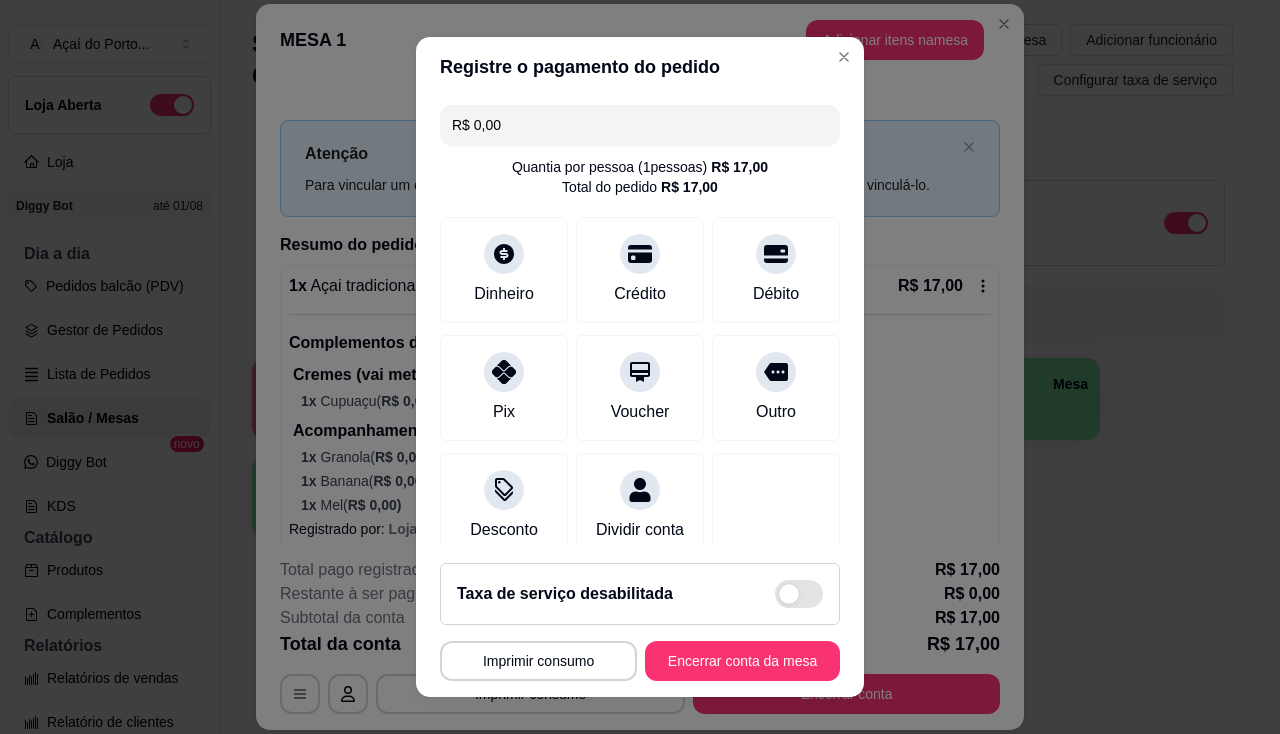click on "**********" at bounding box center [640, 622] 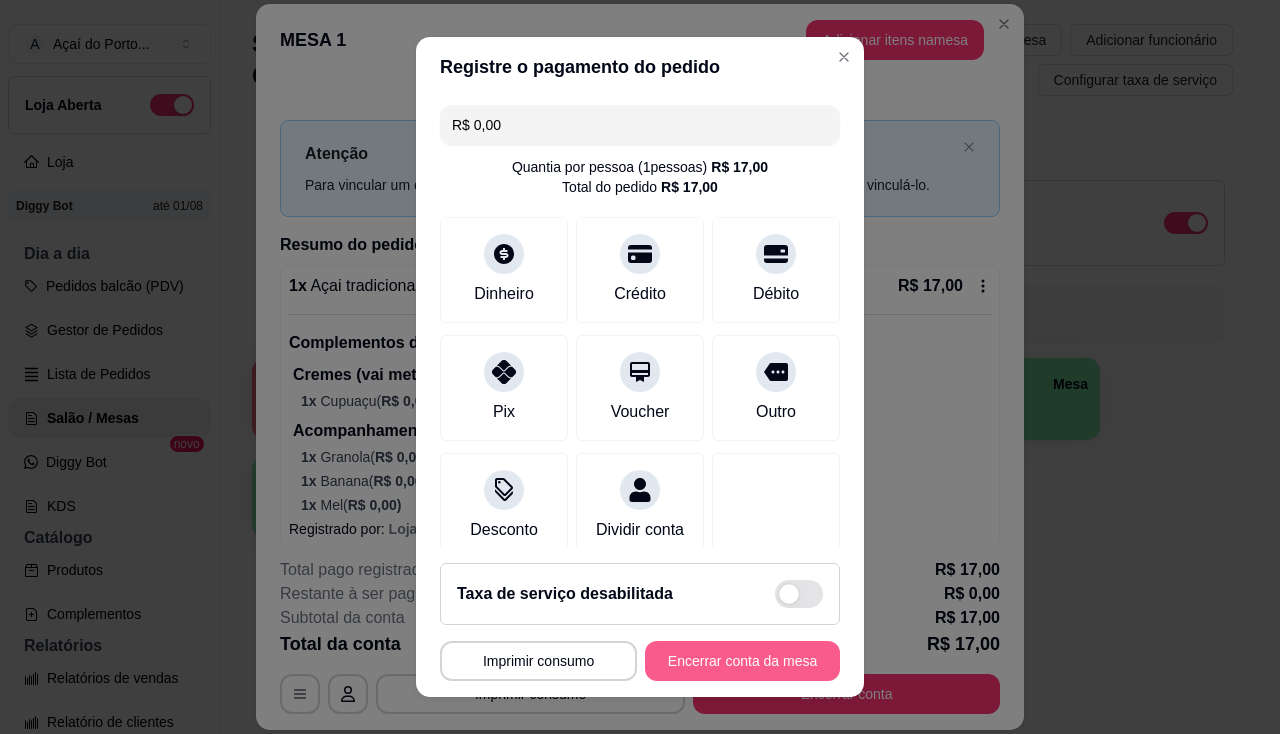 click on "Encerrar conta da mesa" at bounding box center (742, 661) 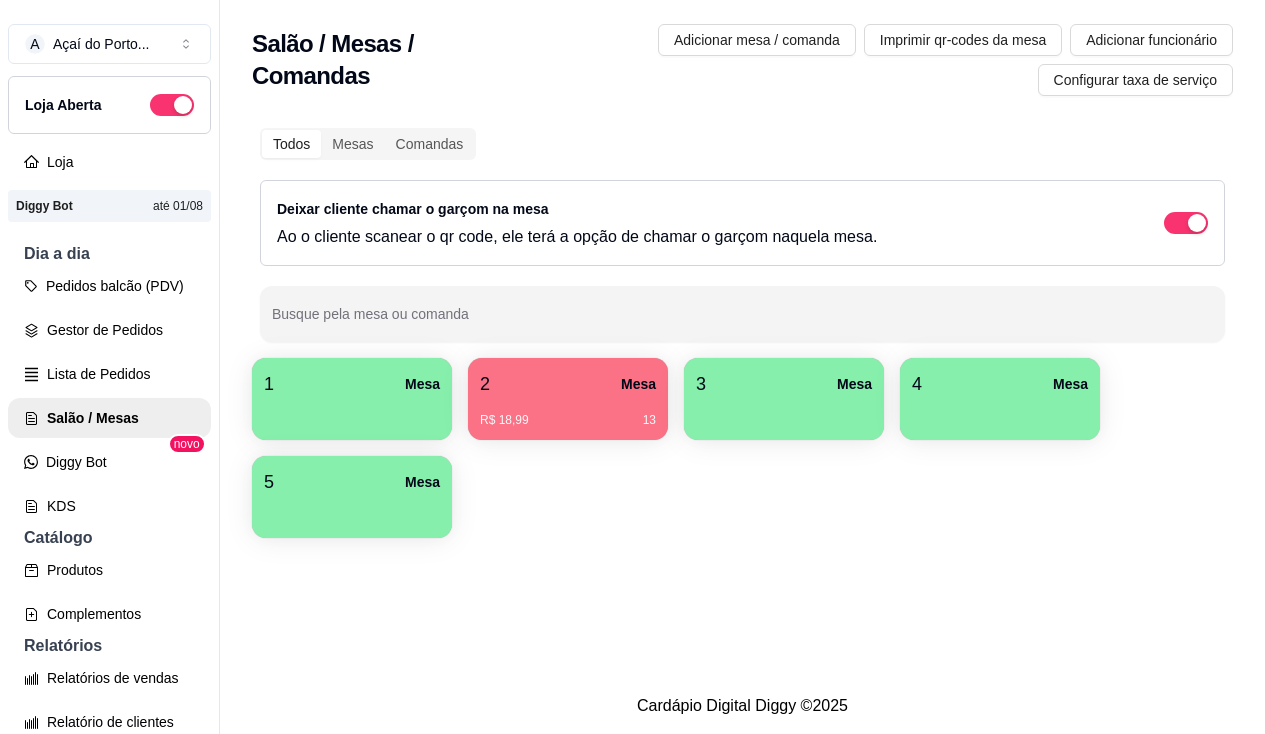 click on "[NUMBER] Mesa [CURRENCY] 18,99 [NUMBER]" at bounding box center [568, 399] 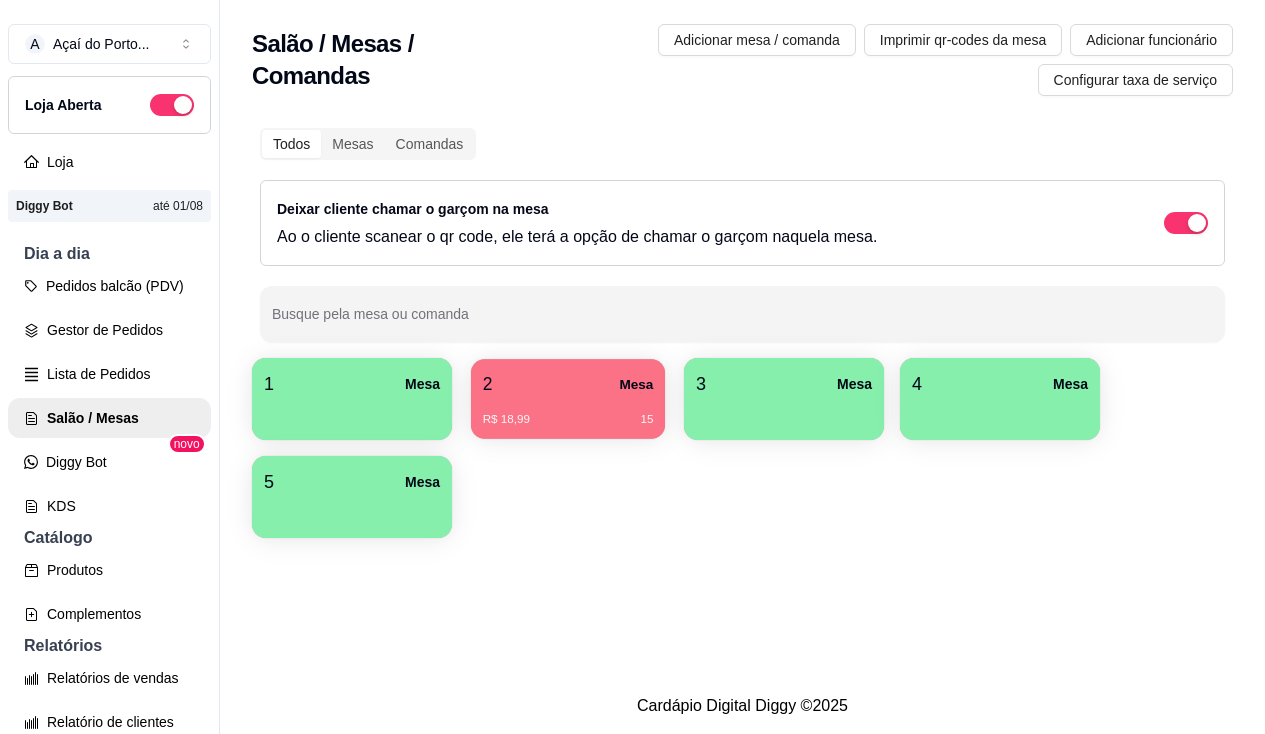 click on "[NUMBER] Mesa [CURRENCY] 18,99 [NUMBER]" at bounding box center [568, 399] 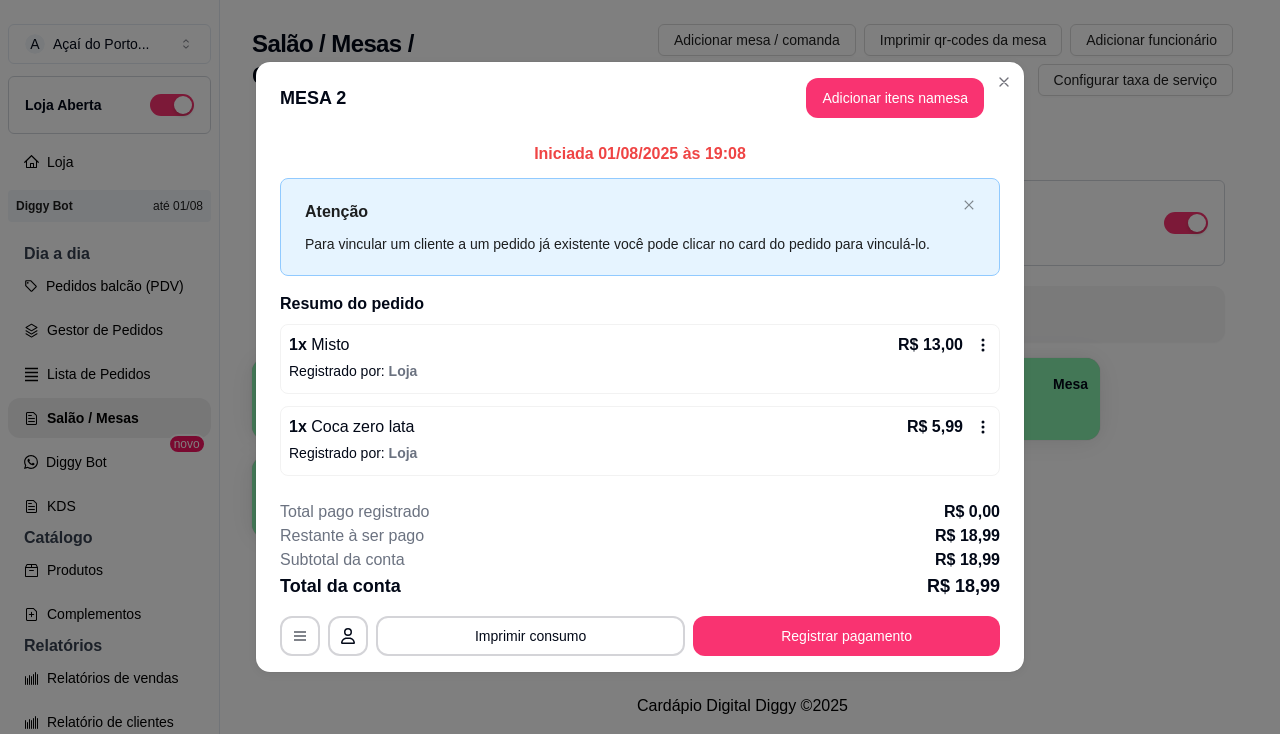 scroll, scrollTop: 2, scrollLeft: 0, axis: vertical 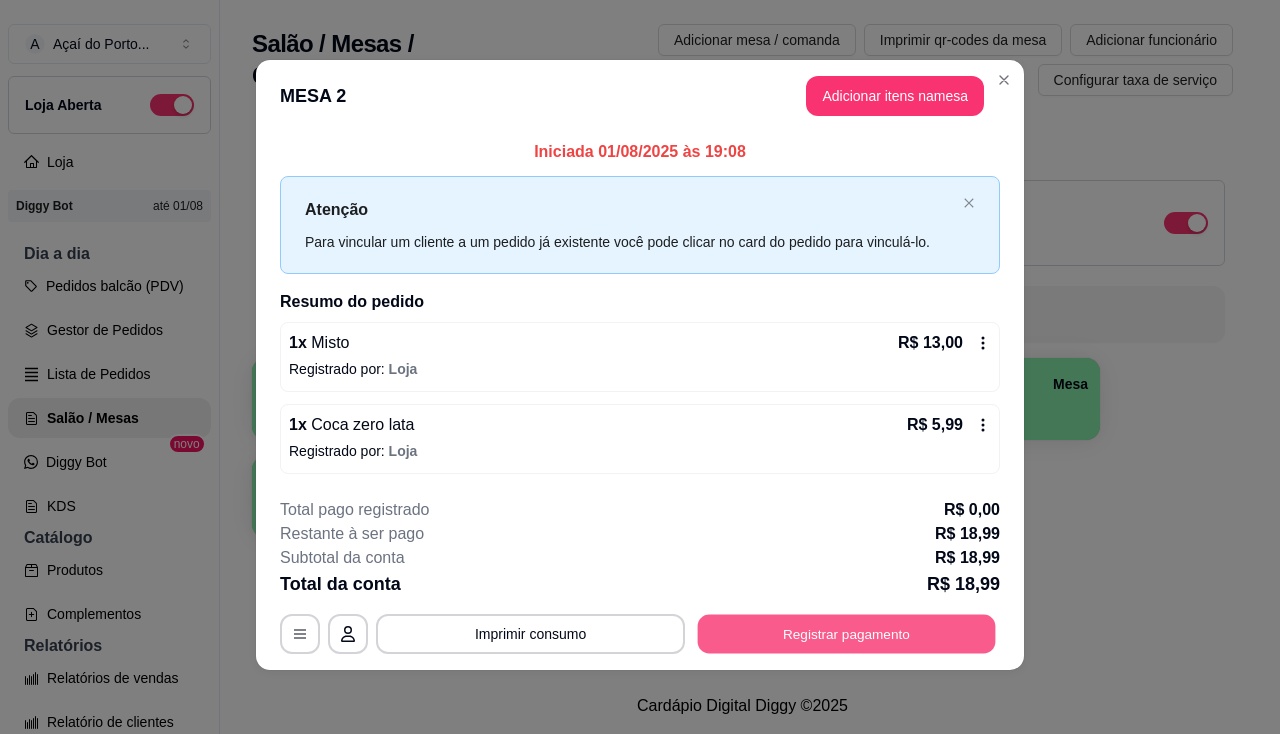 click on "Registrar pagamento" at bounding box center (847, 633) 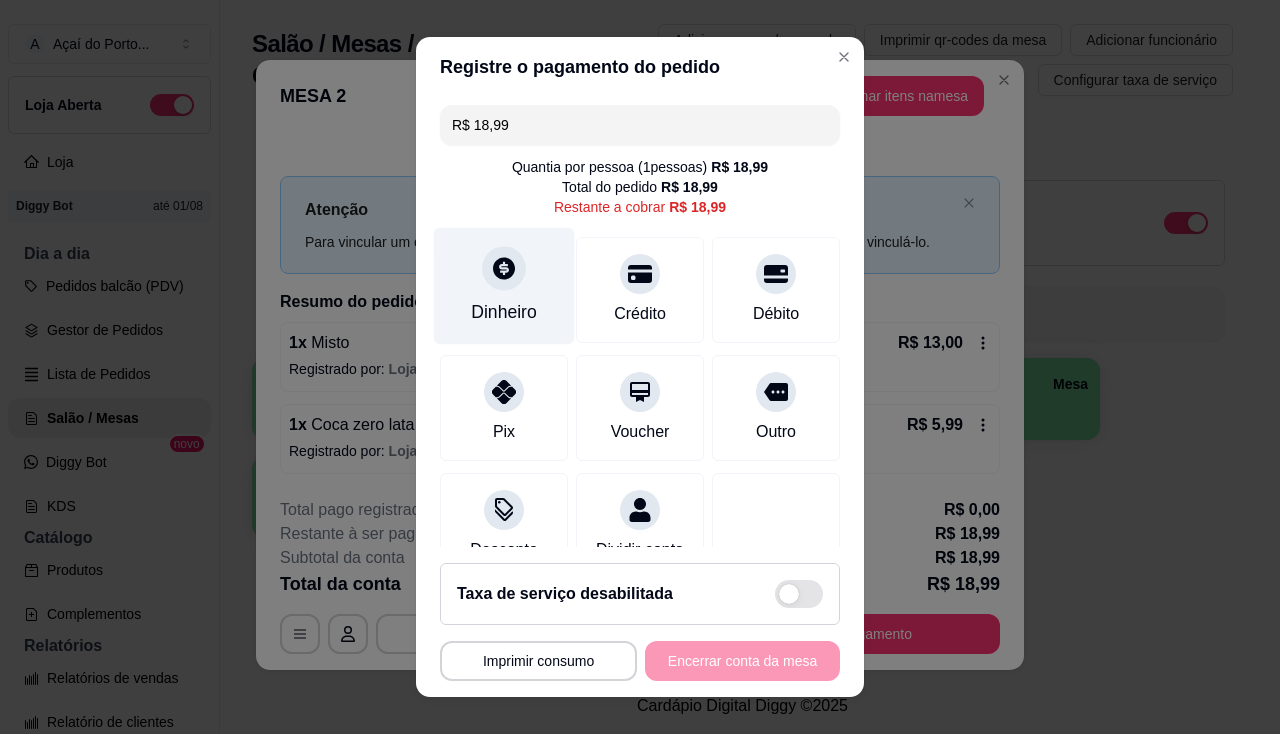 click on "Dinheiro" at bounding box center [504, 312] 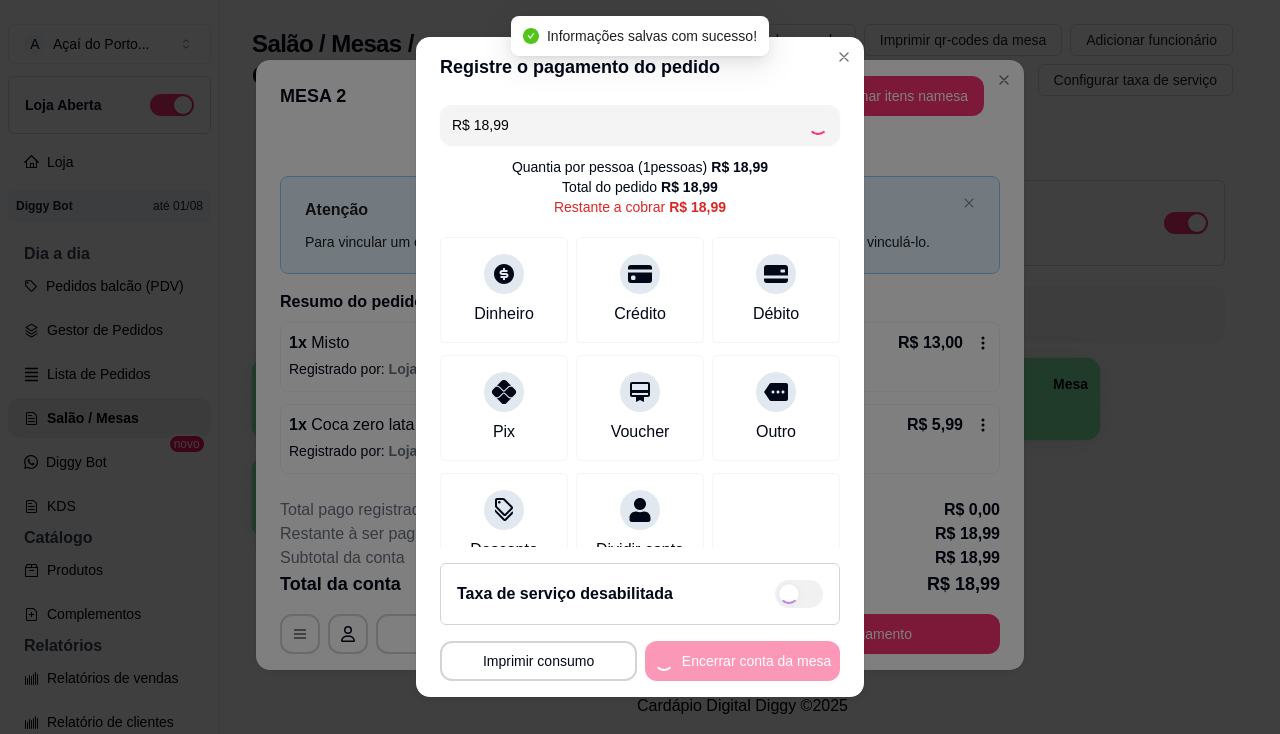 type on "R$ 0,00" 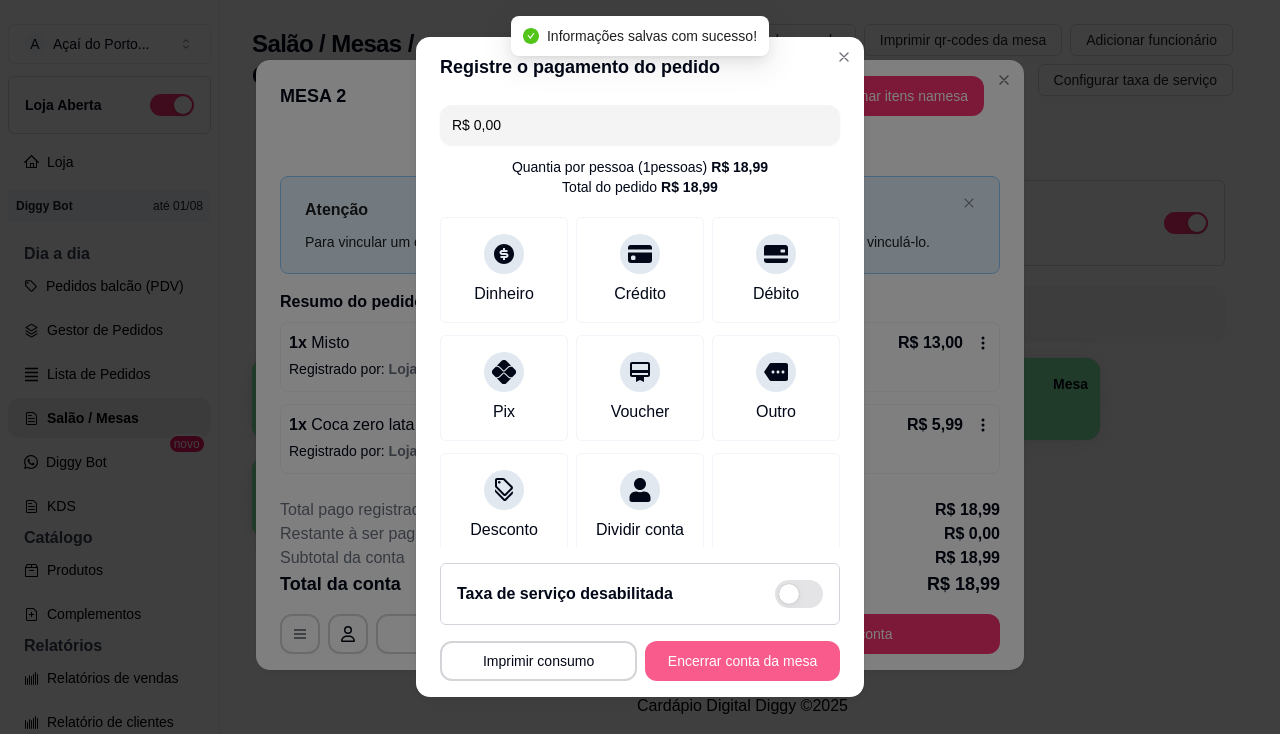 click on "Encerrar conta da mesa" at bounding box center (742, 661) 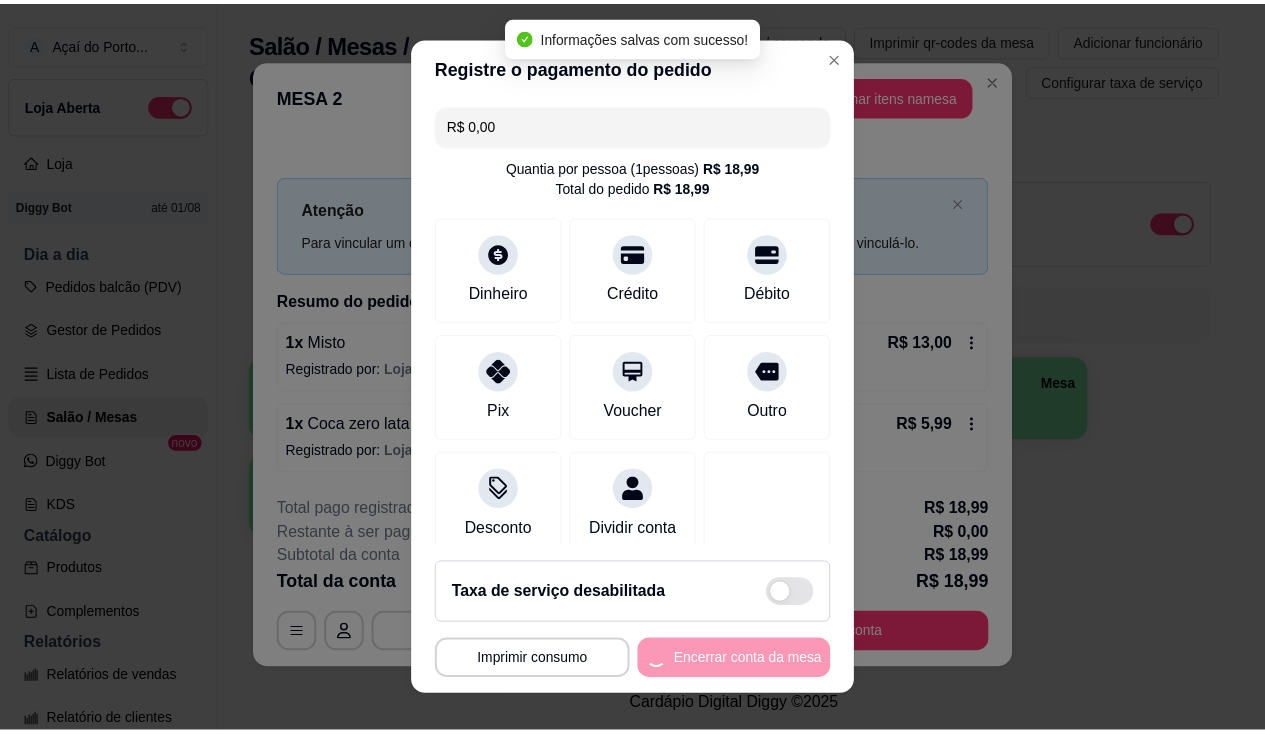 scroll, scrollTop: 0, scrollLeft: 0, axis: both 